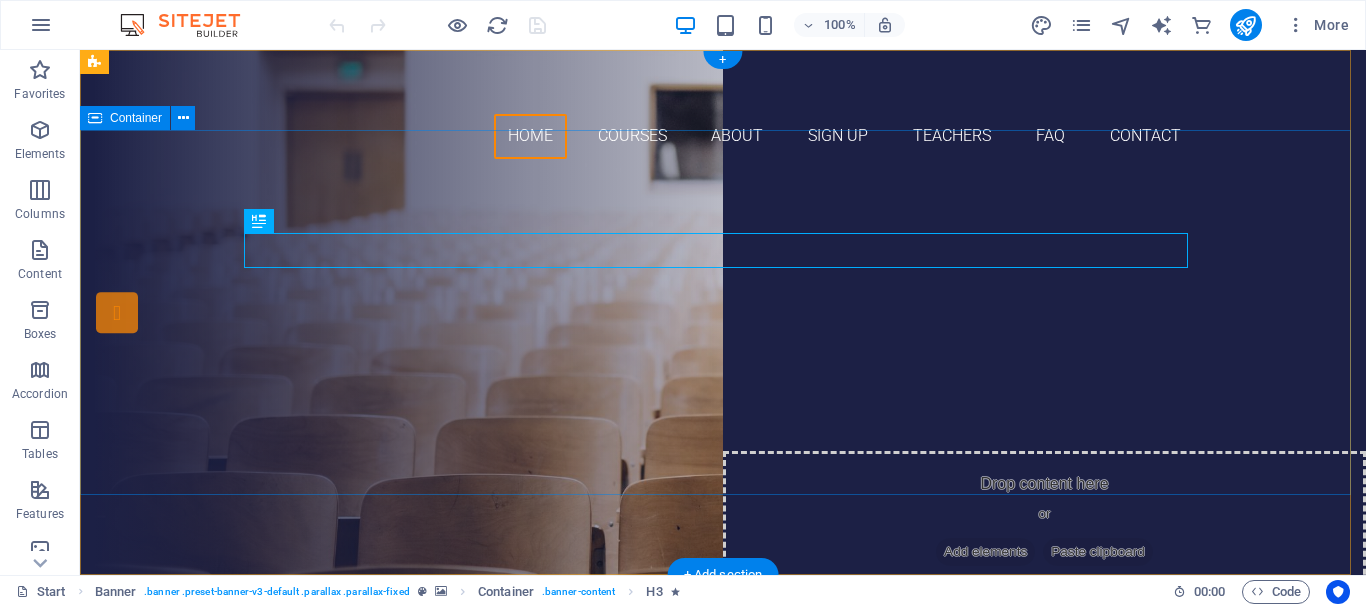 scroll, scrollTop: 0, scrollLeft: 0, axis: both 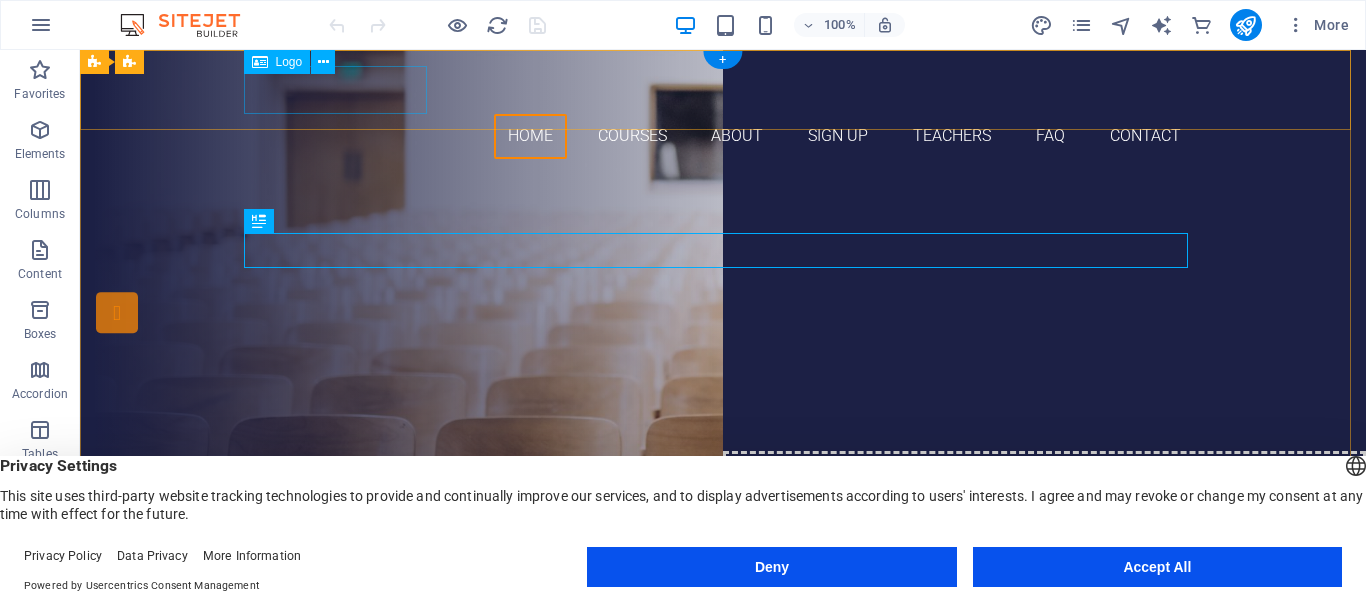 click at bounding box center (723, 90) 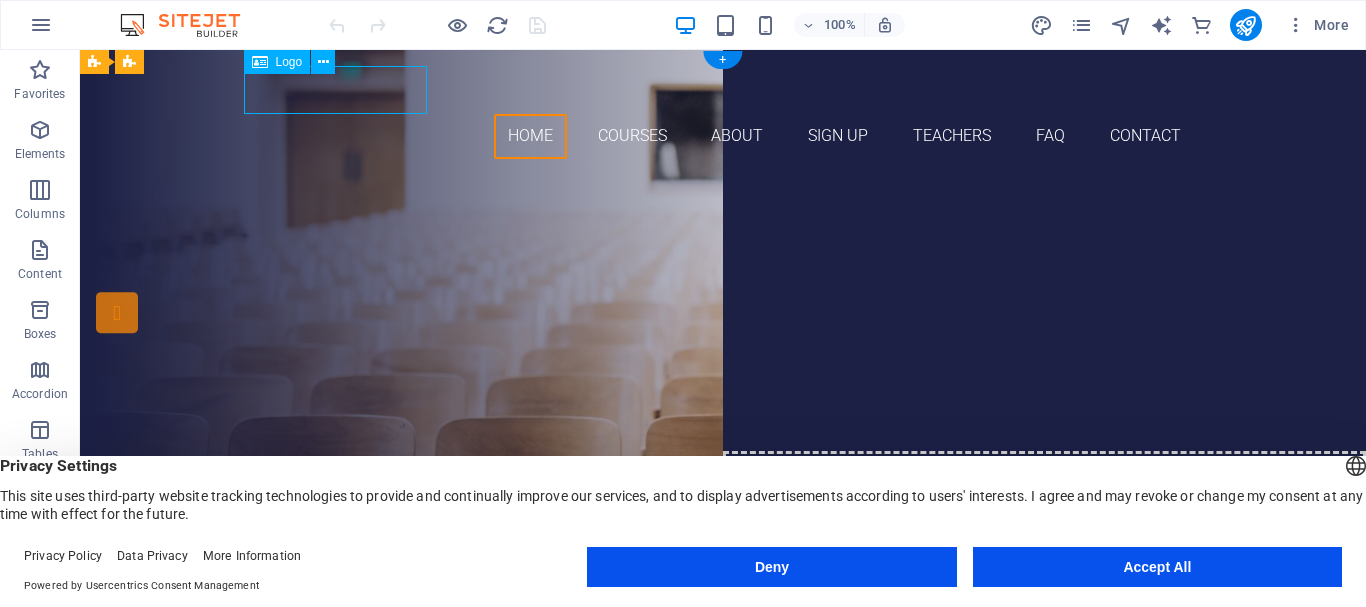 click at bounding box center (723, 90) 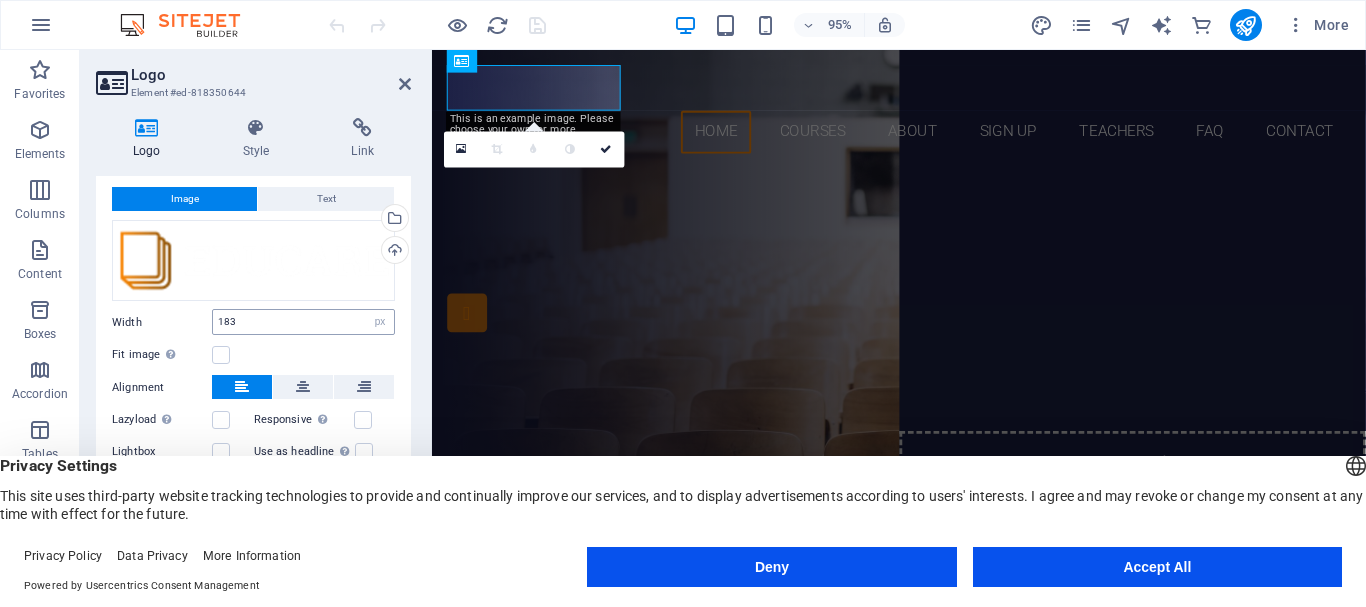 scroll, scrollTop: 0, scrollLeft: 0, axis: both 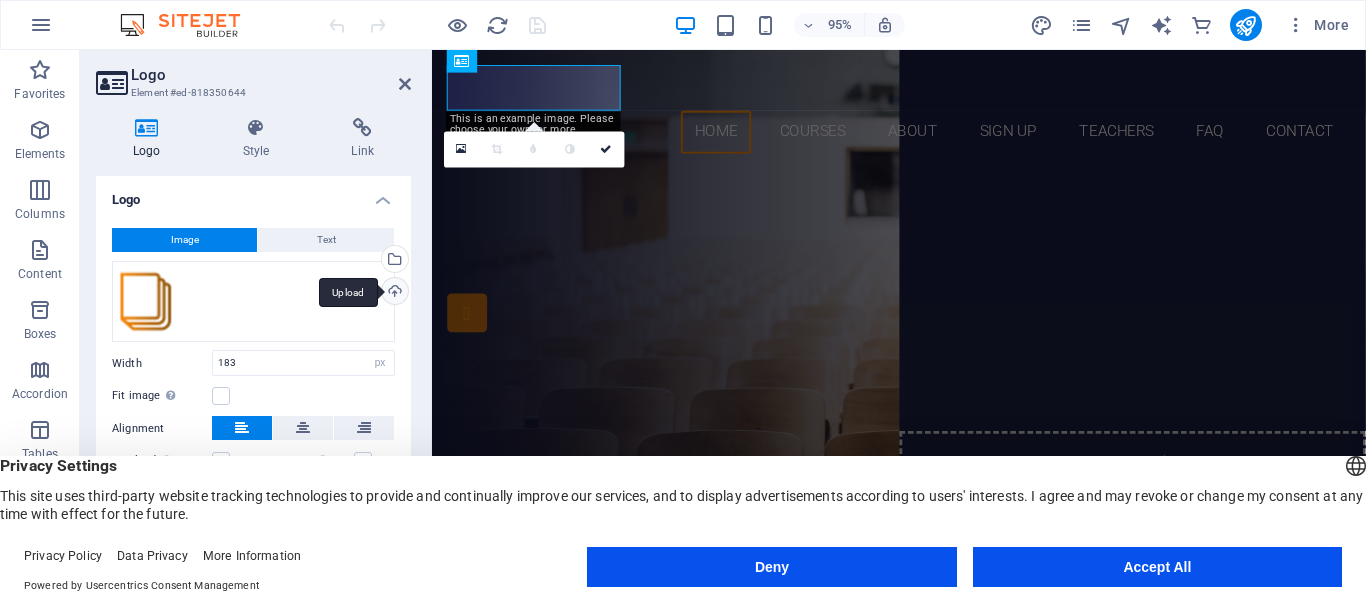 click on "Upload" at bounding box center (393, 293) 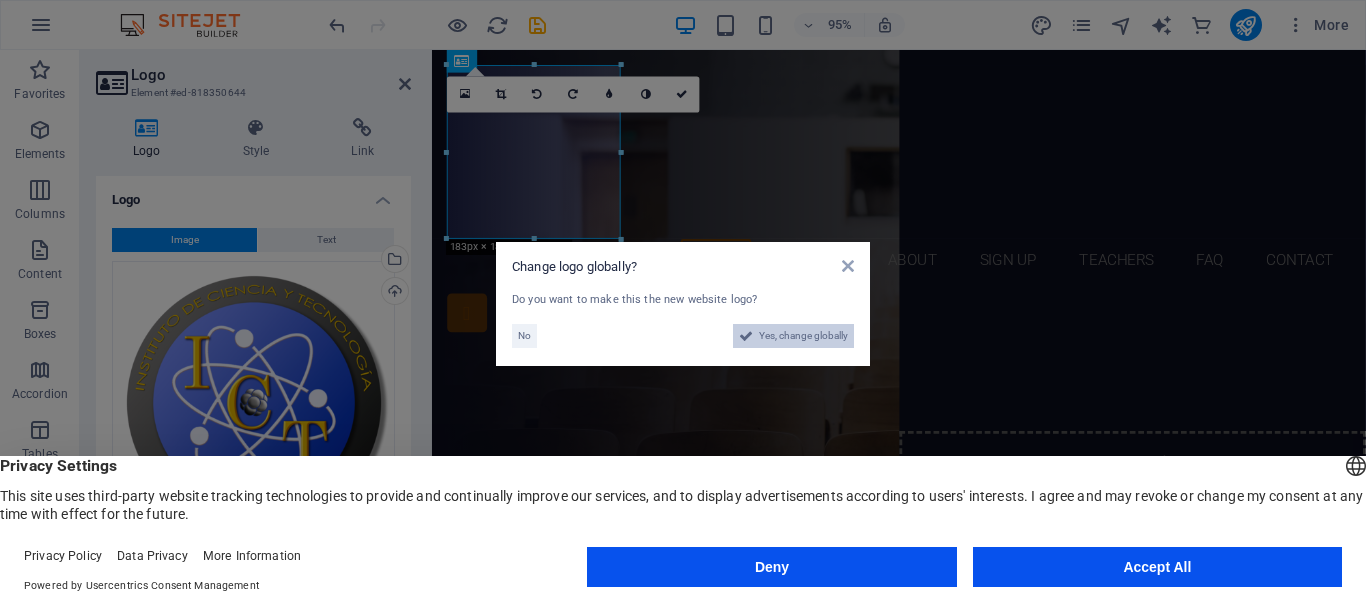 drag, startPoint x: 717, startPoint y: 644, endPoint x: 755, endPoint y: 340, distance: 306.36578 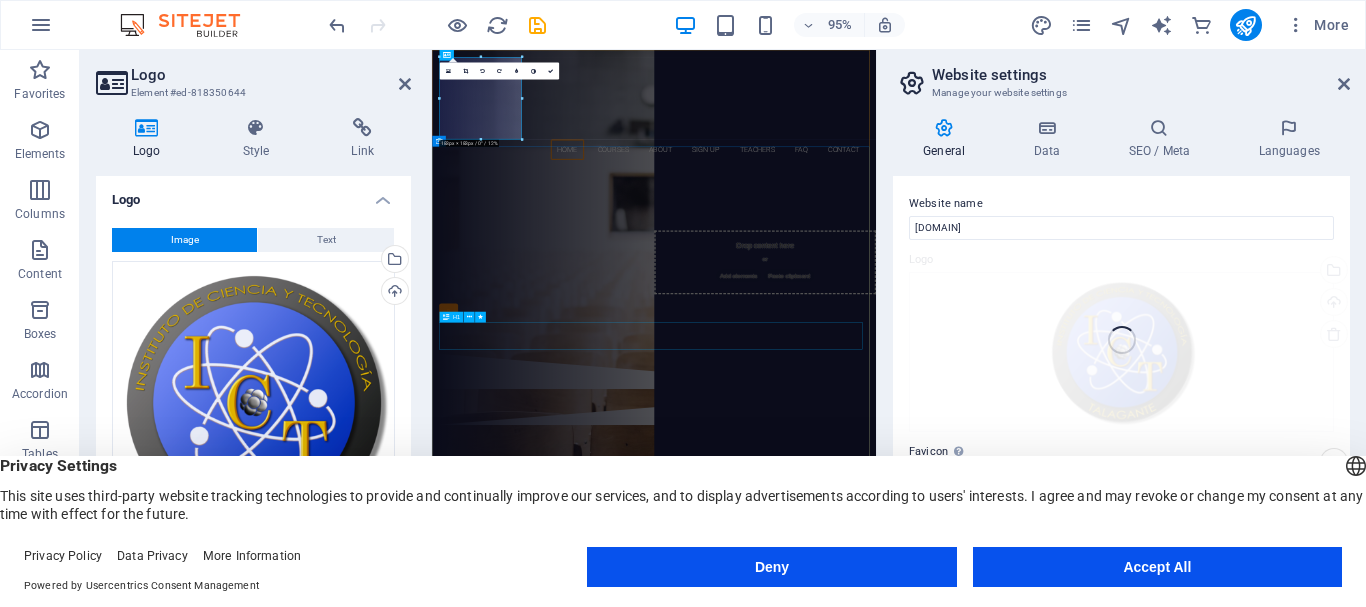 click on "Join our Language School" at bounding box center [926, 471] 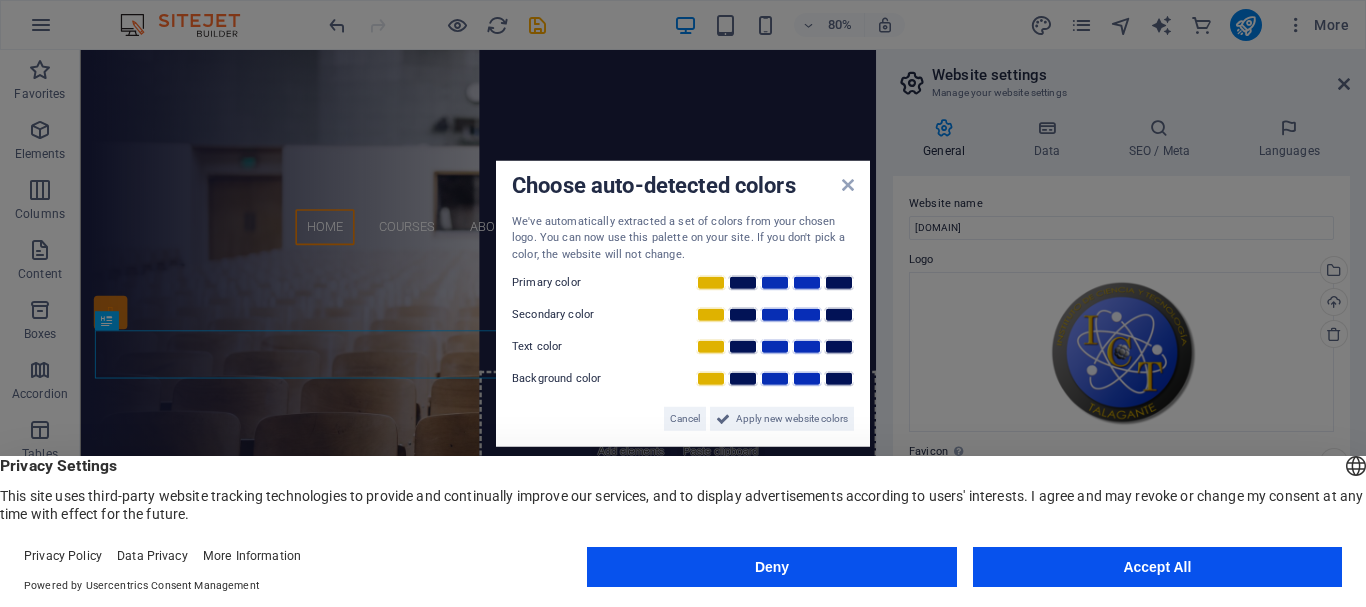 click on "Choose auto-detected colors We've automatically extracted a set of colors from your chosen logo. You can now use this palette on your site. If you don't pick a color, the website will not change.  Primary color Secondary color Text color Background color Cancel Apply new website colors" at bounding box center (683, 303) 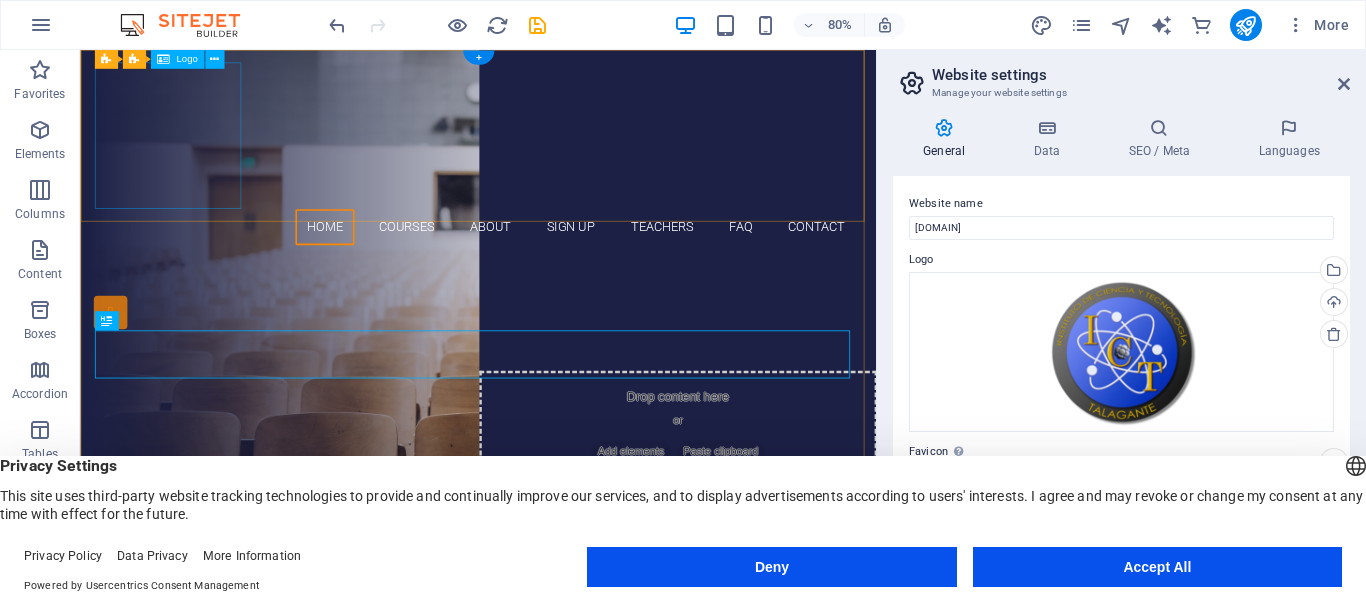 click at bounding box center (578, 157) 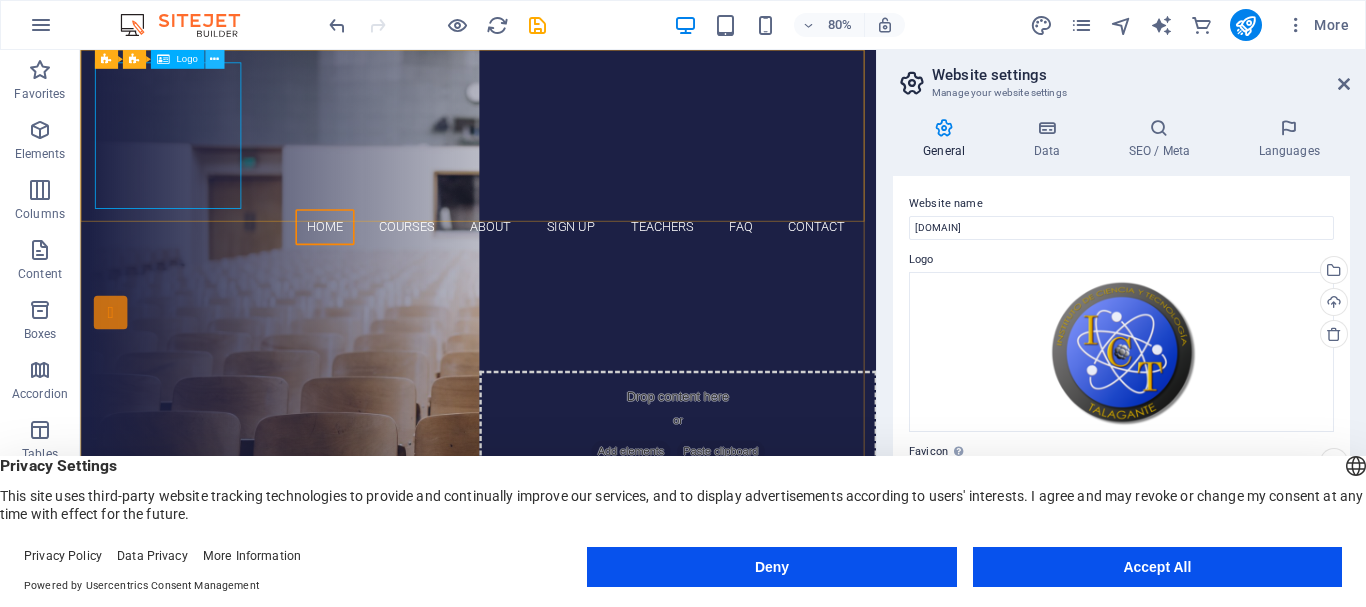 click at bounding box center [214, 59] 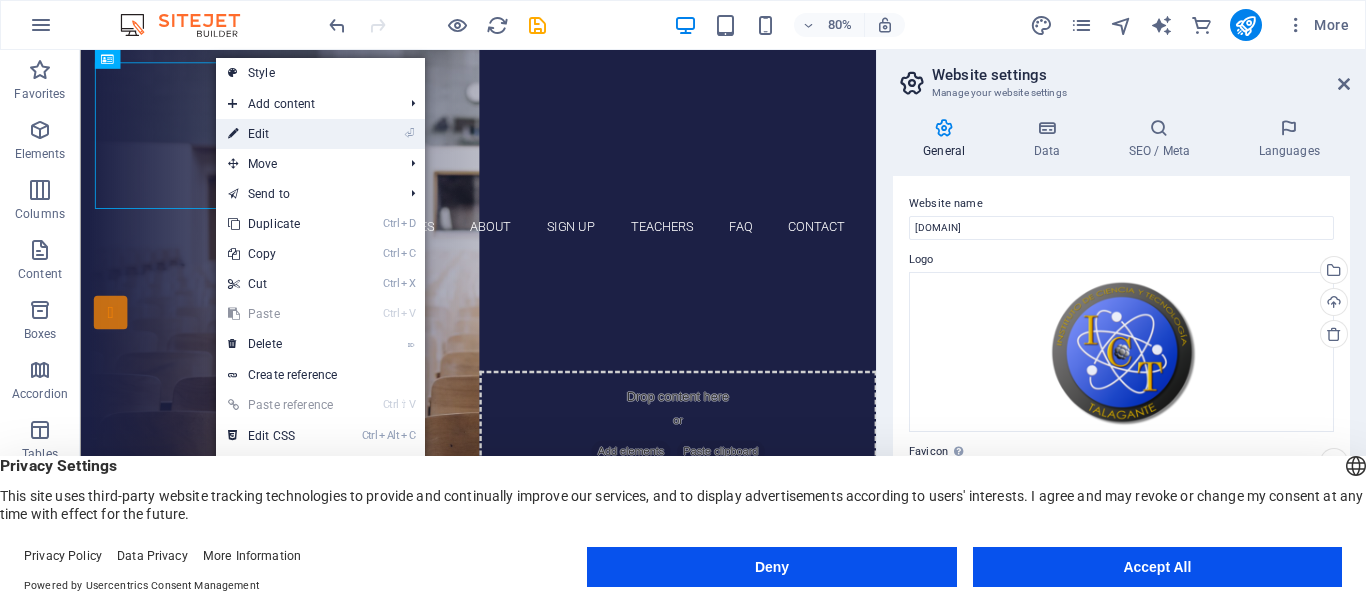 click on "⏎  Edit" at bounding box center [283, 134] 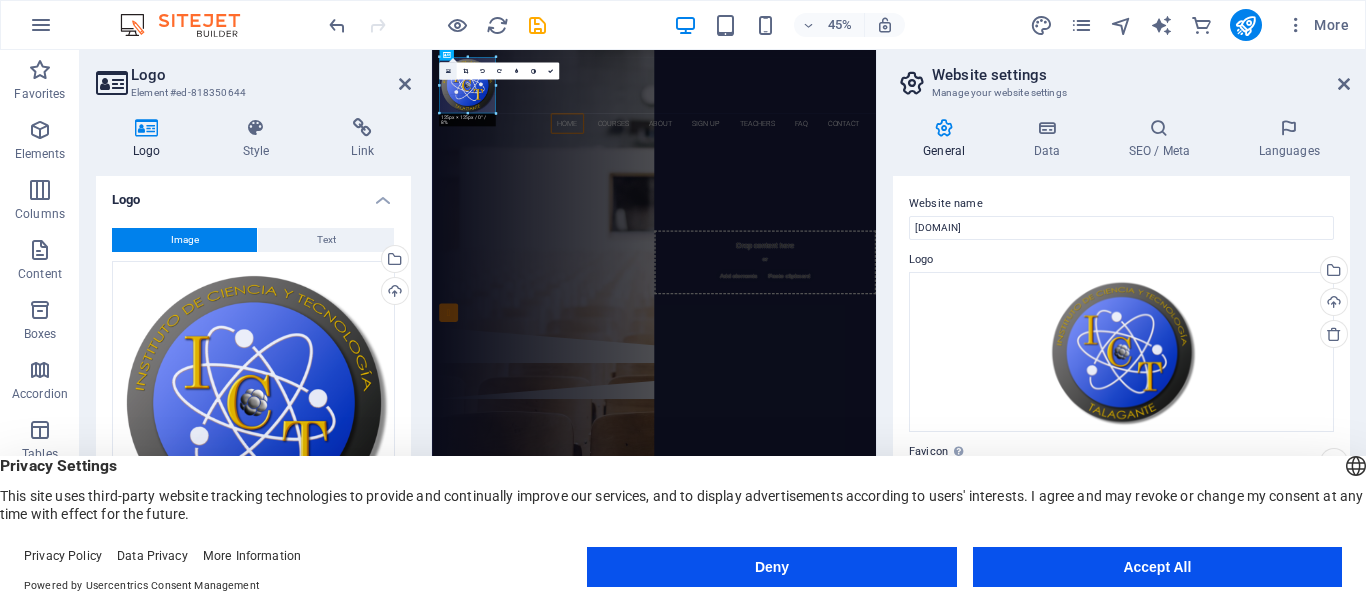 drag, startPoint x: 520, startPoint y: 140, endPoint x: 454, endPoint y: 76, distance: 91.93476 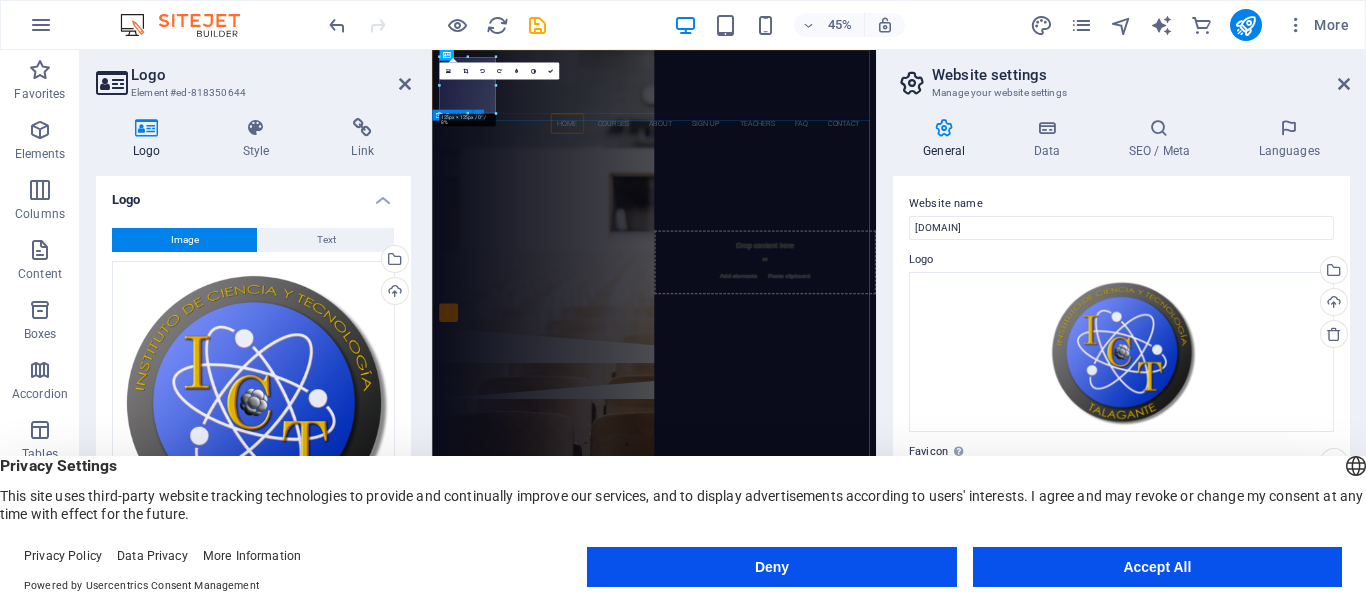 click on "Are you ready to learn new languages? Join our Language School Our Courses Sign up now" at bounding box center (925, 459) 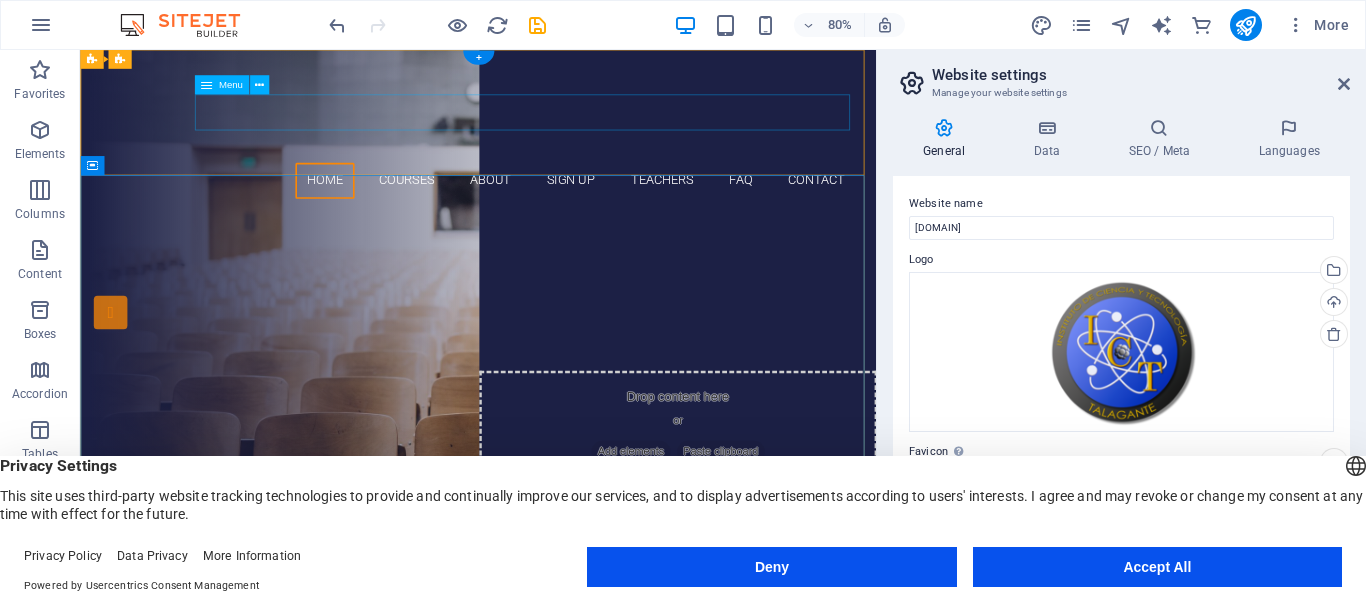 click on "Home Courses About Sign up Teachers FAQ Contact" at bounding box center [578, 213] 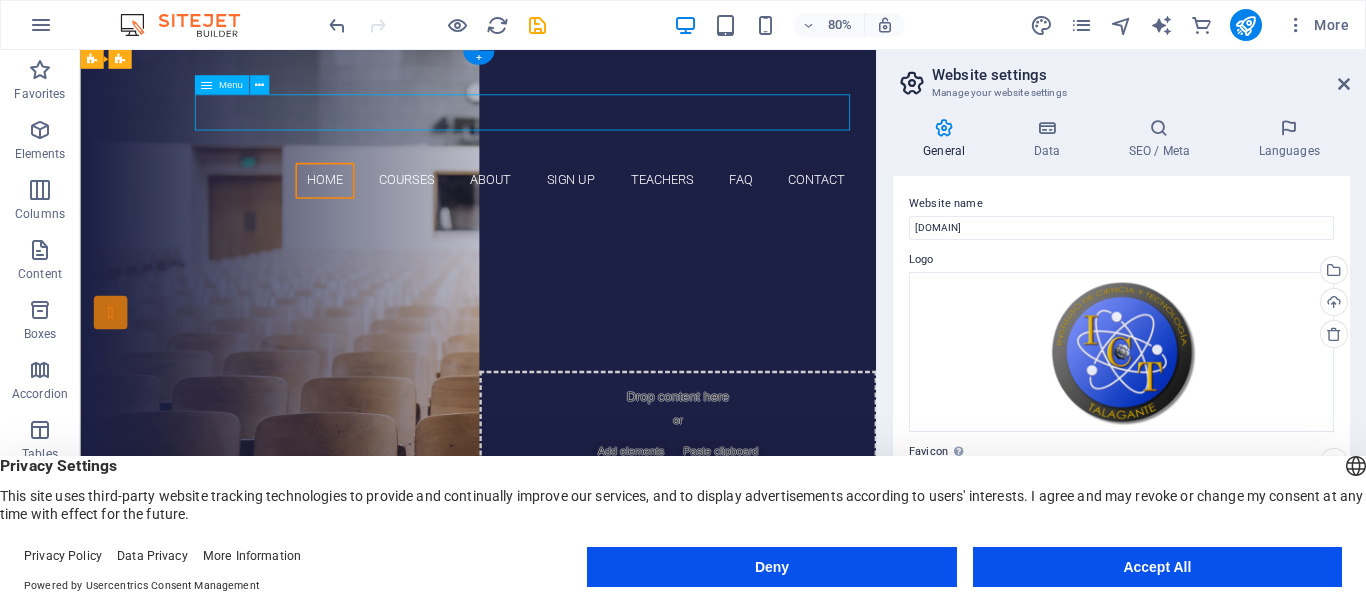 click on "Home Courses About Sign up Teachers FAQ Contact" at bounding box center [578, 213] 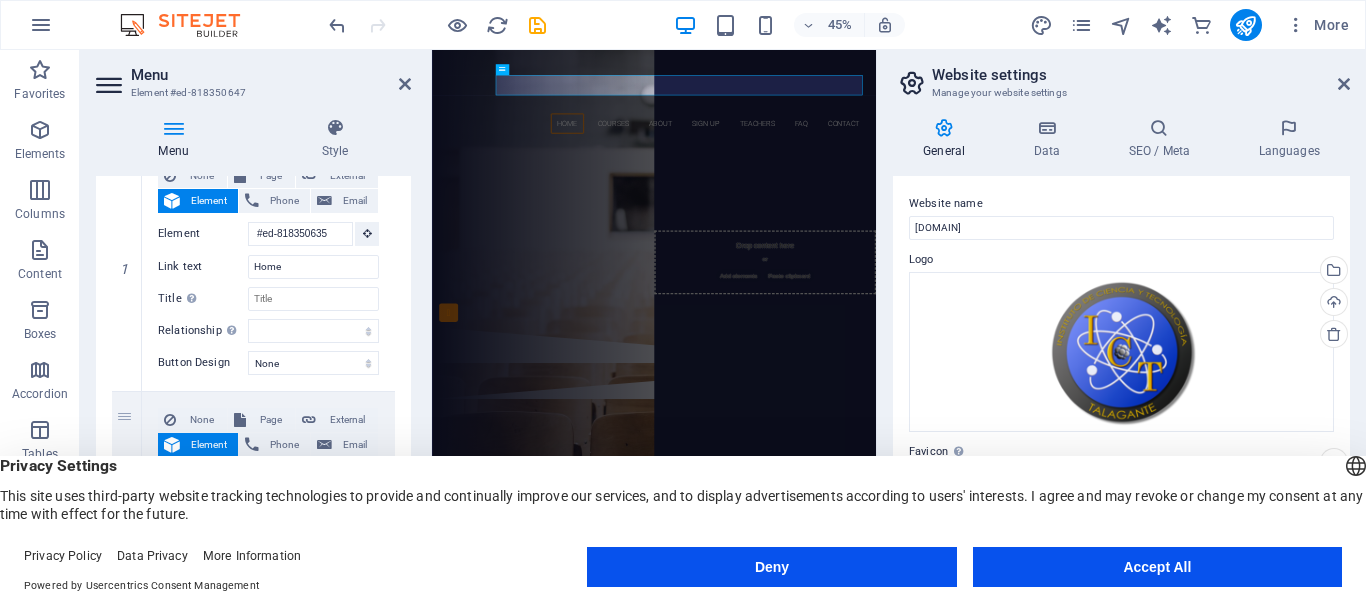 scroll, scrollTop: 220, scrollLeft: 0, axis: vertical 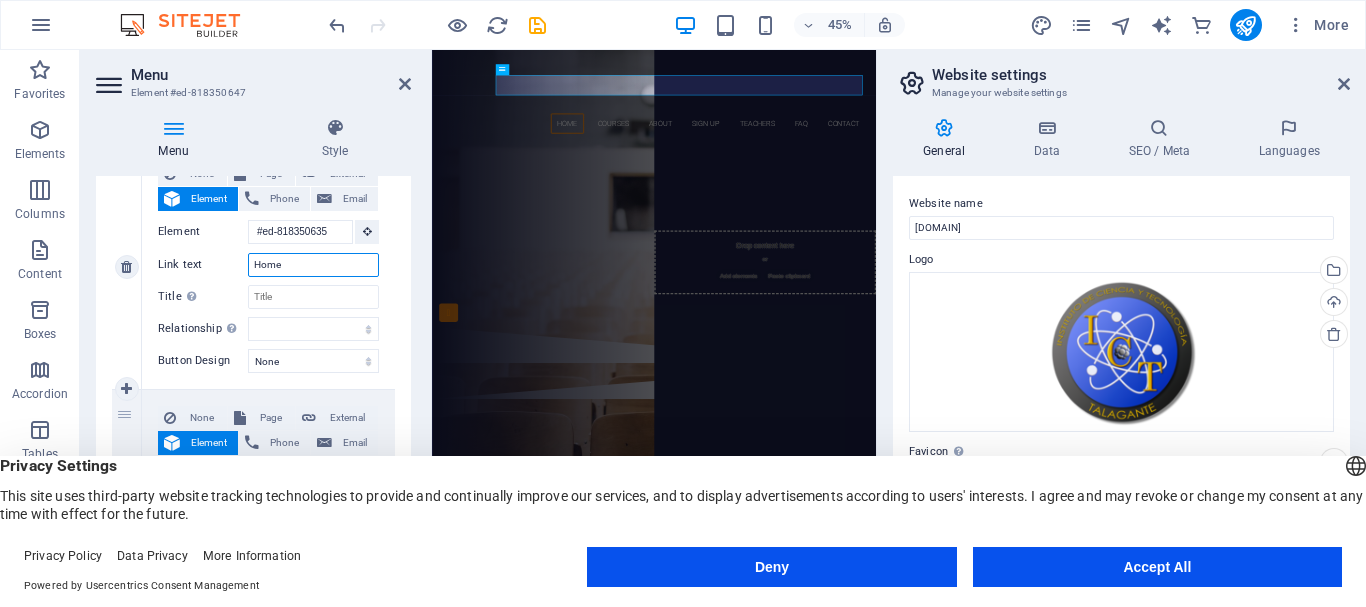 drag, startPoint x: 285, startPoint y: 264, endPoint x: 224, endPoint y: 264, distance: 61 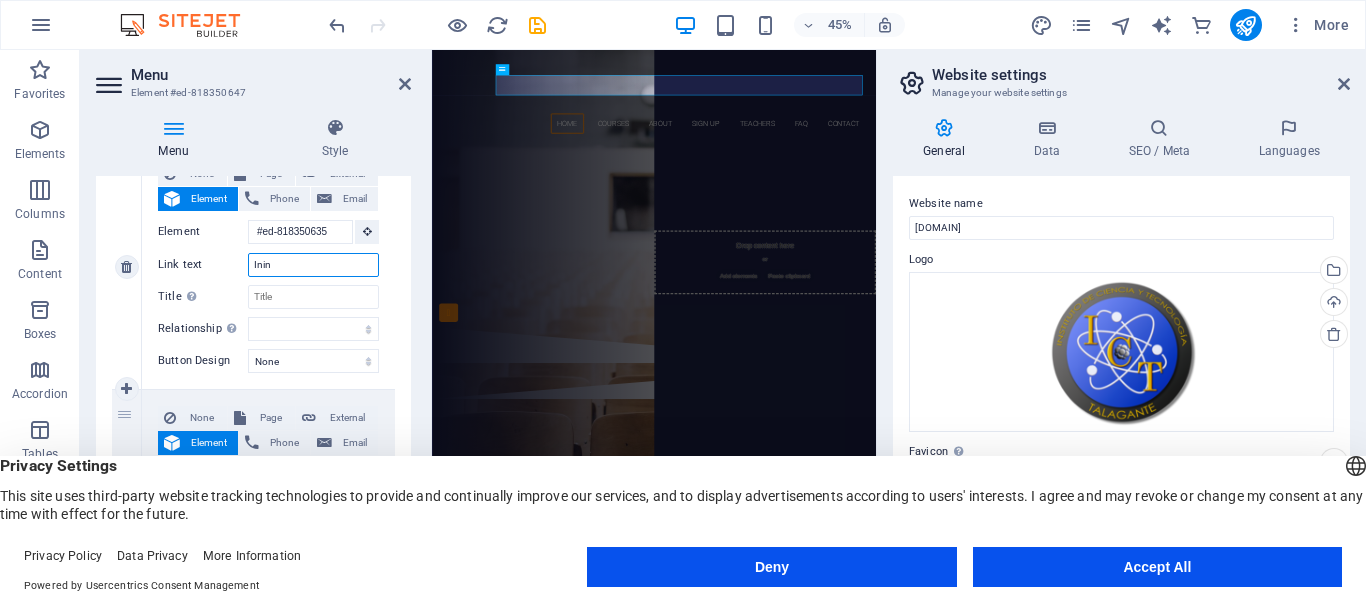 type on "Ini" 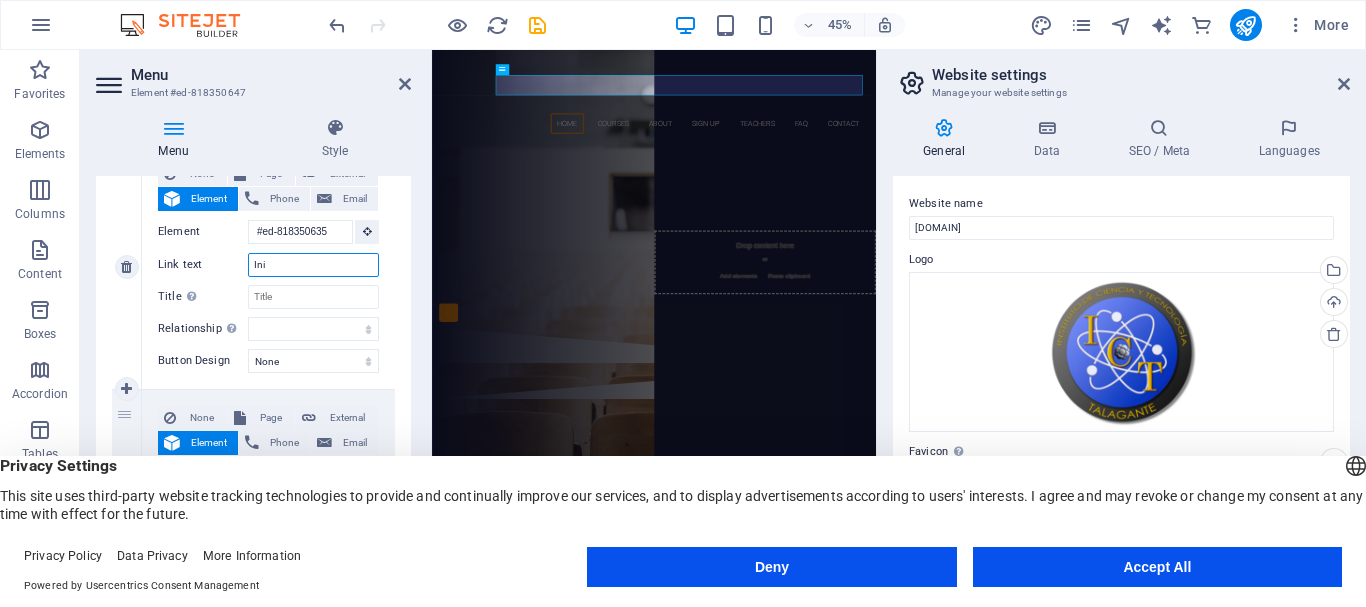 select 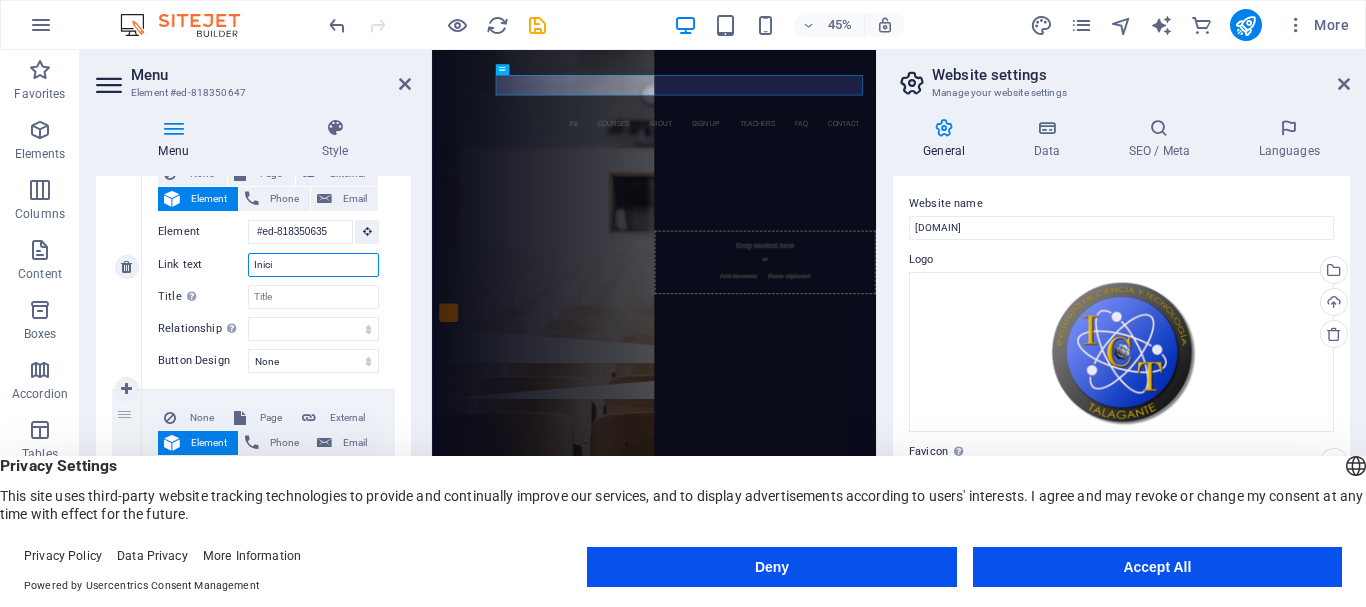 type on "Inicio" 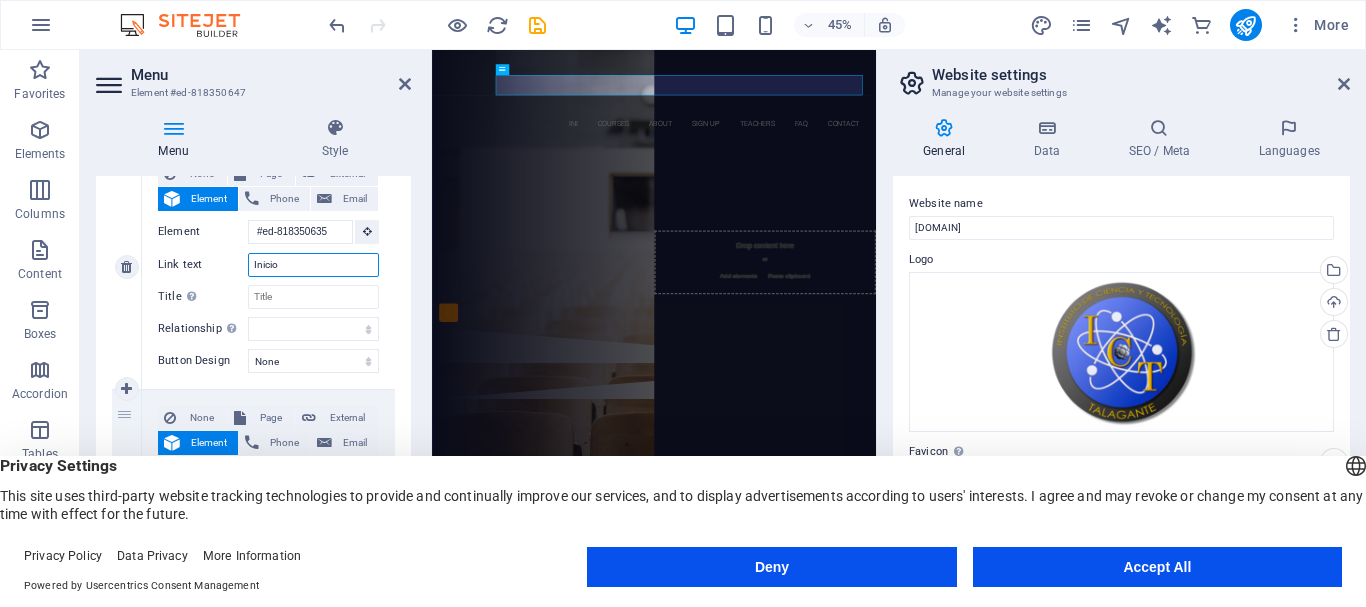 select 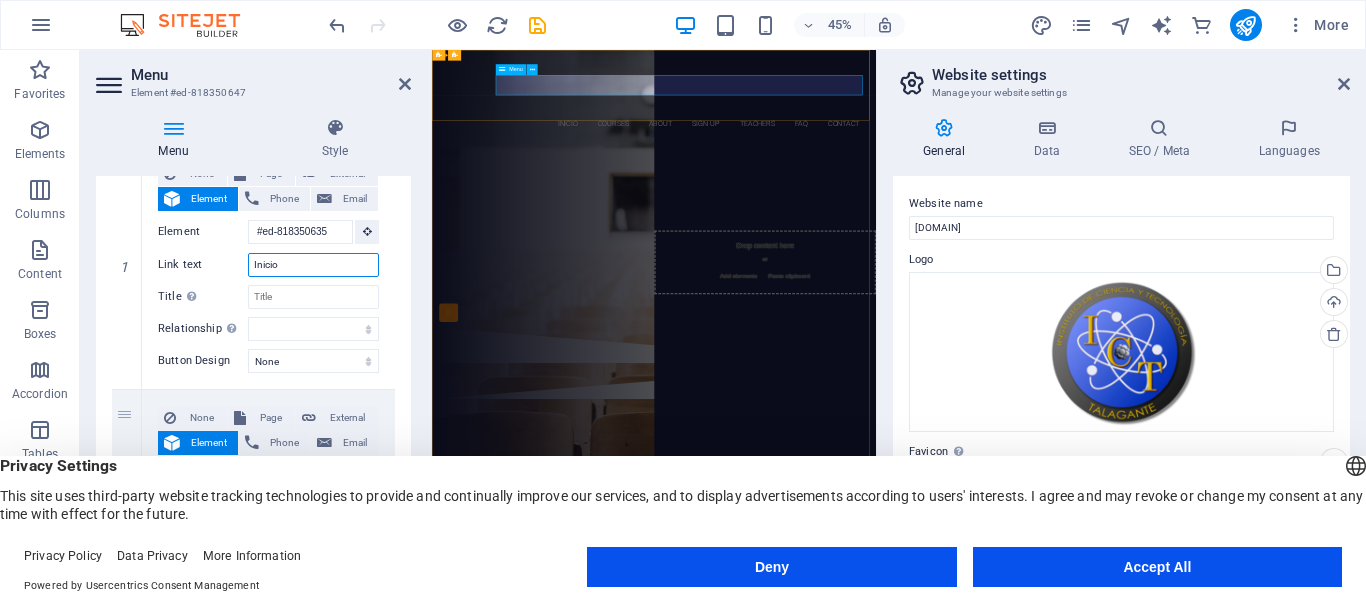 type on "Inicio" 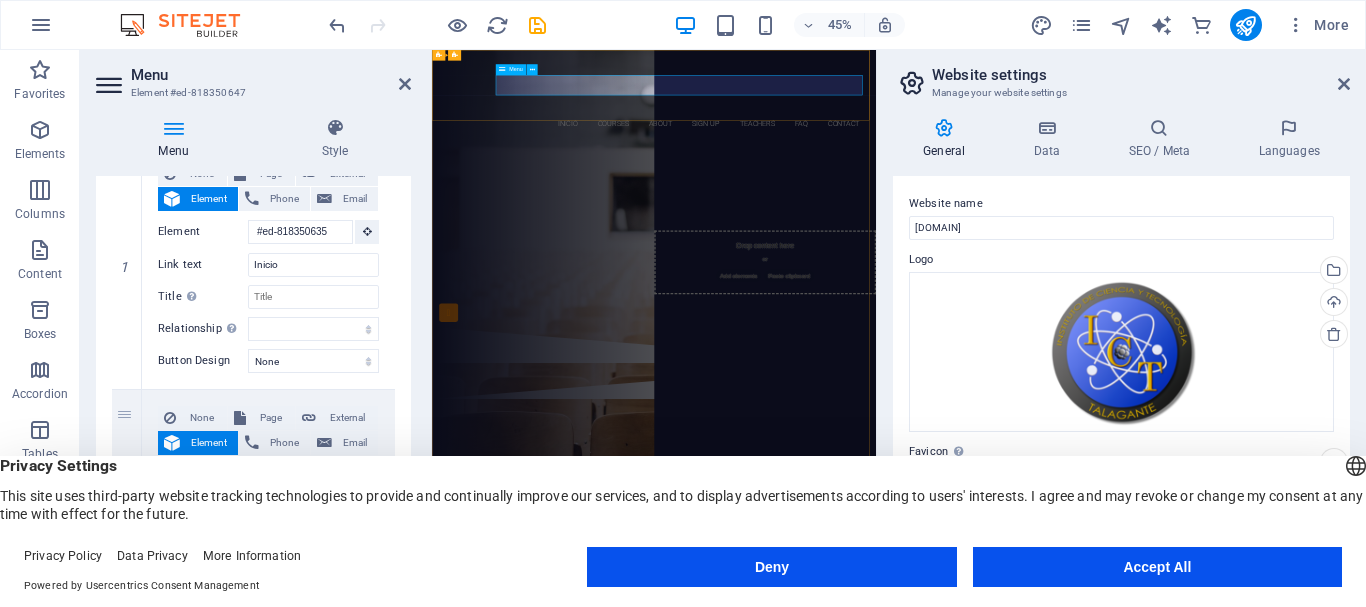 click on "Inicio Courses About Sign up Teachers FAQ Contact" at bounding box center (926, 213) 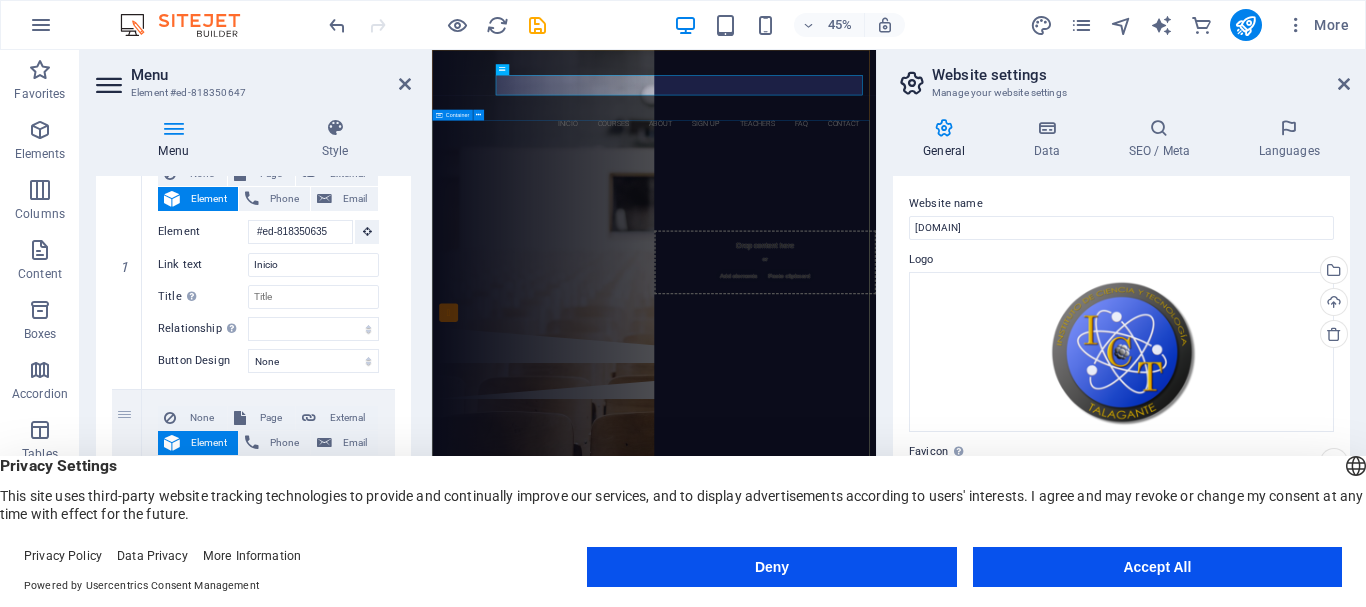 click on "Are you ready to learn new languages? Join our Language School Our Courses Sign up now" at bounding box center (925, 459) 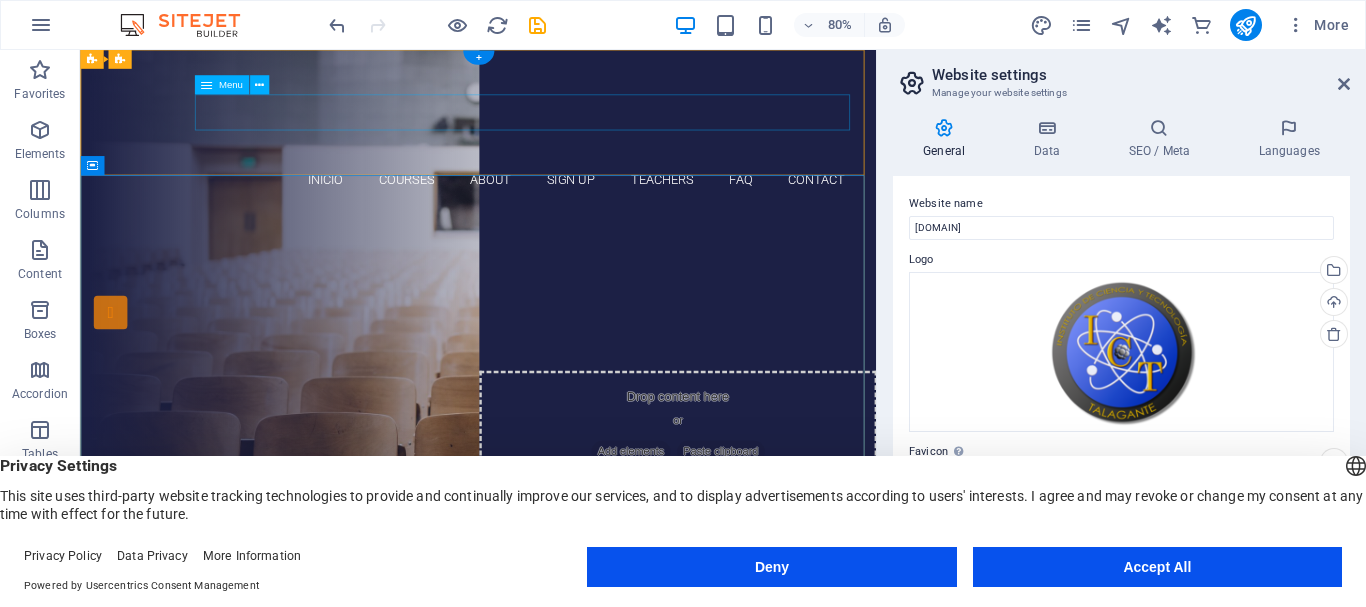 click on "Inicio Courses About Sign up Teachers FAQ Contact" at bounding box center [578, 213] 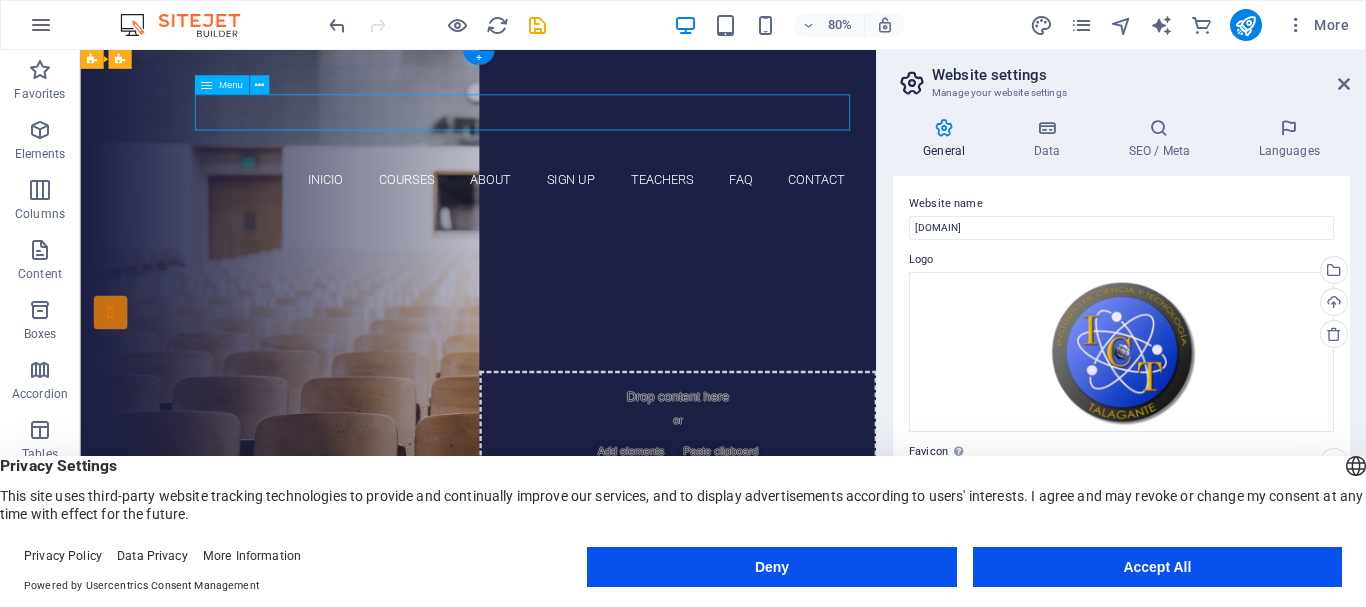 click on "Inicio Courses About Sign up Teachers FAQ Contact" at bounding box center [578, 213] 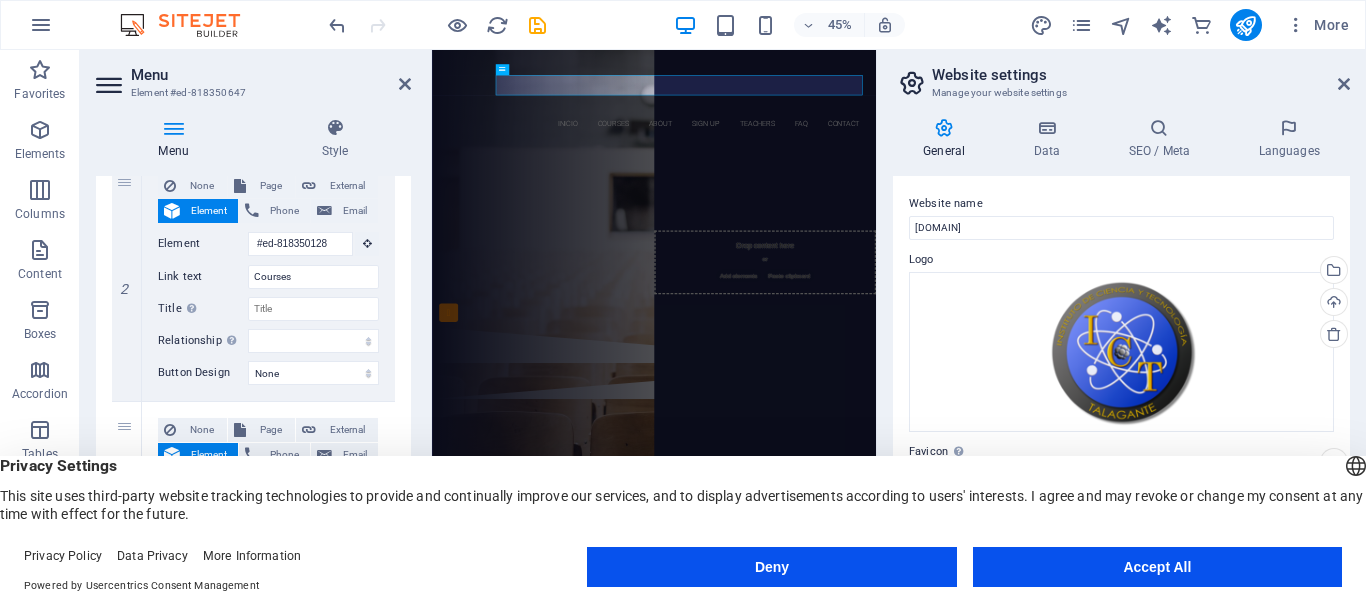 scroll, scrollTop: 459, scrollLeft: 0, axis: vertical 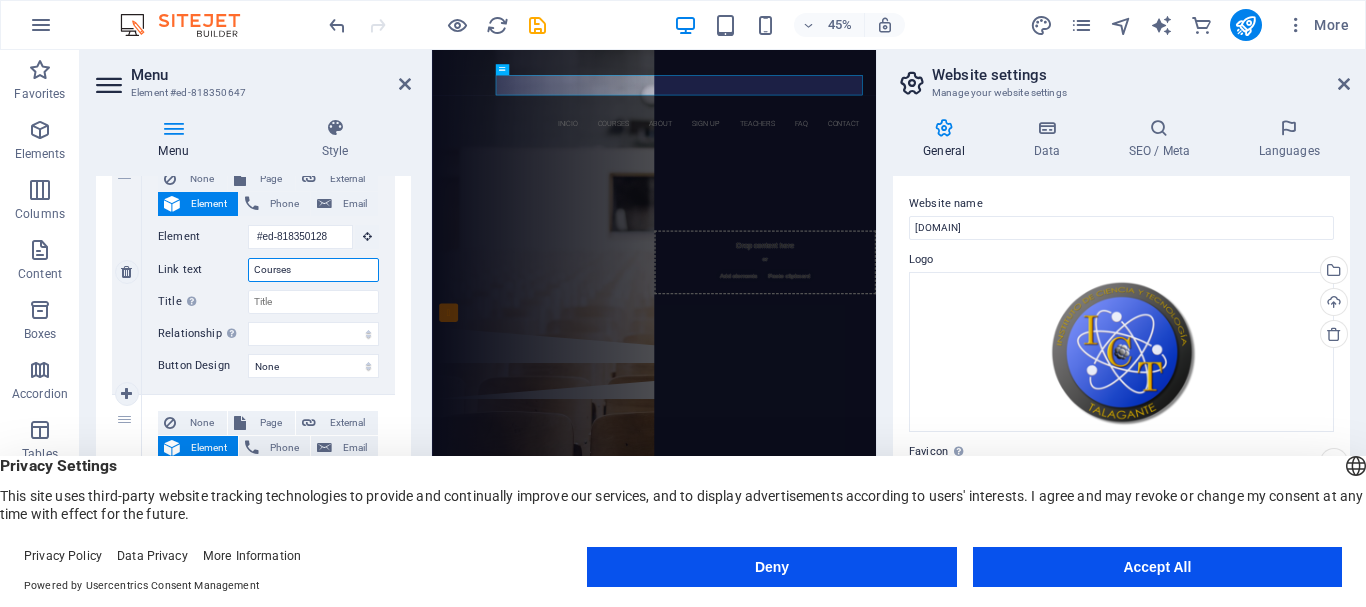 drag, startPoint x: 300, startPoint y: 269, endPoint x: 239, endPoint y: 278, distance: 61.66036 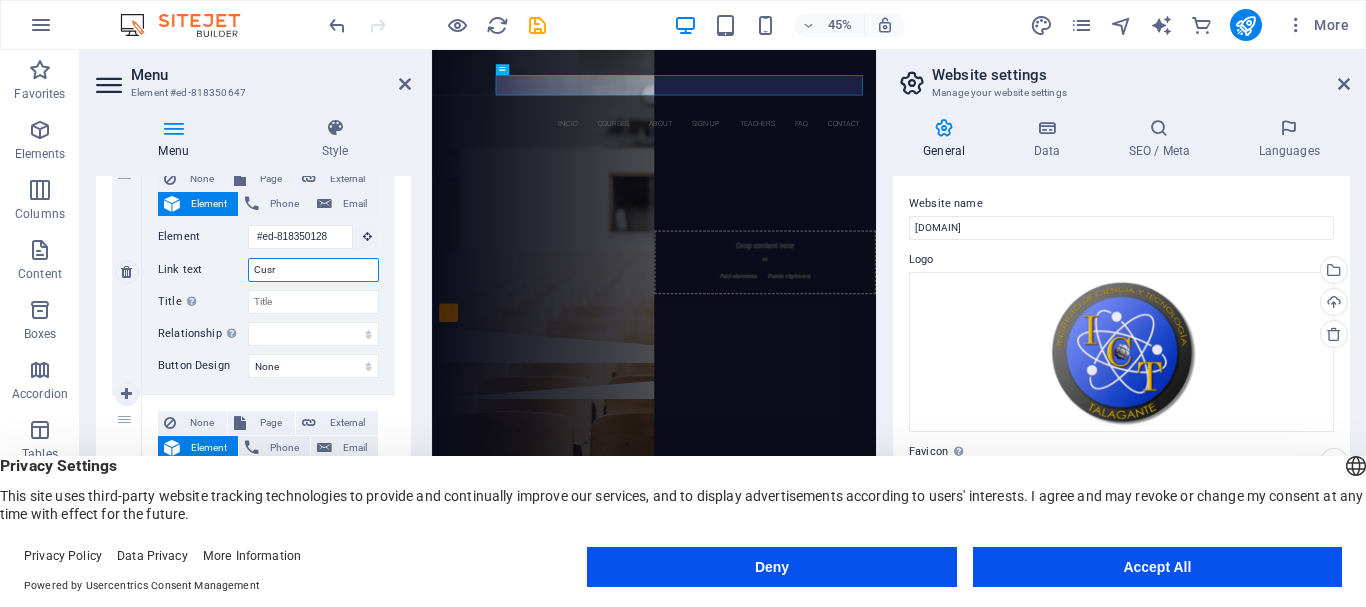 type on "Cus" 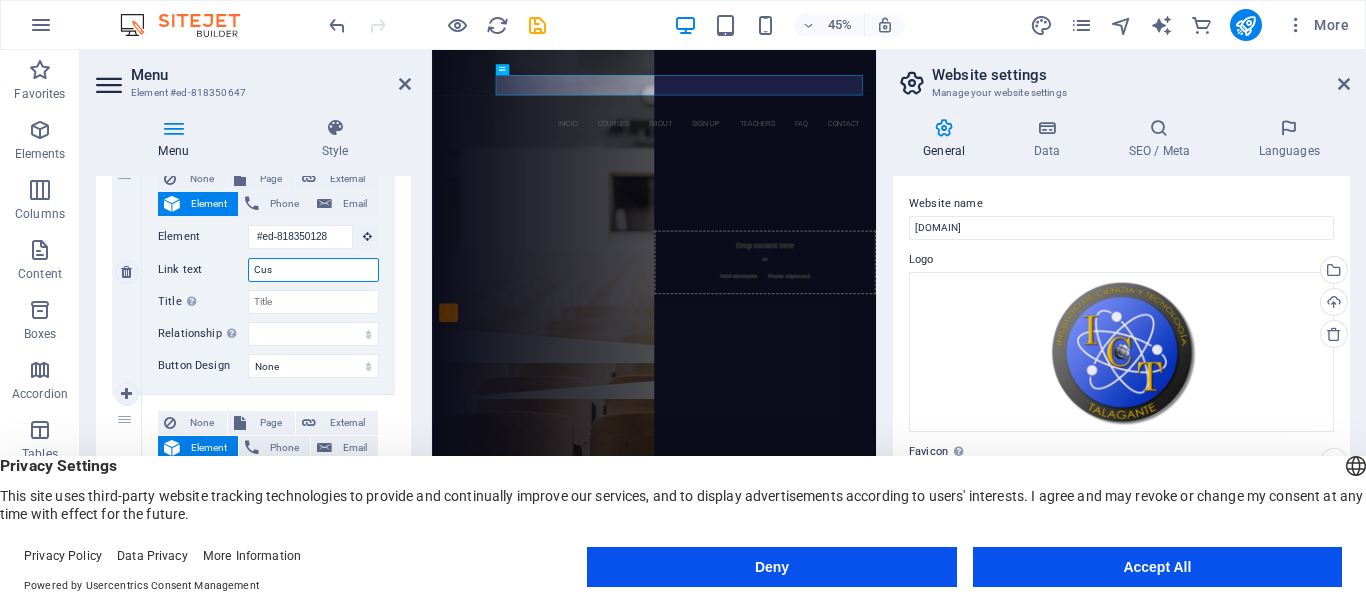 select 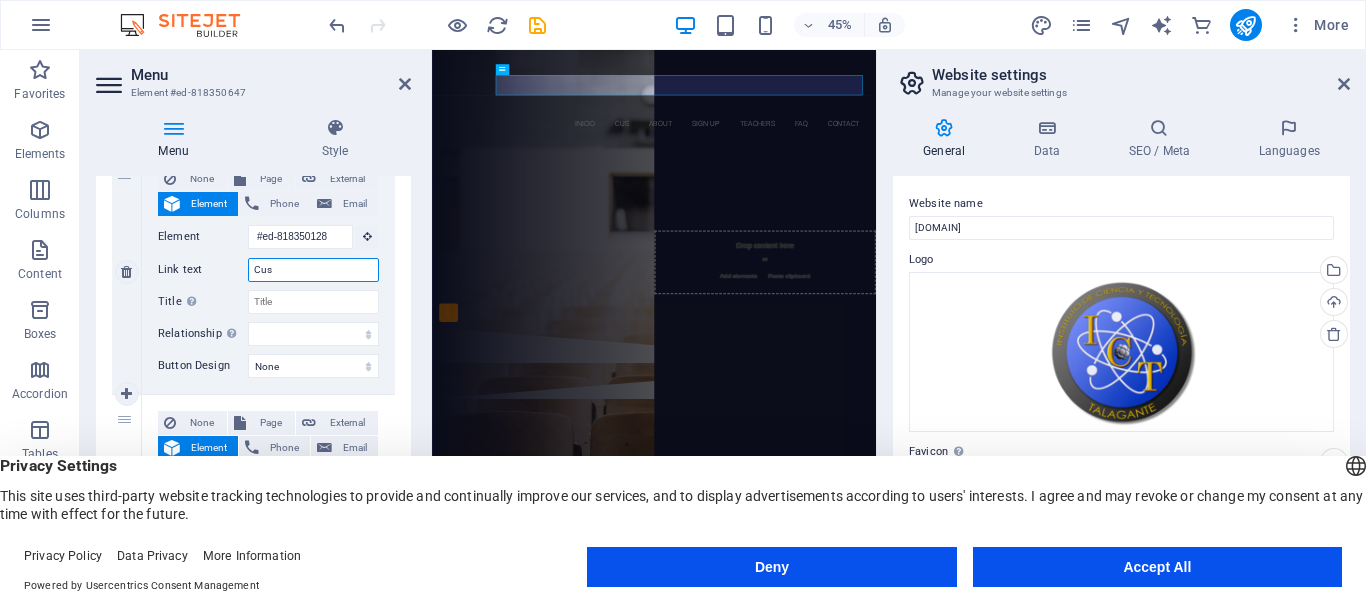 type on "Cu" 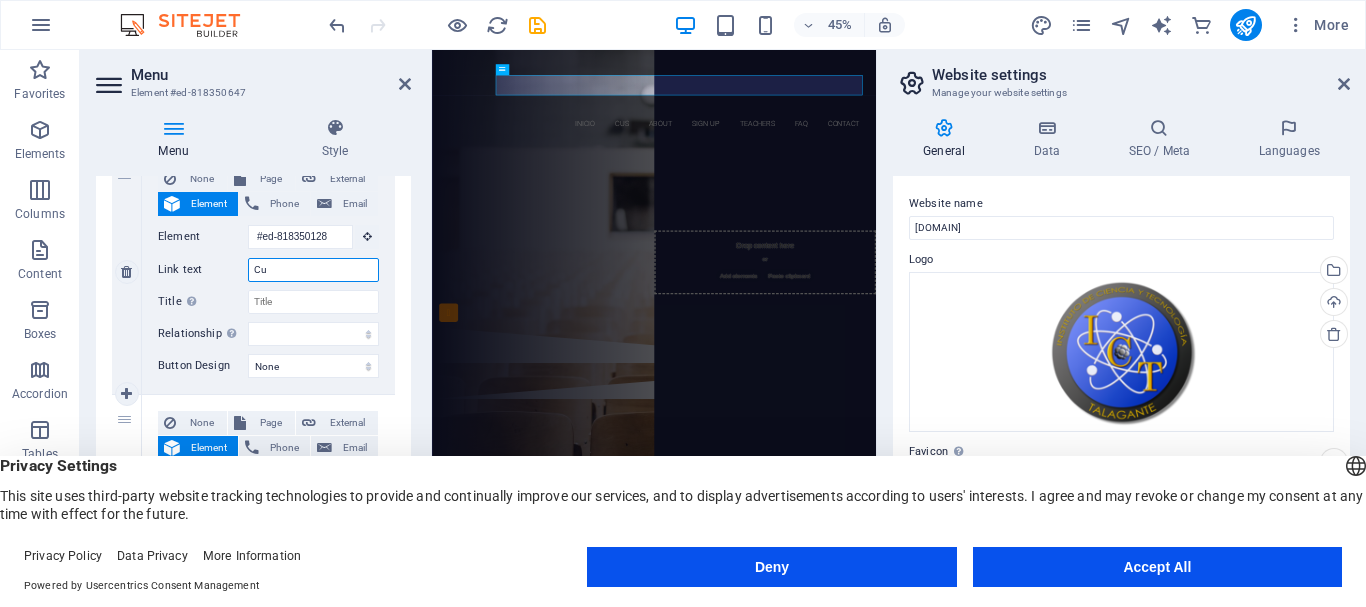 select 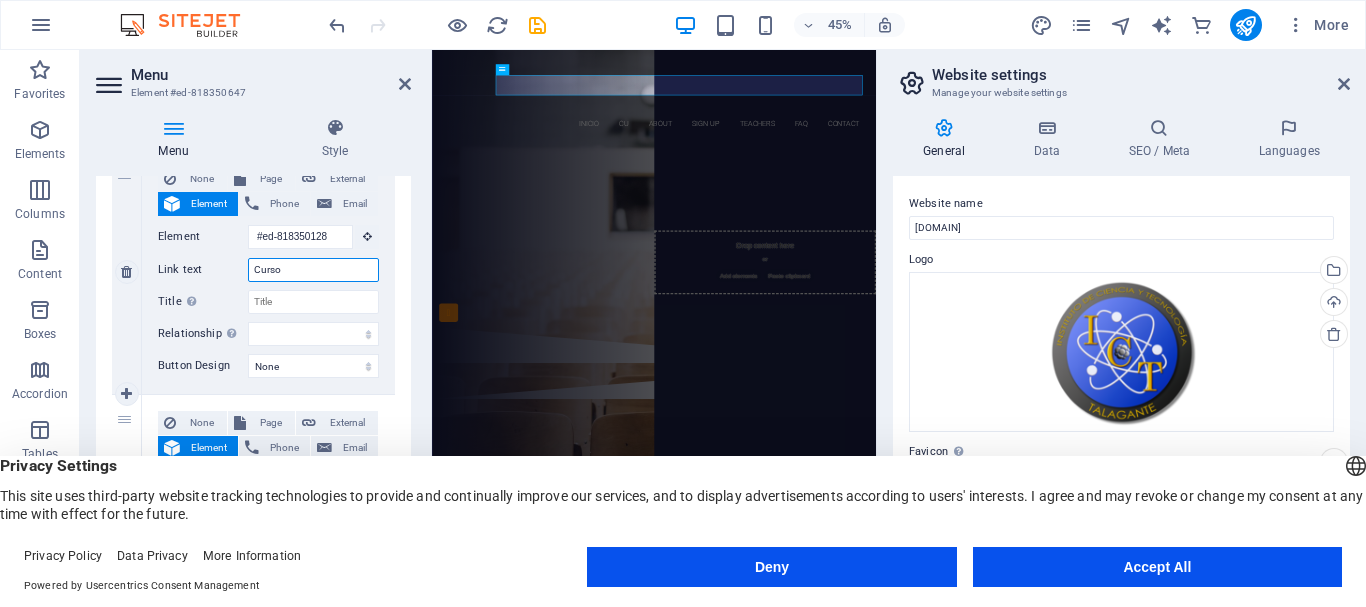 type on "Cursos" 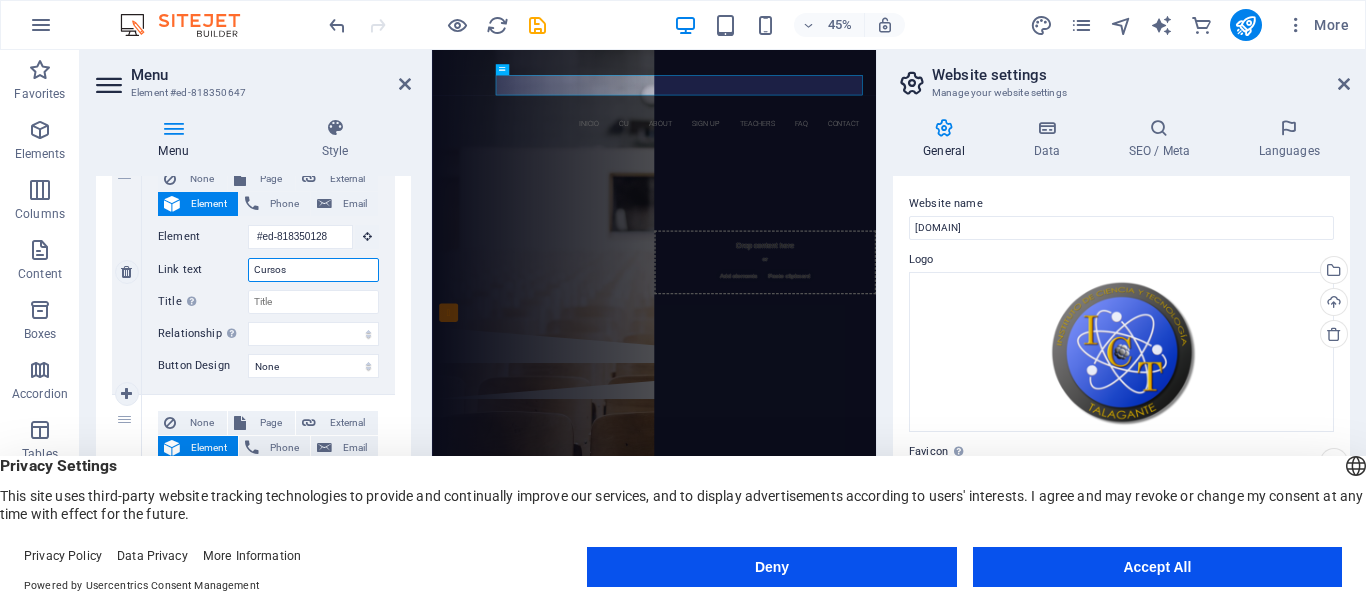 select 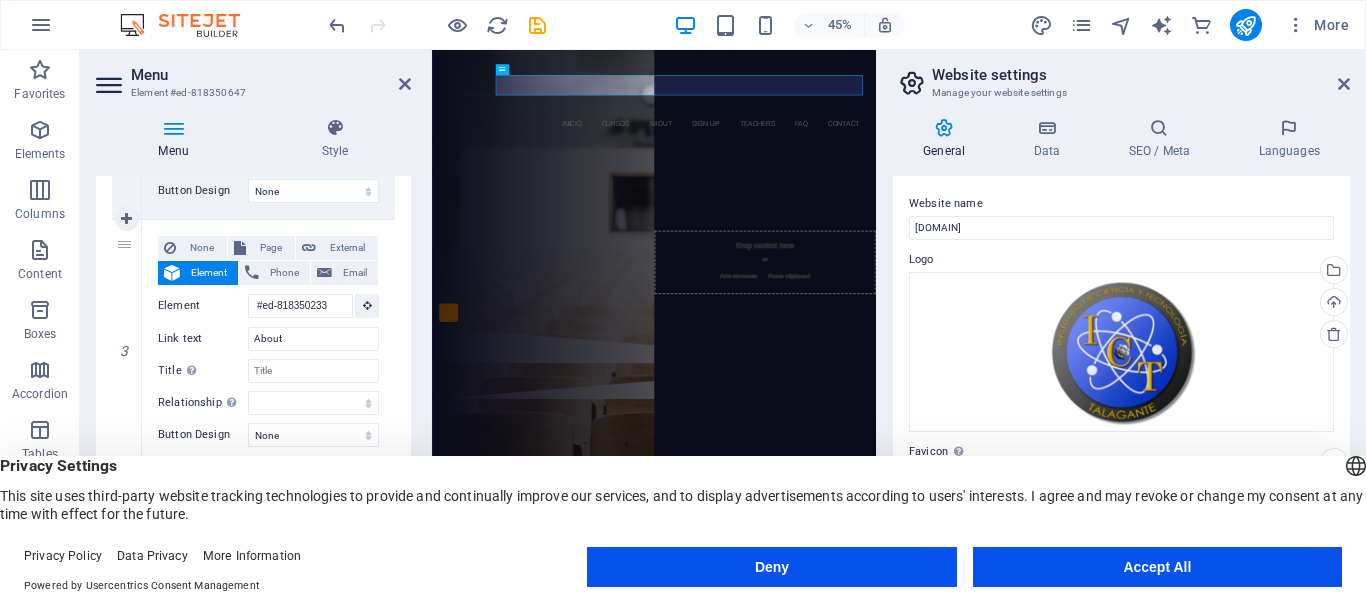 scroll, scrollTop: 645, scrollLeft: 0, axis: vertical 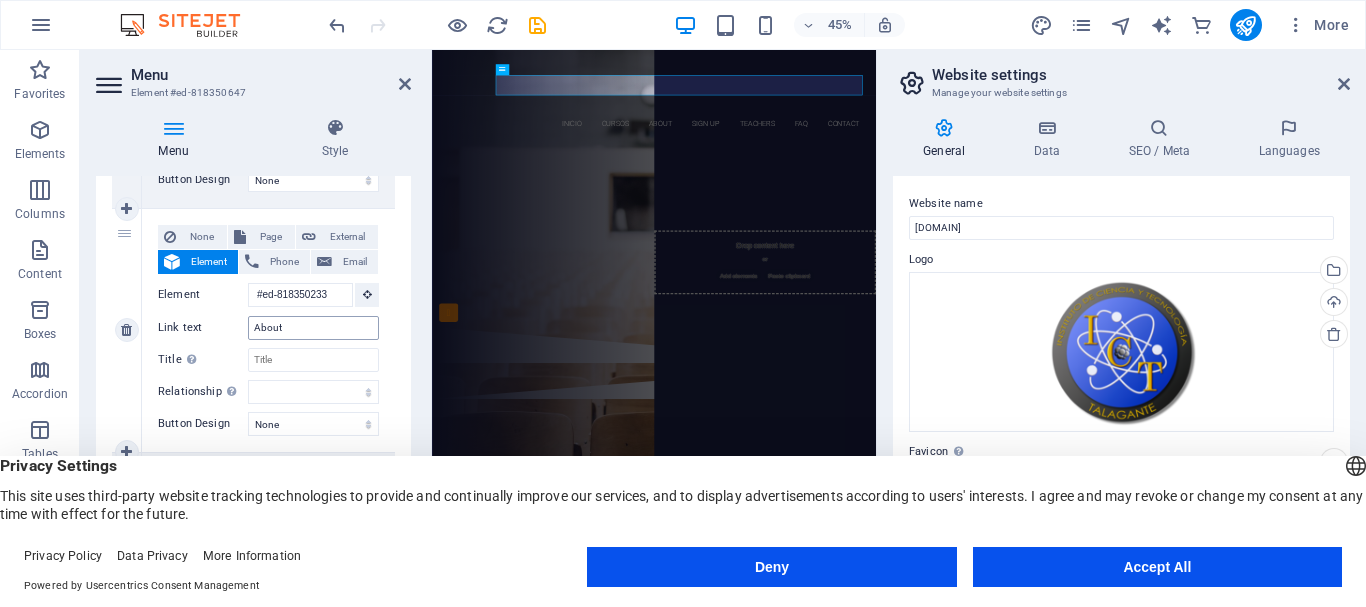 type on "Cursos" 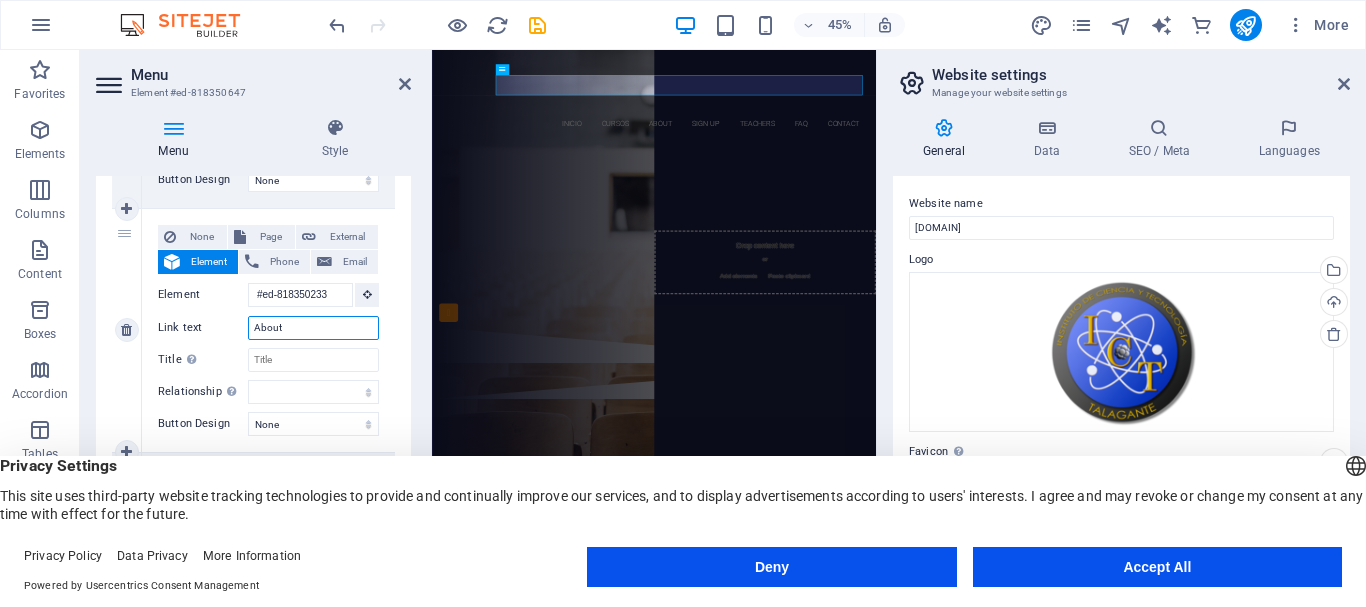 drag, startPoint x: 302, startPoint y: 332, endPoint x: 256, endPoint y: 333, distance: 46.010868 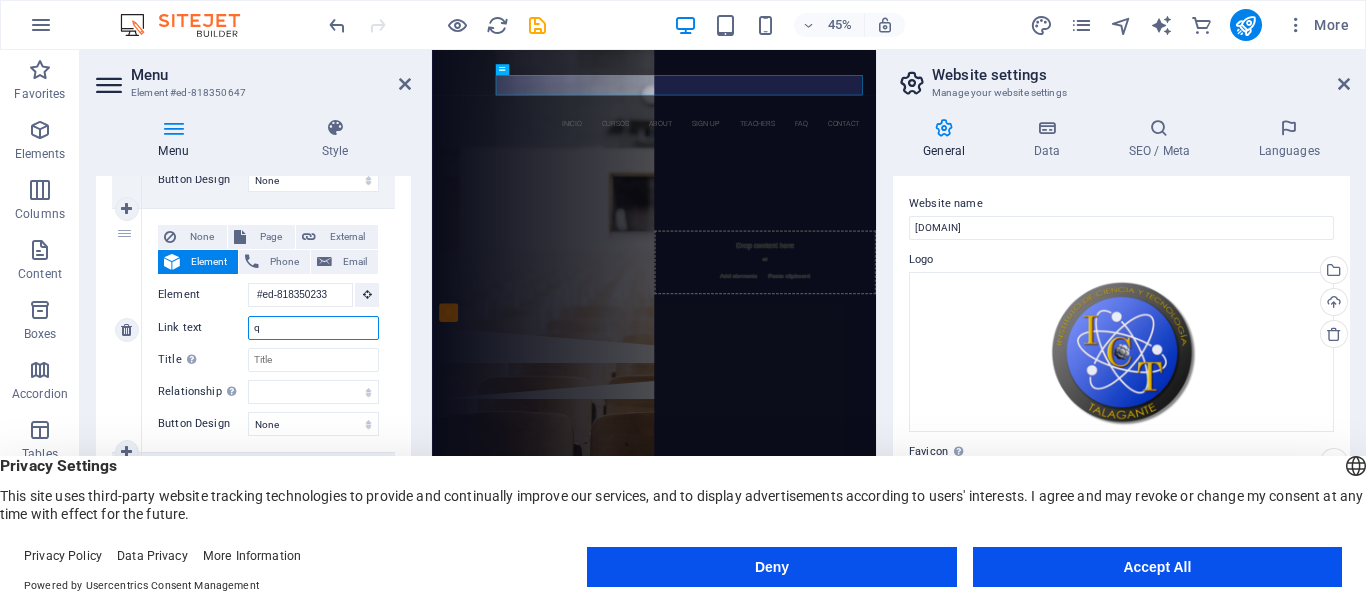 type on "qi" 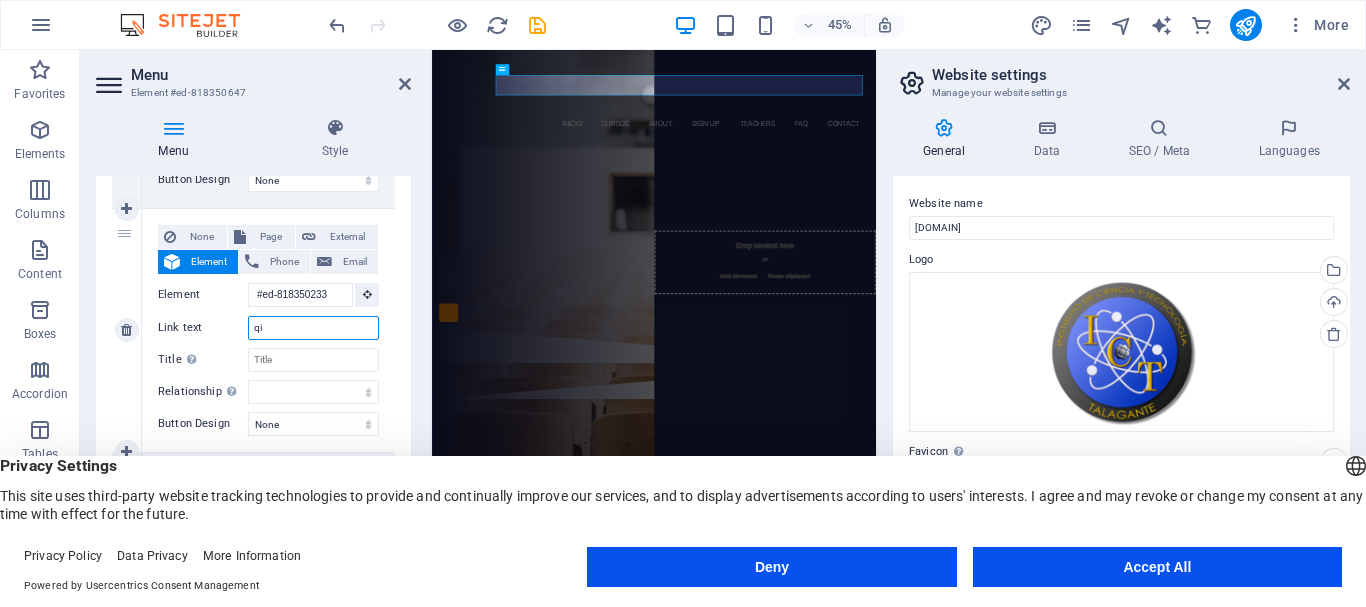 select 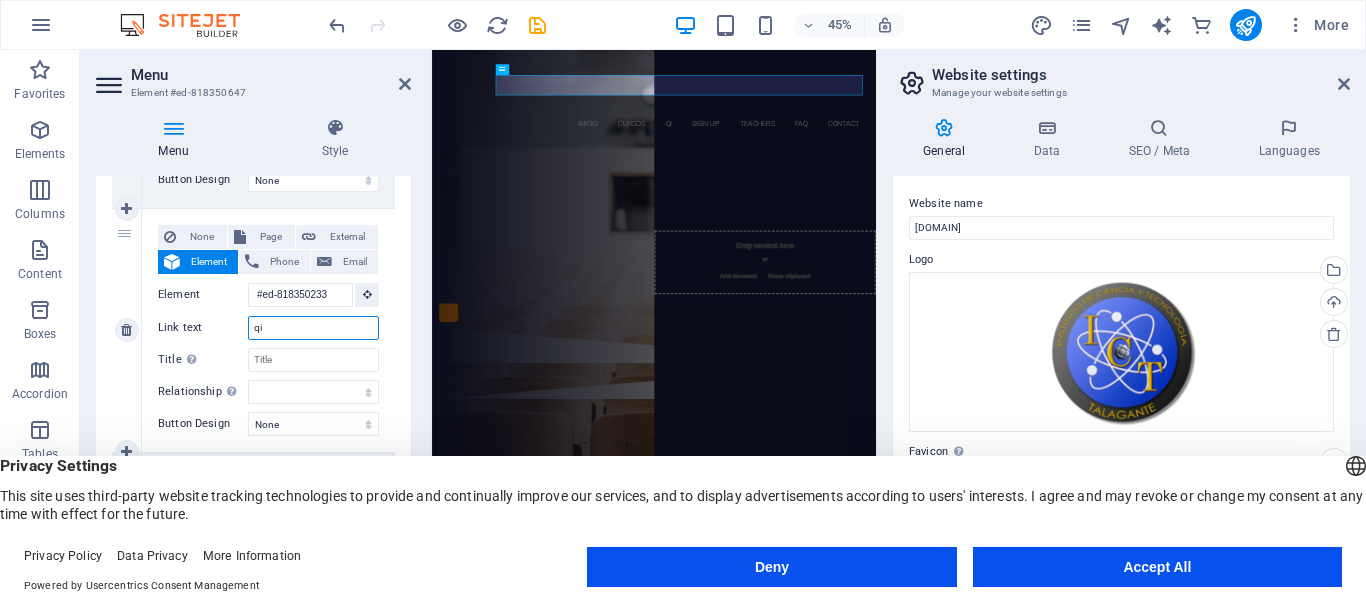 type on "q" 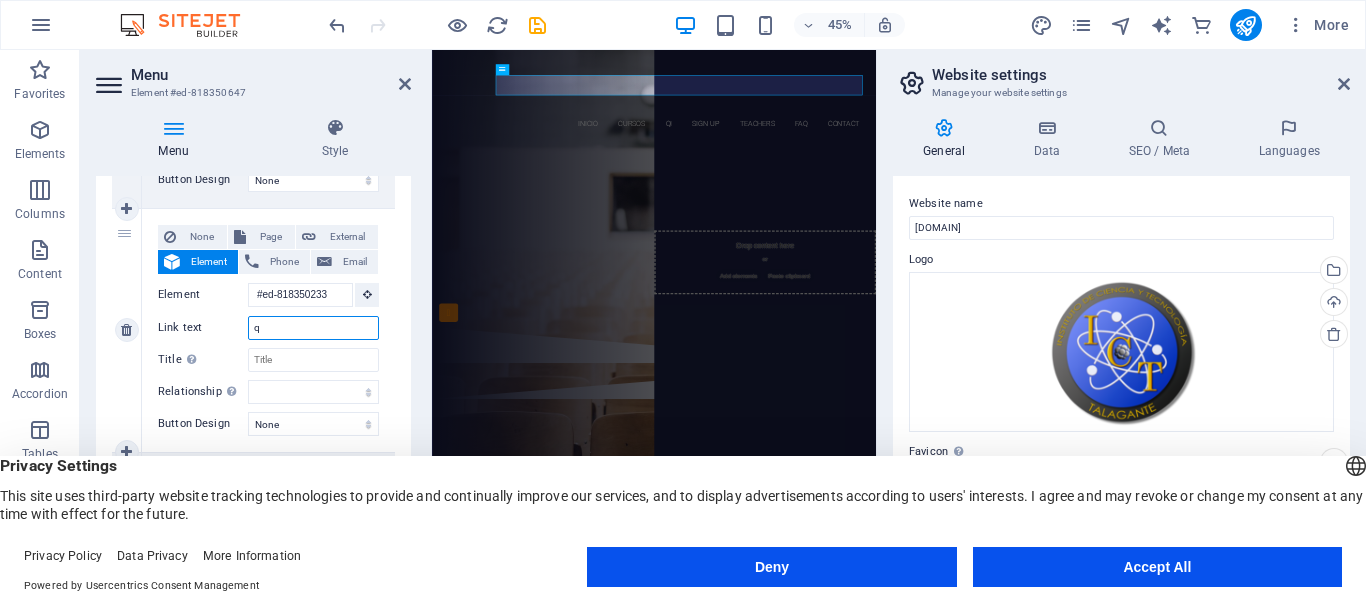type 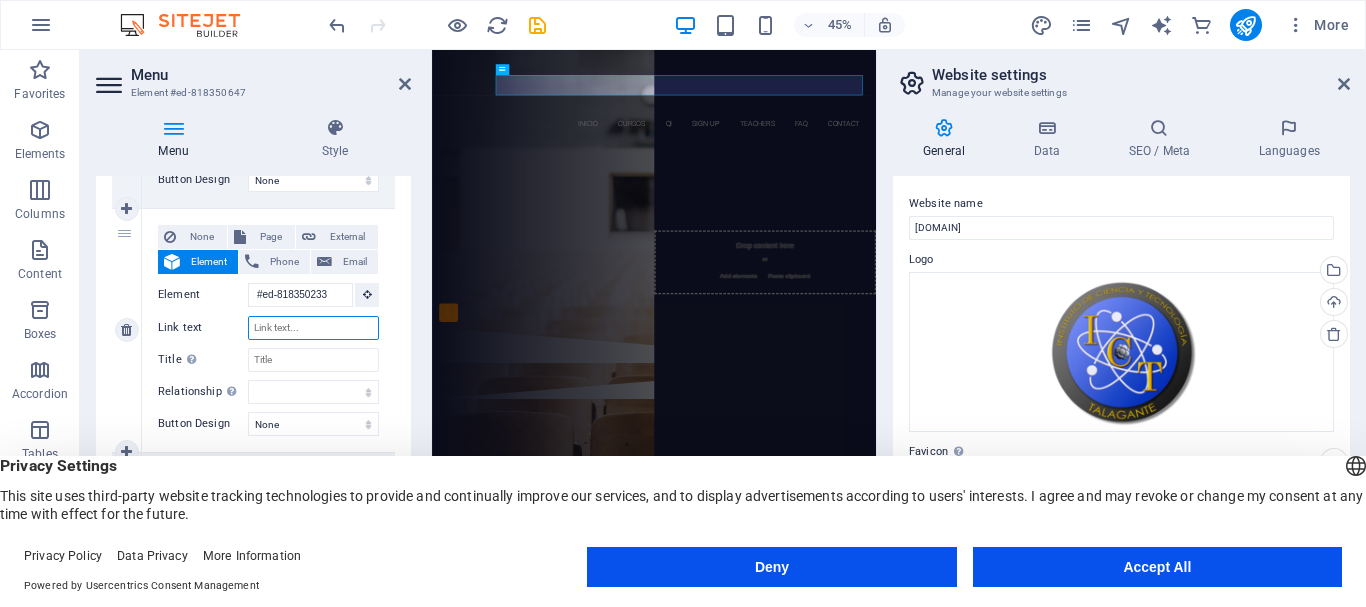 select 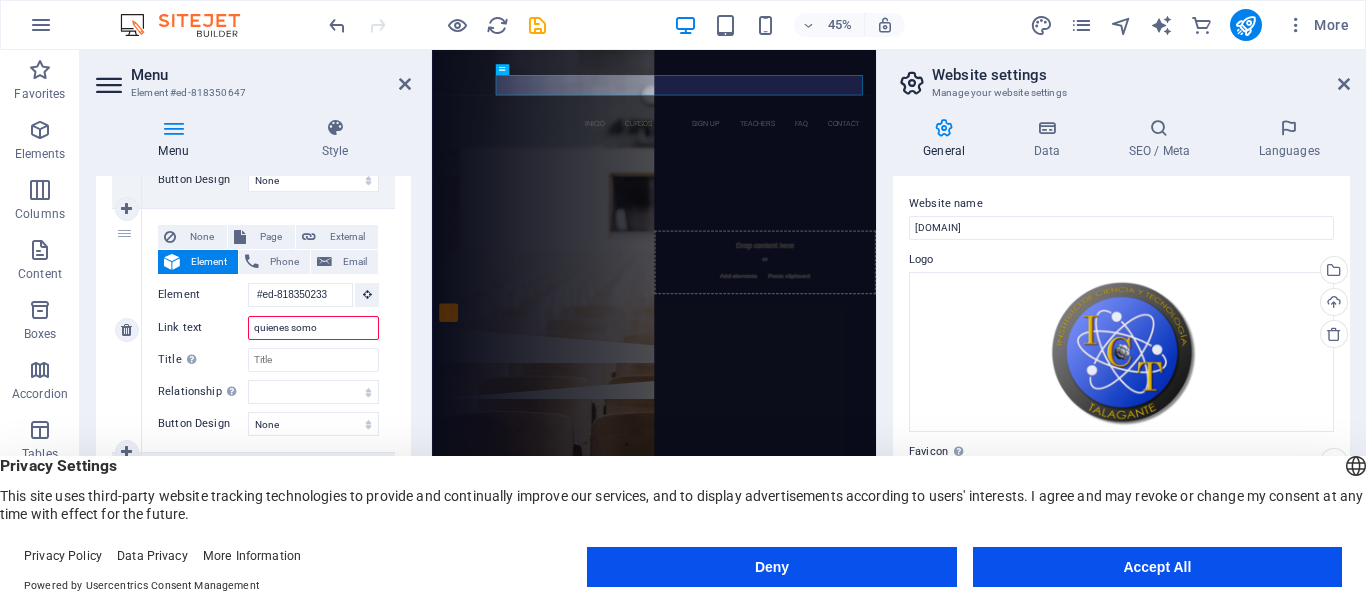 type on "quienes somos" 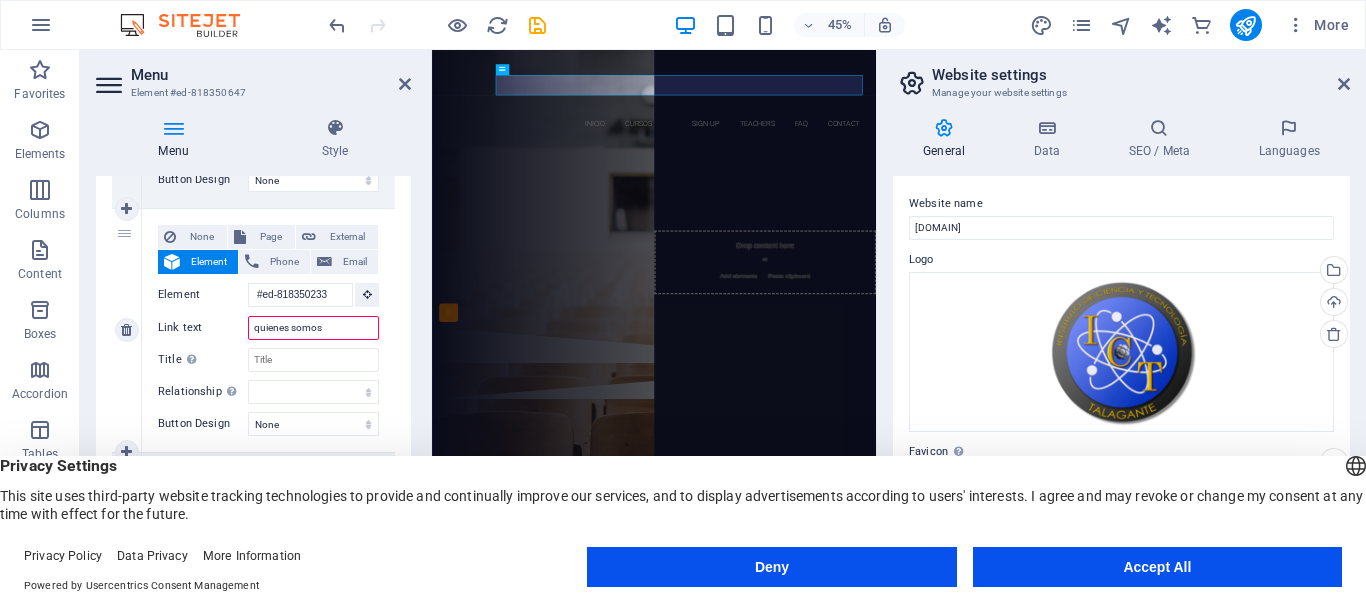 select 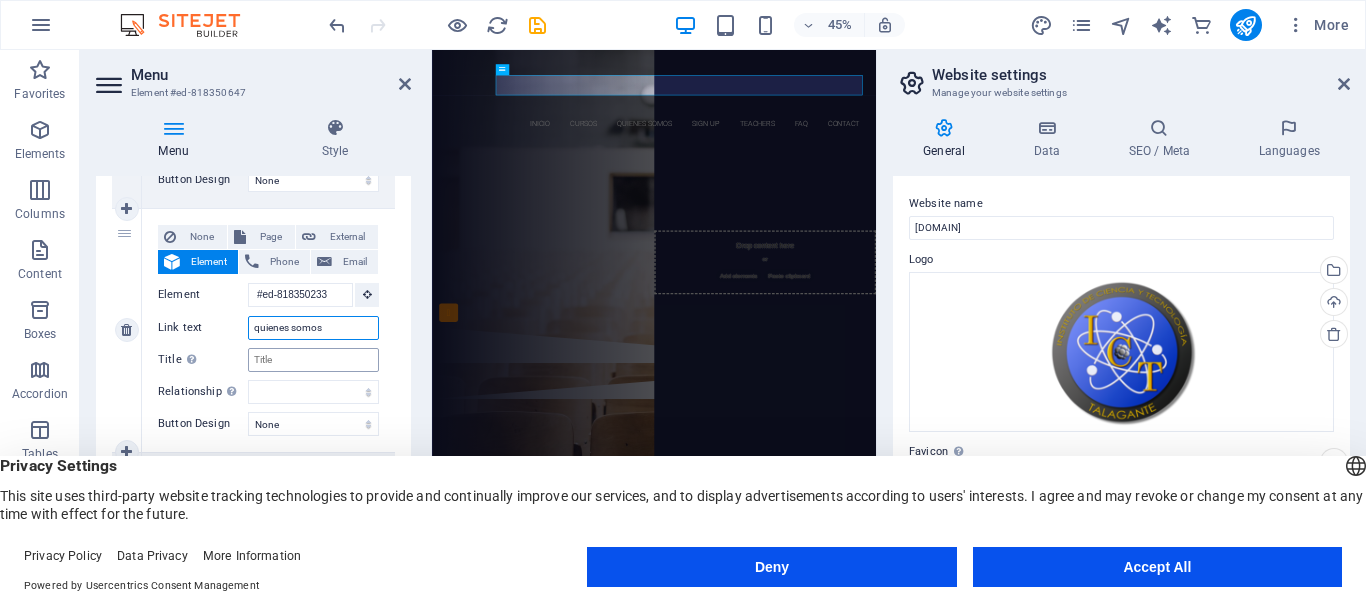 type on "quienes somos?" 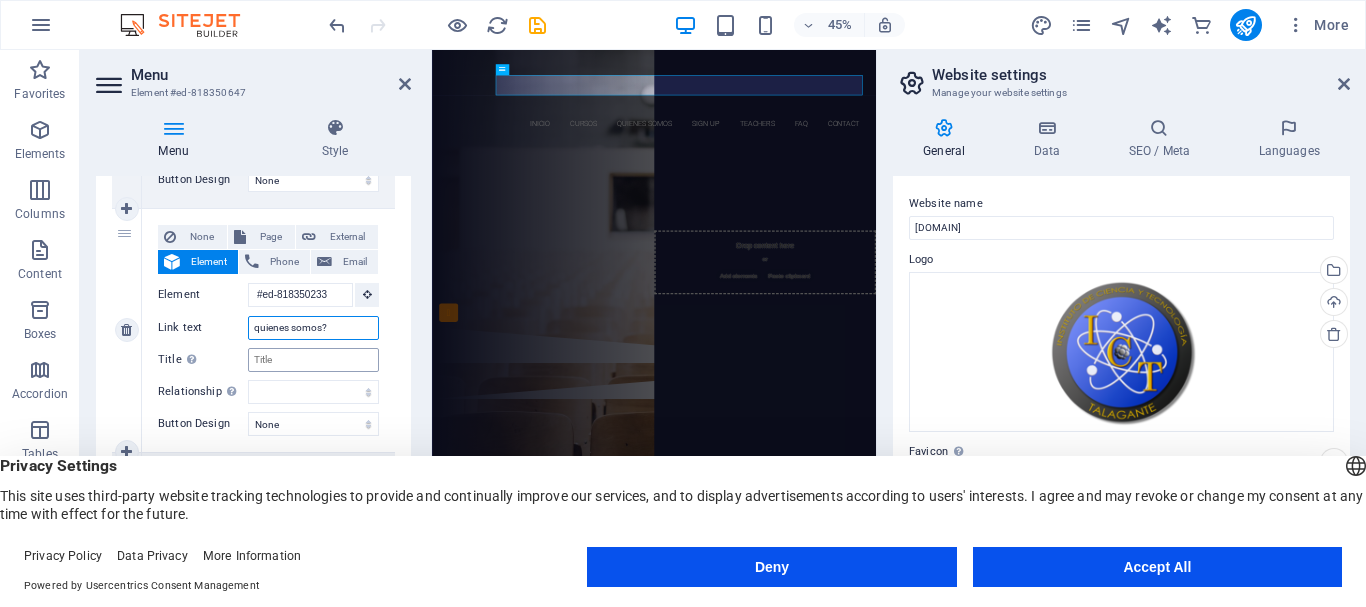 select 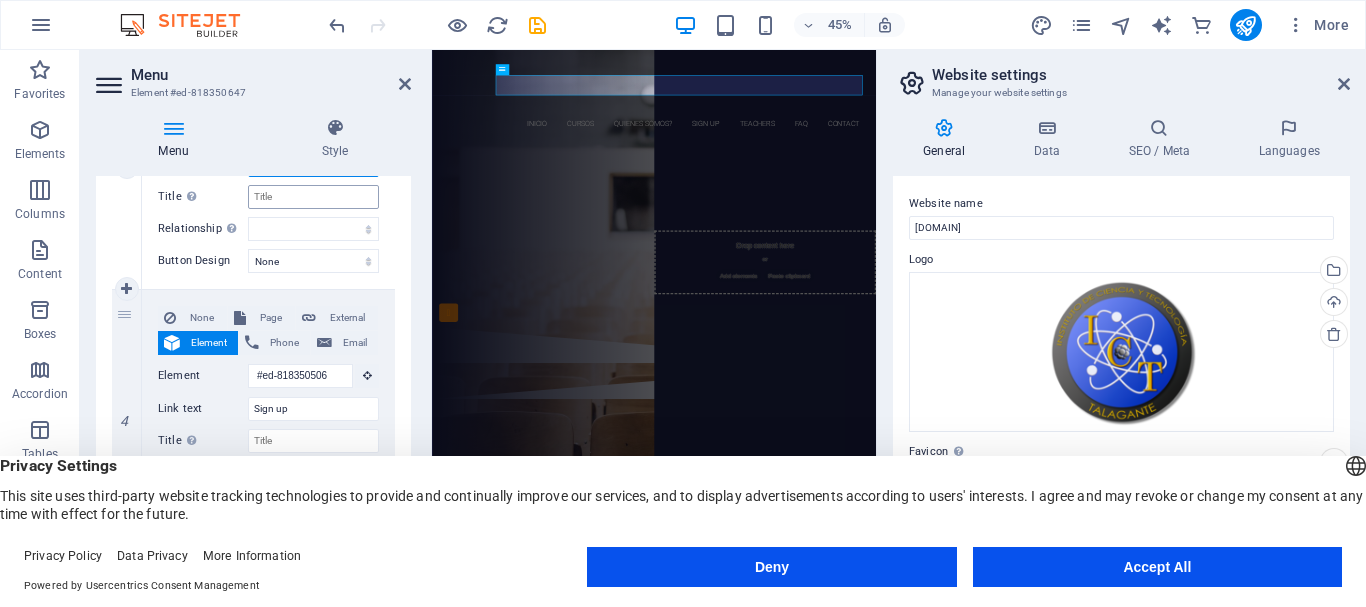 scroll, scrollTop: 812, scrollLeft: 0, axis: vertical 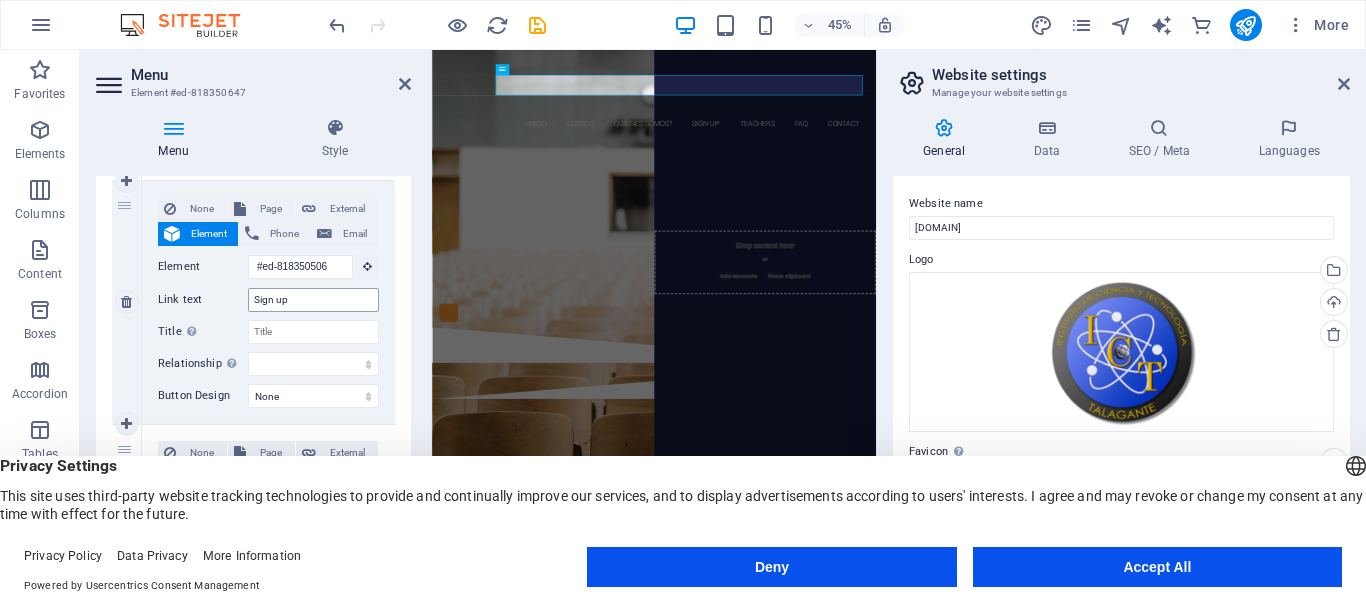 type on "quienes somos?" 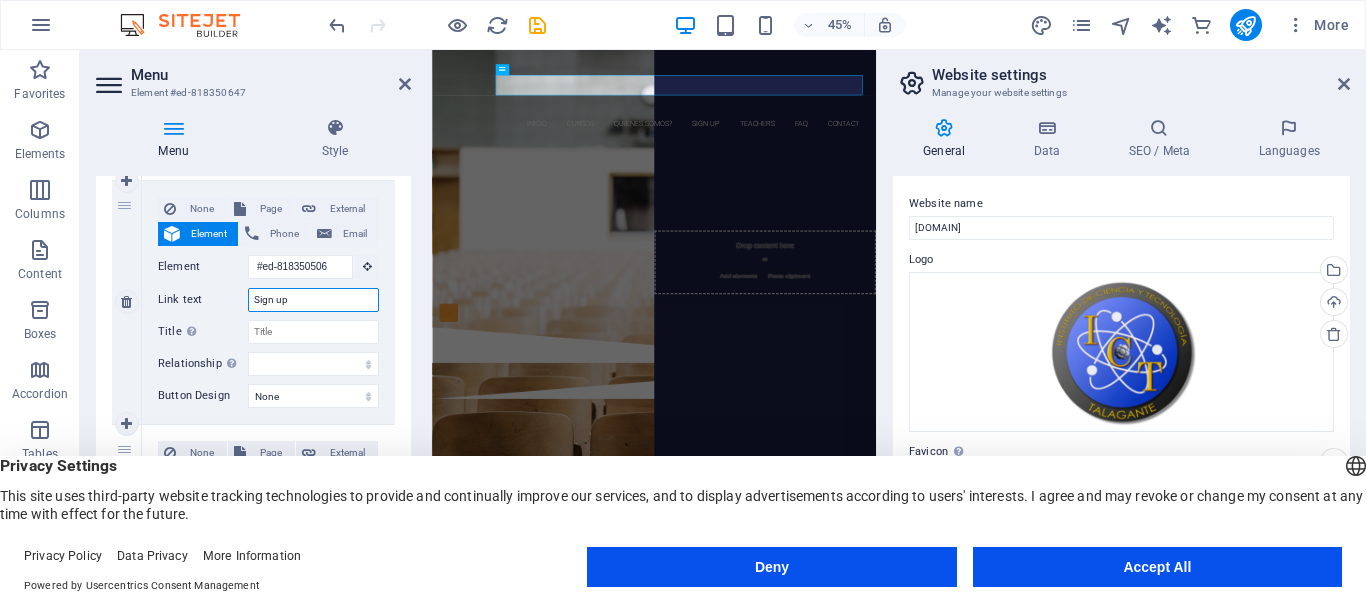 drag, startPoint x: 295, startPoint y: 295, endPoint x: 237, endPoint y: 302, distance: 58.420887 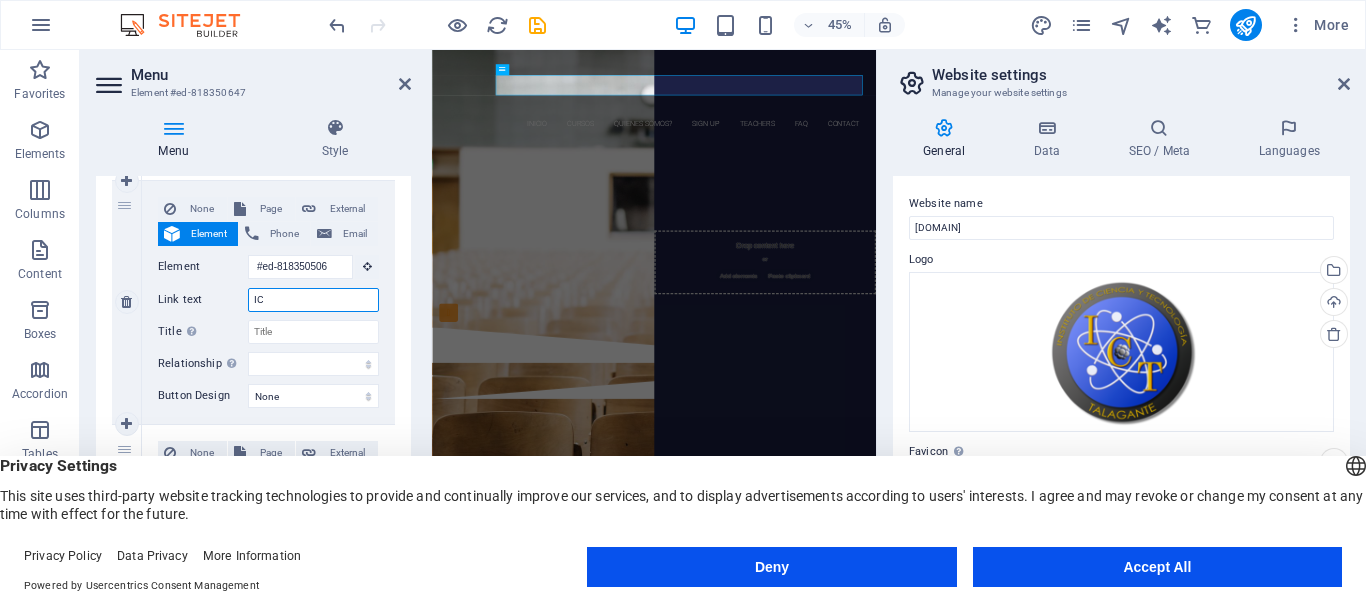 type on "ICT" 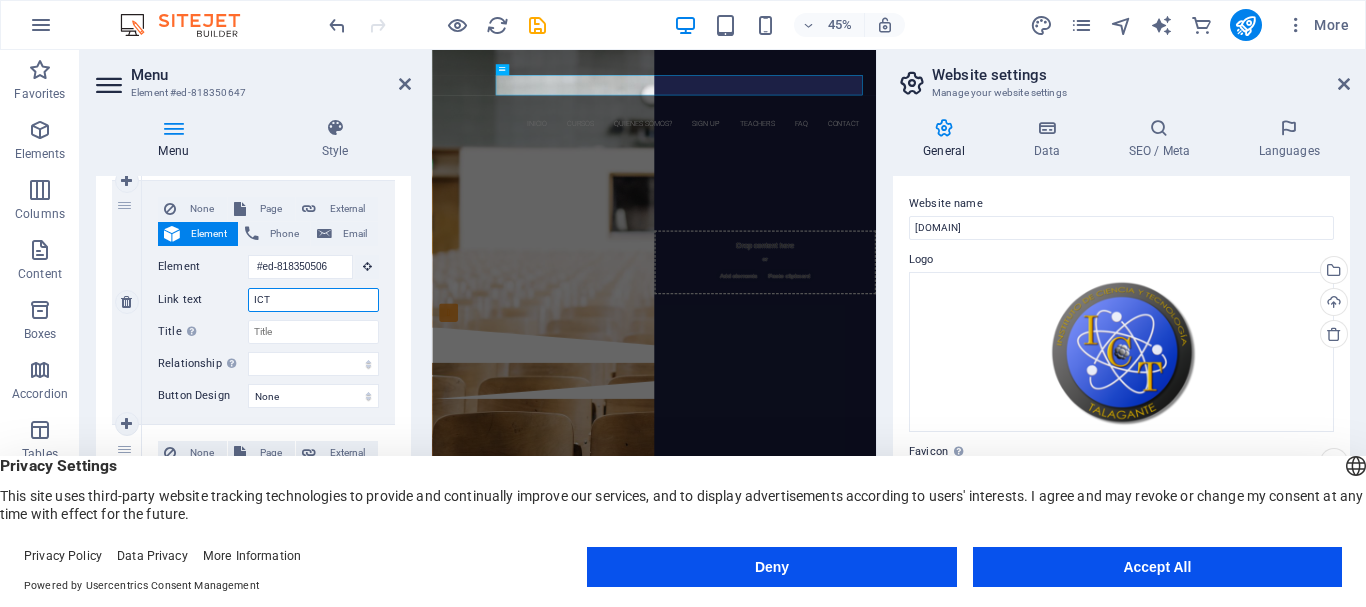 select 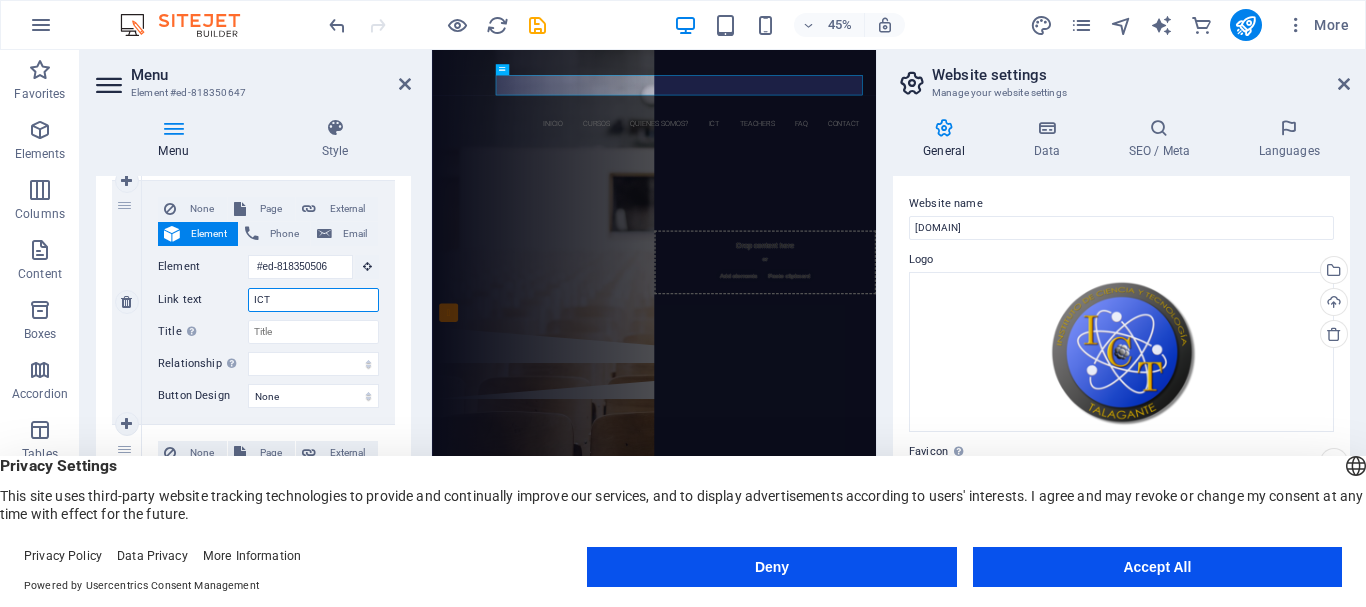 type on "ICT-" 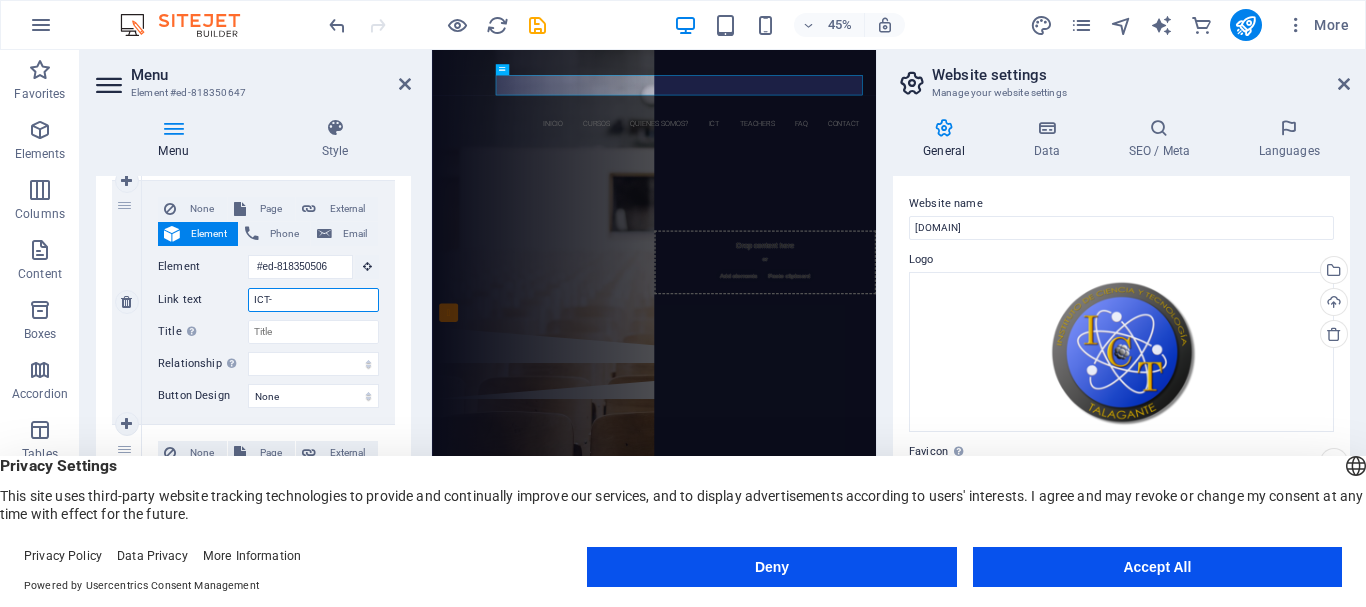 select 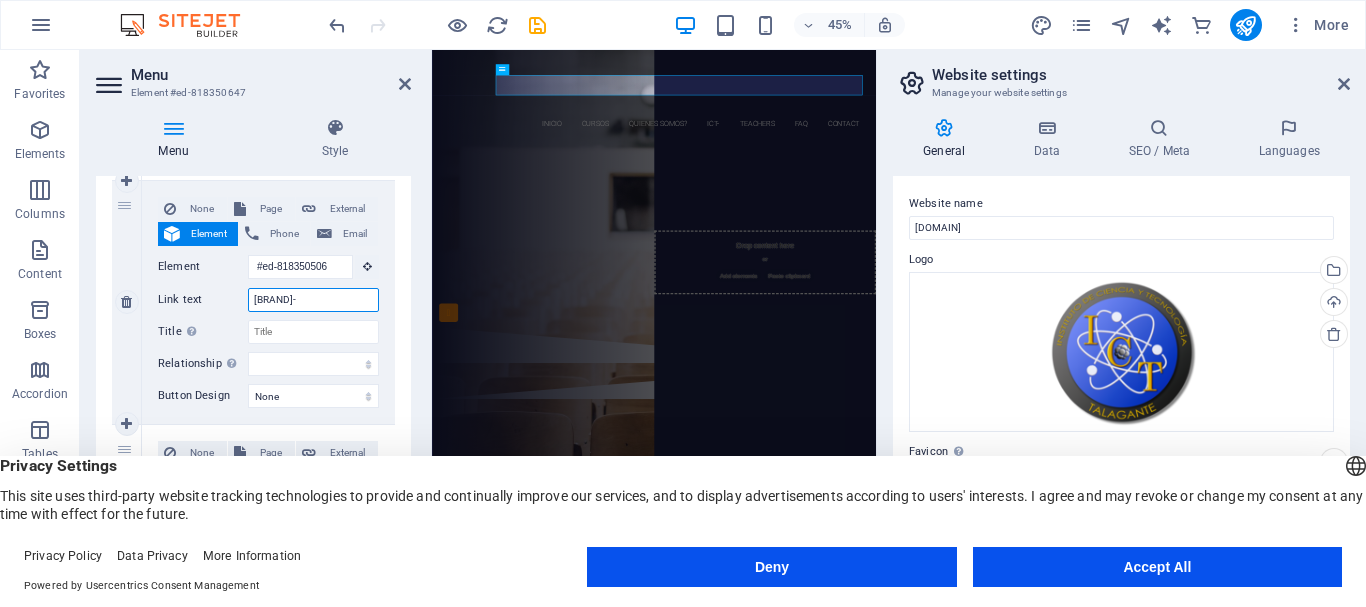 type on "[BRAND]" 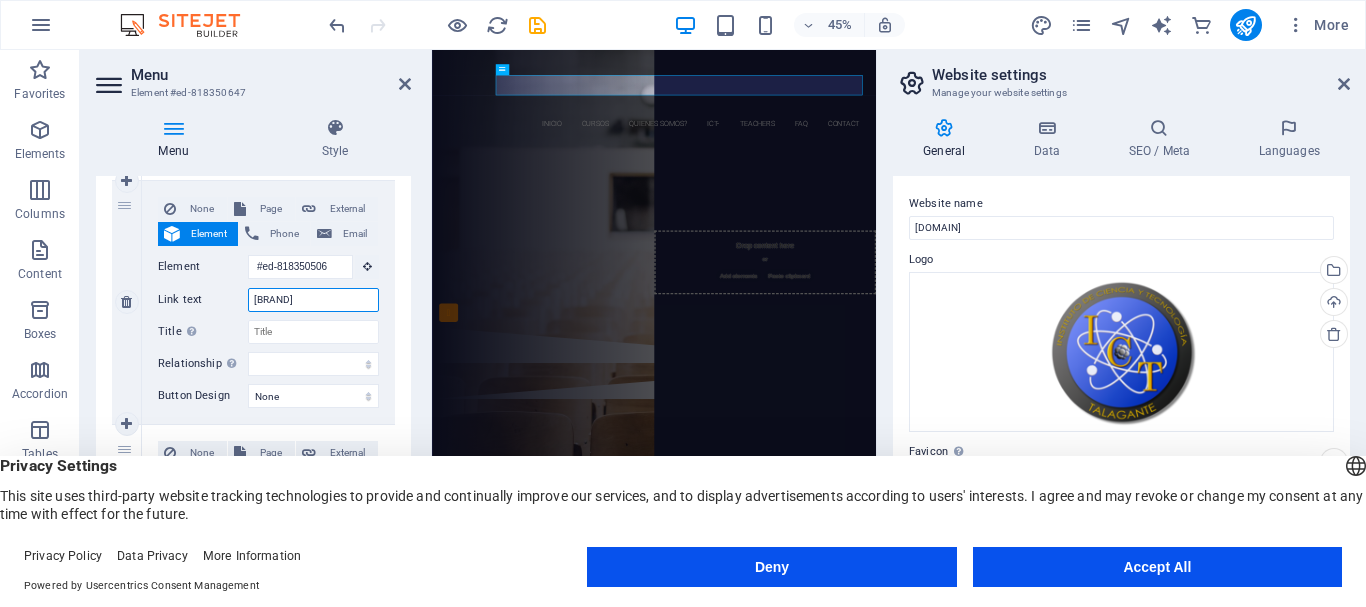 select 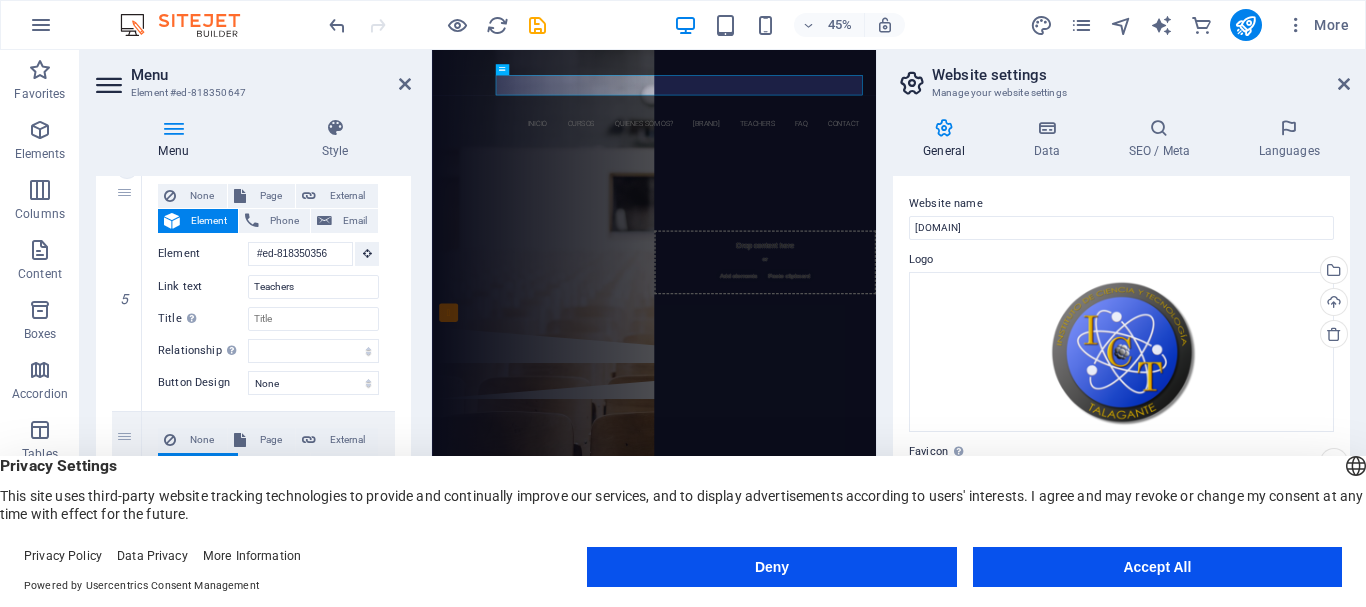 scroll, scrollTop: 1173, scrollLeft: 0, axis: vertical 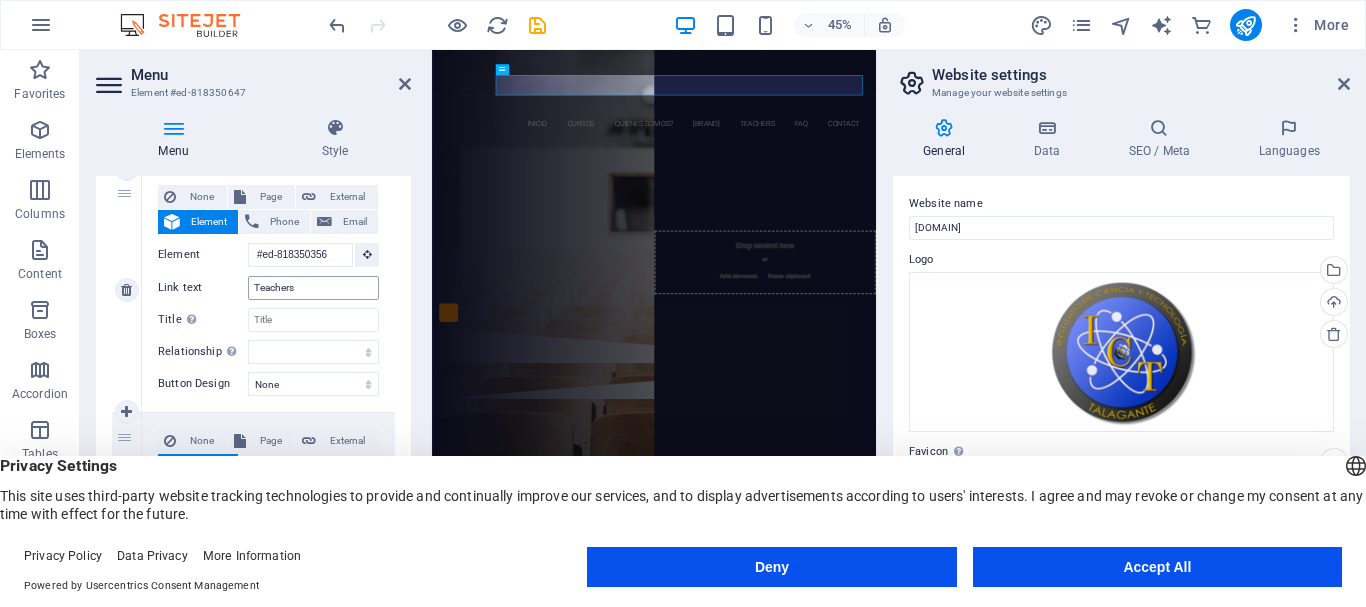 type on "[BRAND]" 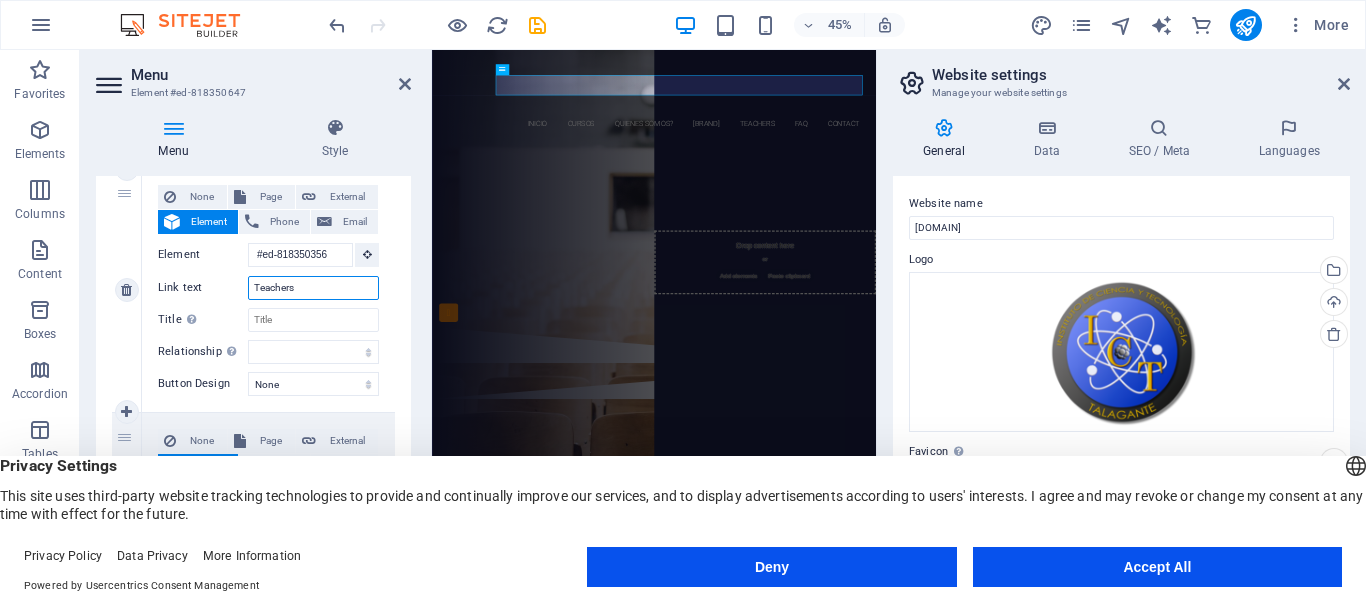 click on "Teachers" at bounding box center [313, 288] 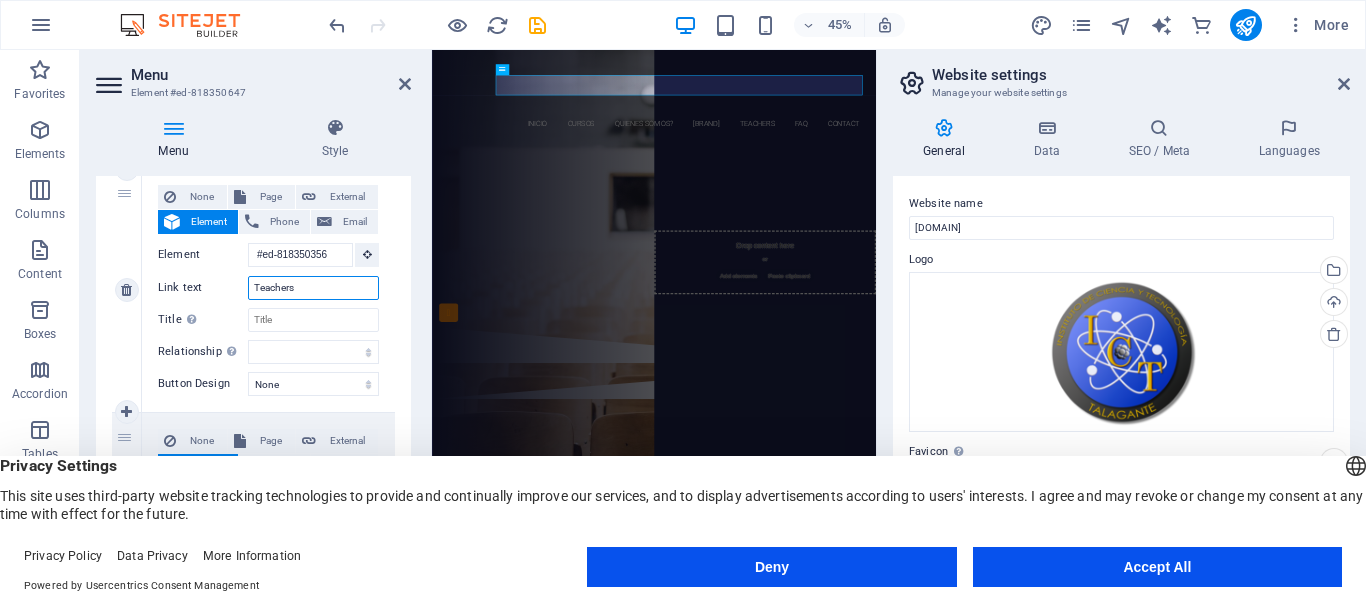 drag, startPoint x: 299, startPoint y: 290, endPoint x: 257, endPoint y: 282, distance: 42.755116 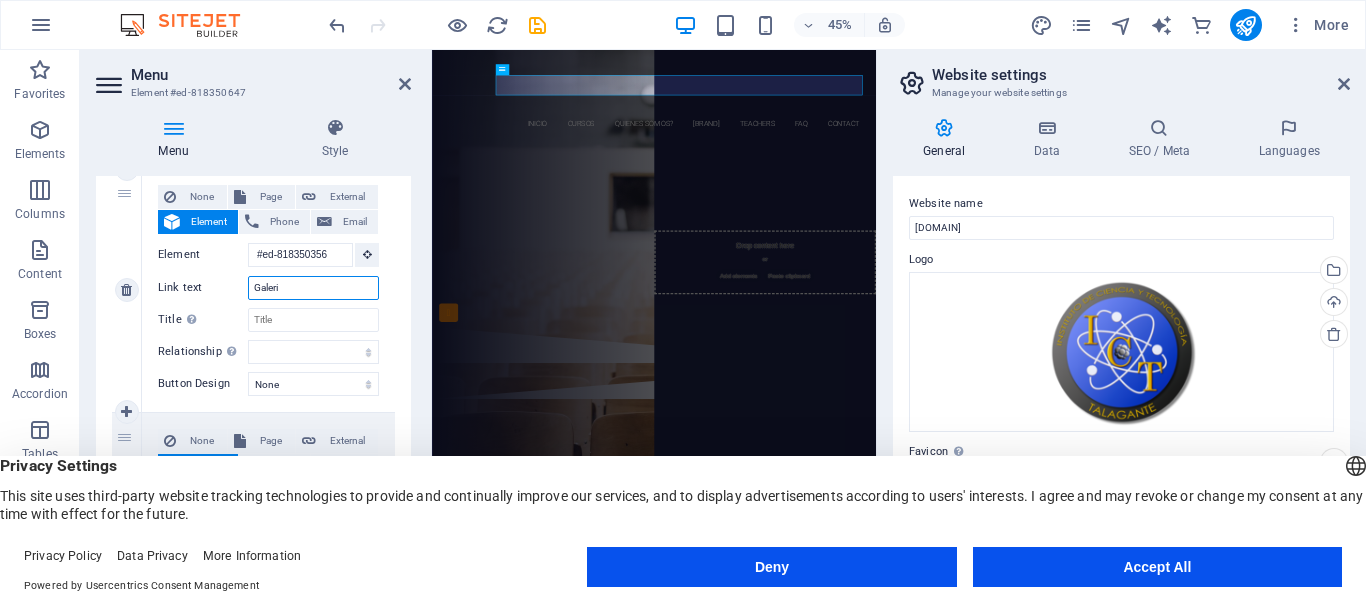 type on "Galeria" 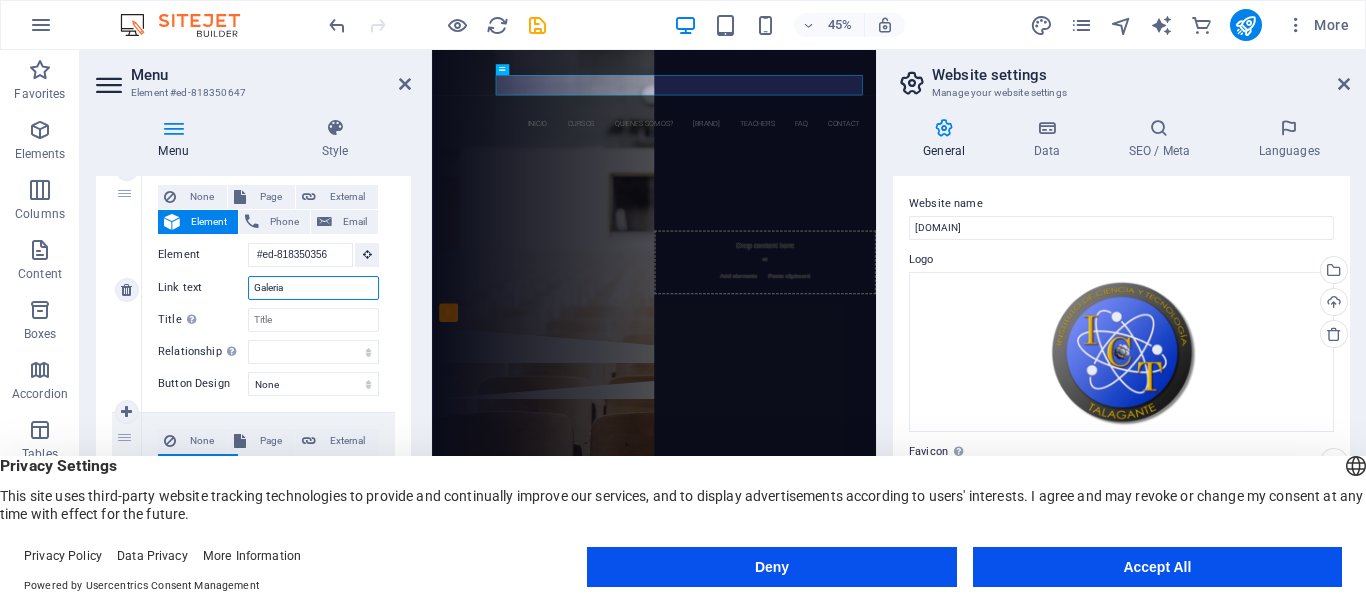 select 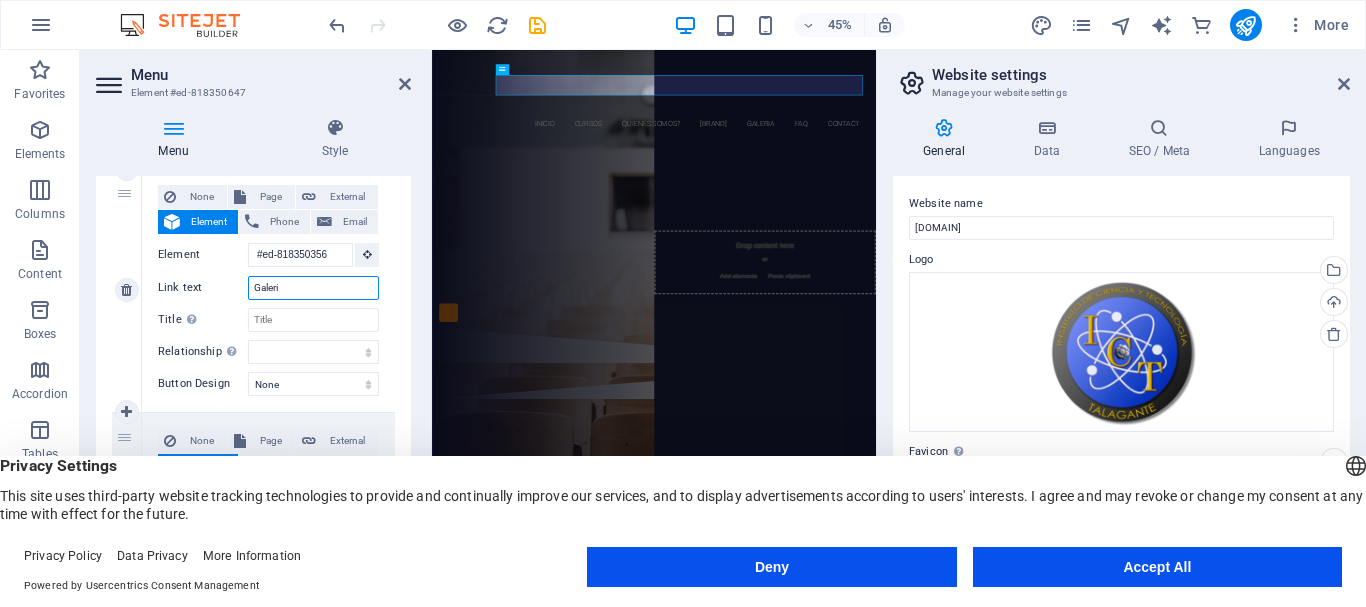 type on "Galer" 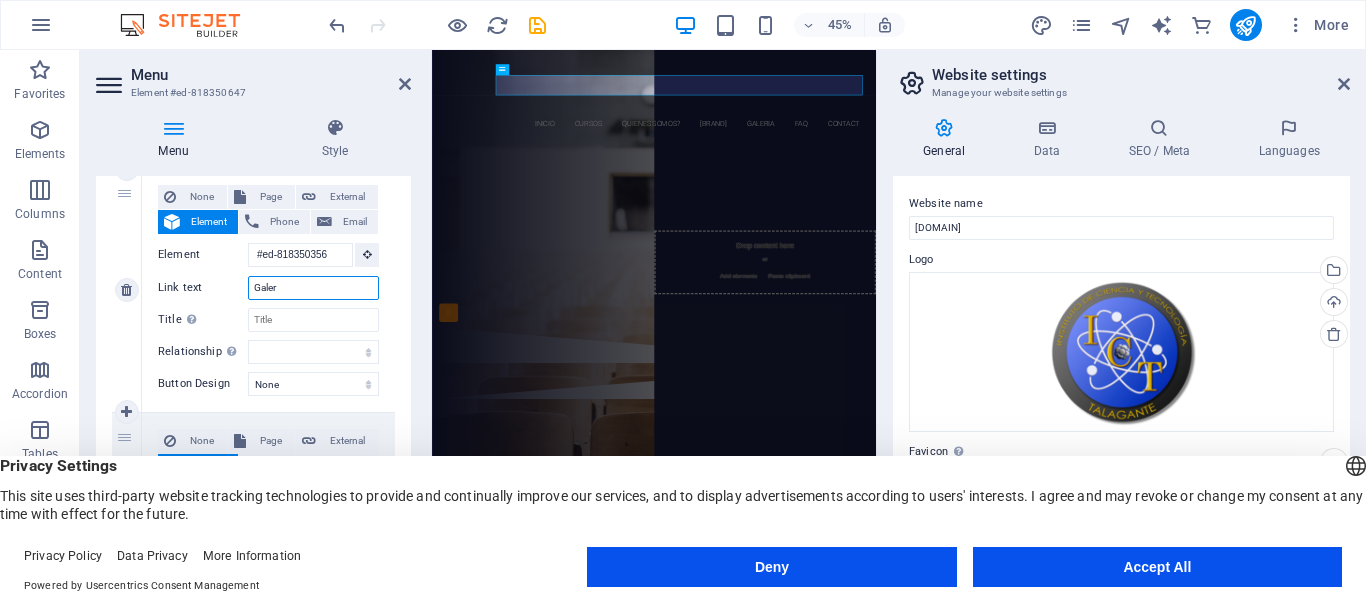select 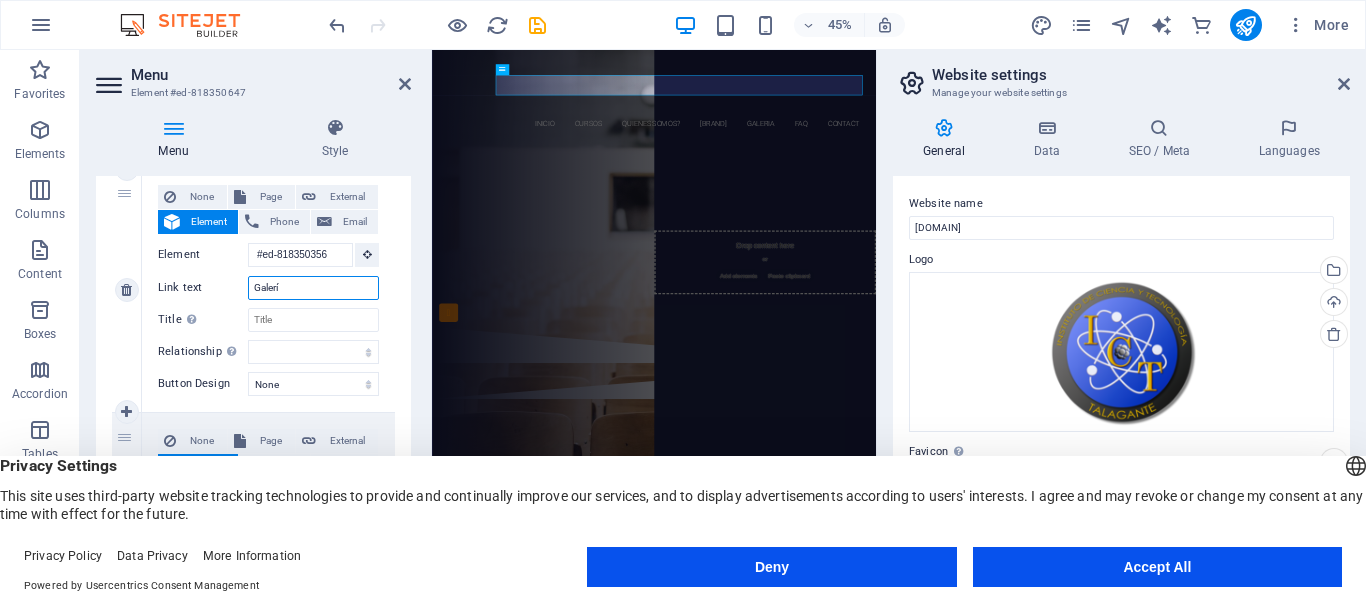 type on "Galería" 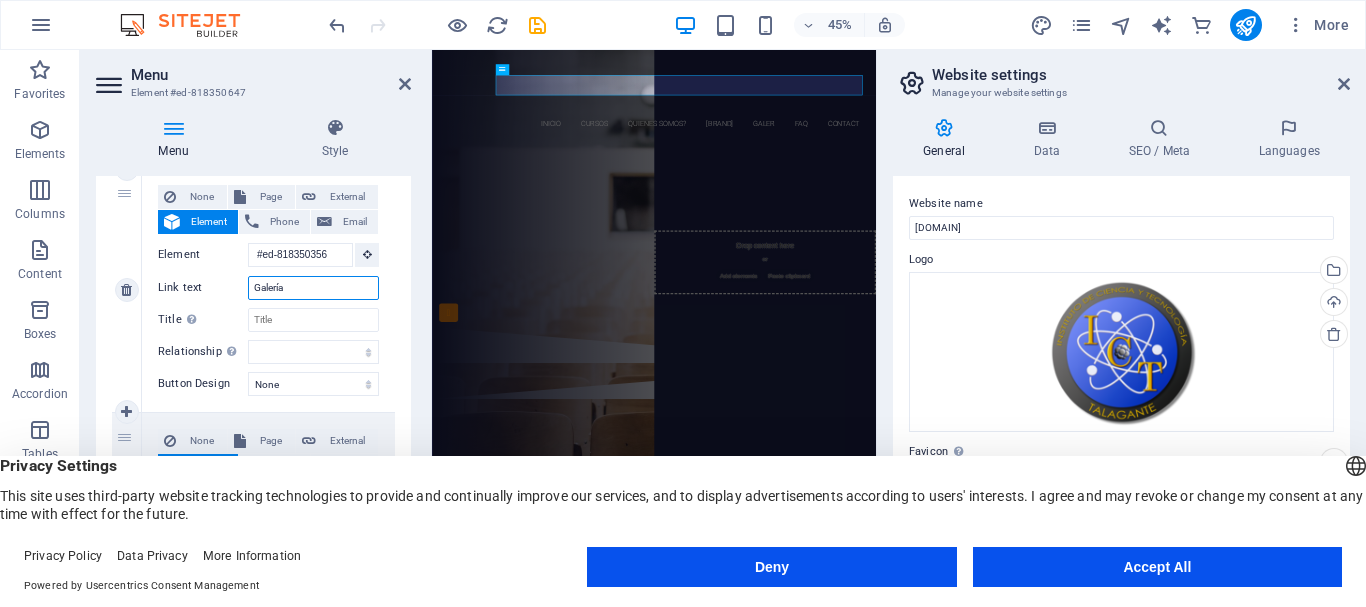 select 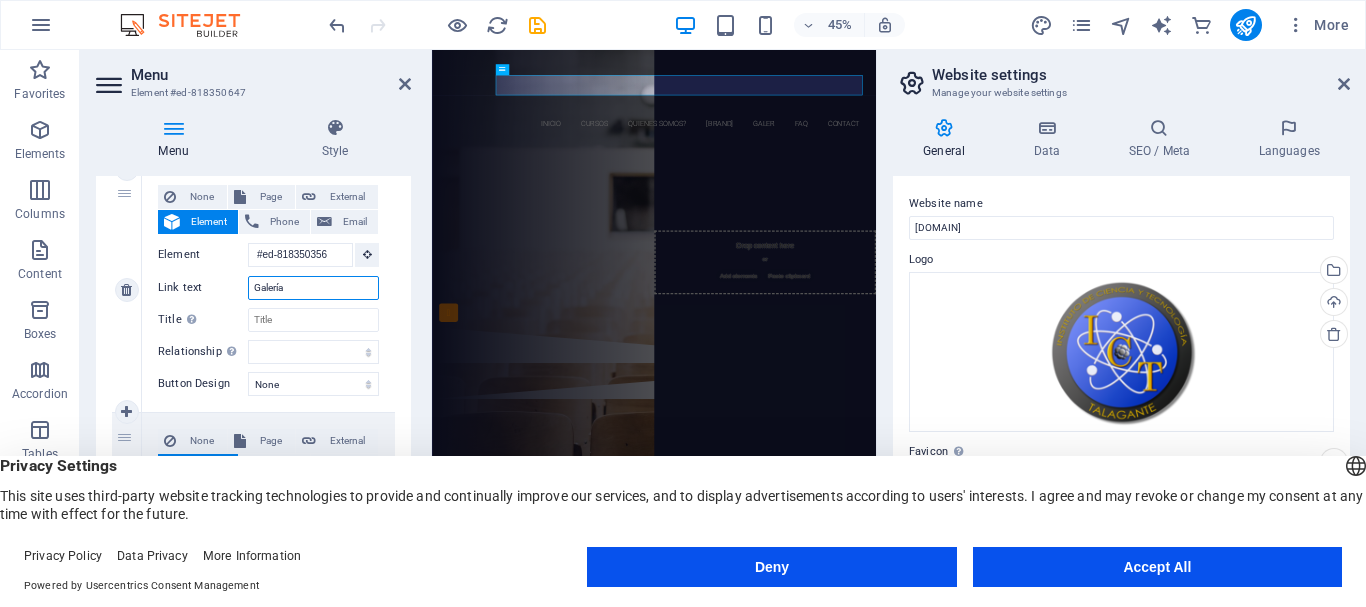 select 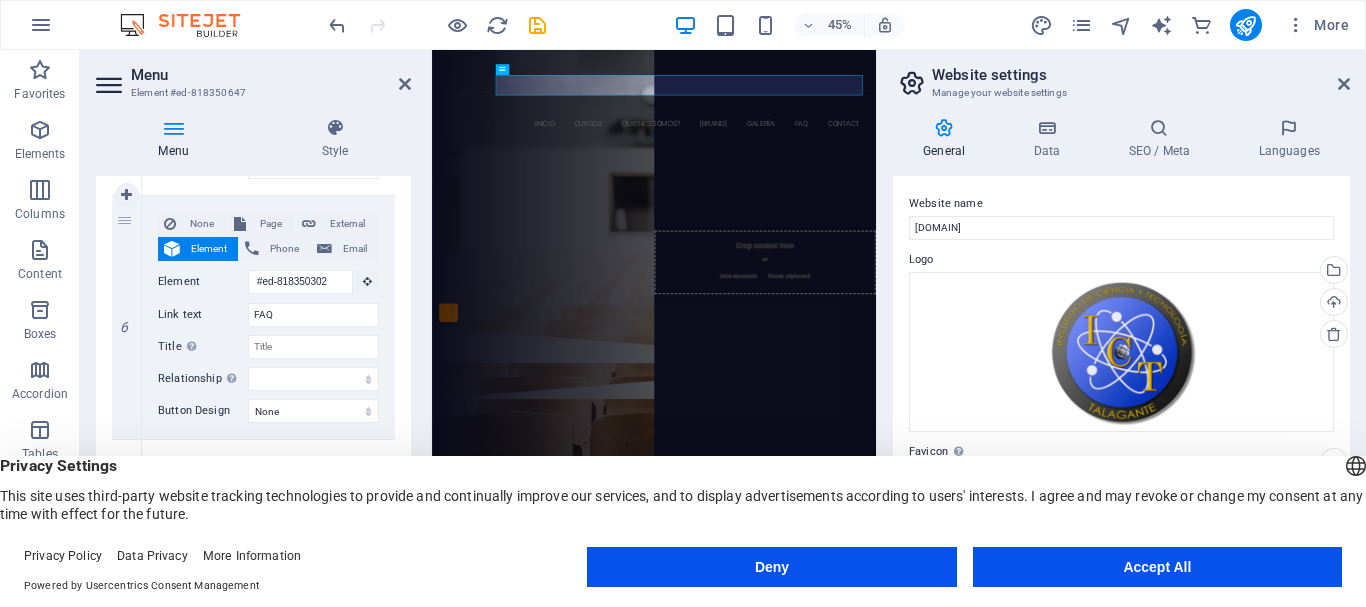 scroll, scrollTop: 1391, scrollLeft: 0, axis: vertical 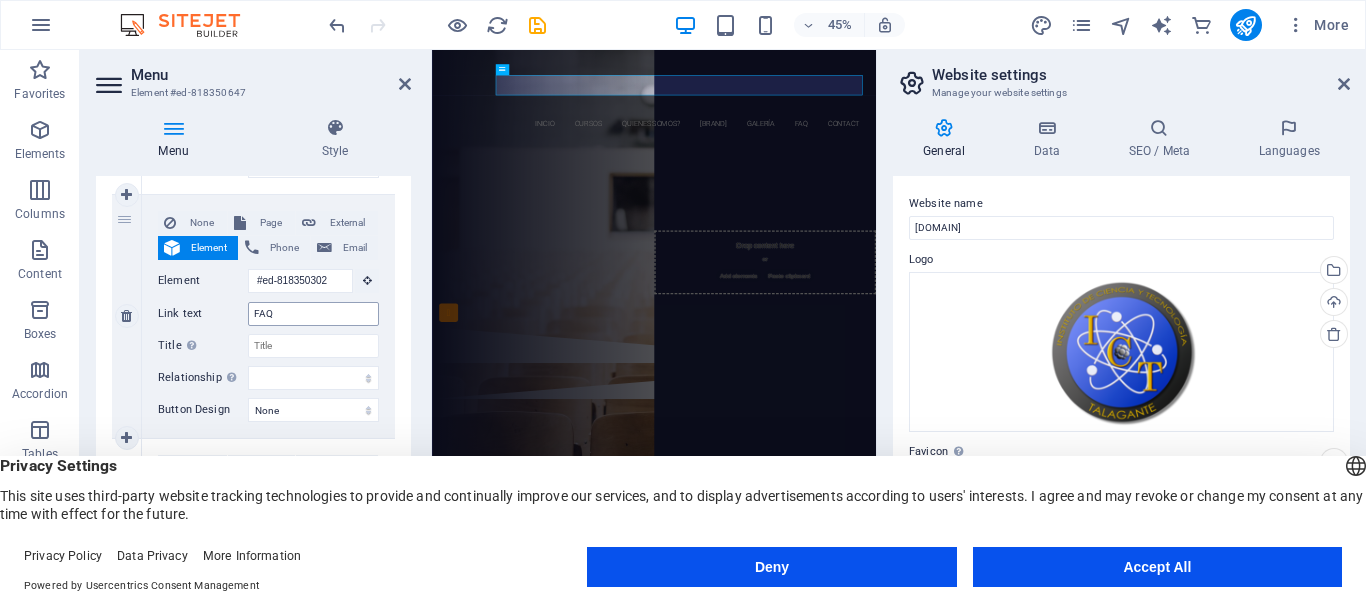 type on "Galería" 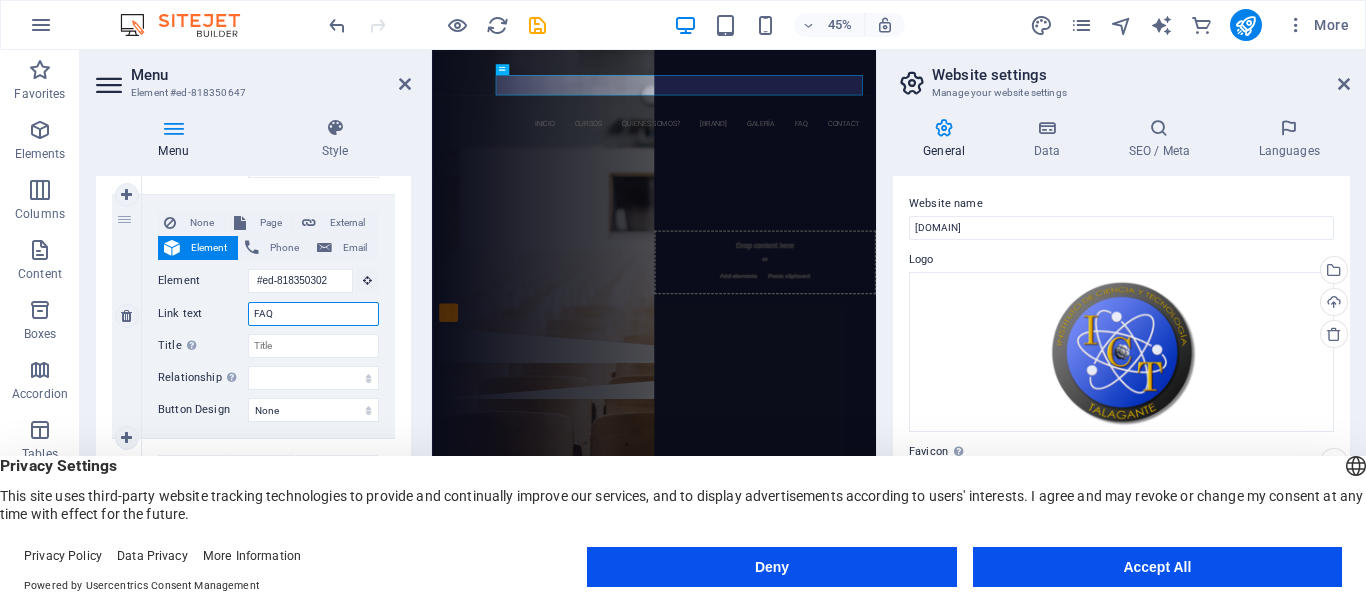 drag, startPoint x: 276, startPoint y: 312, endPoint x: 237, endPoint y: 322, distance: 40.261642 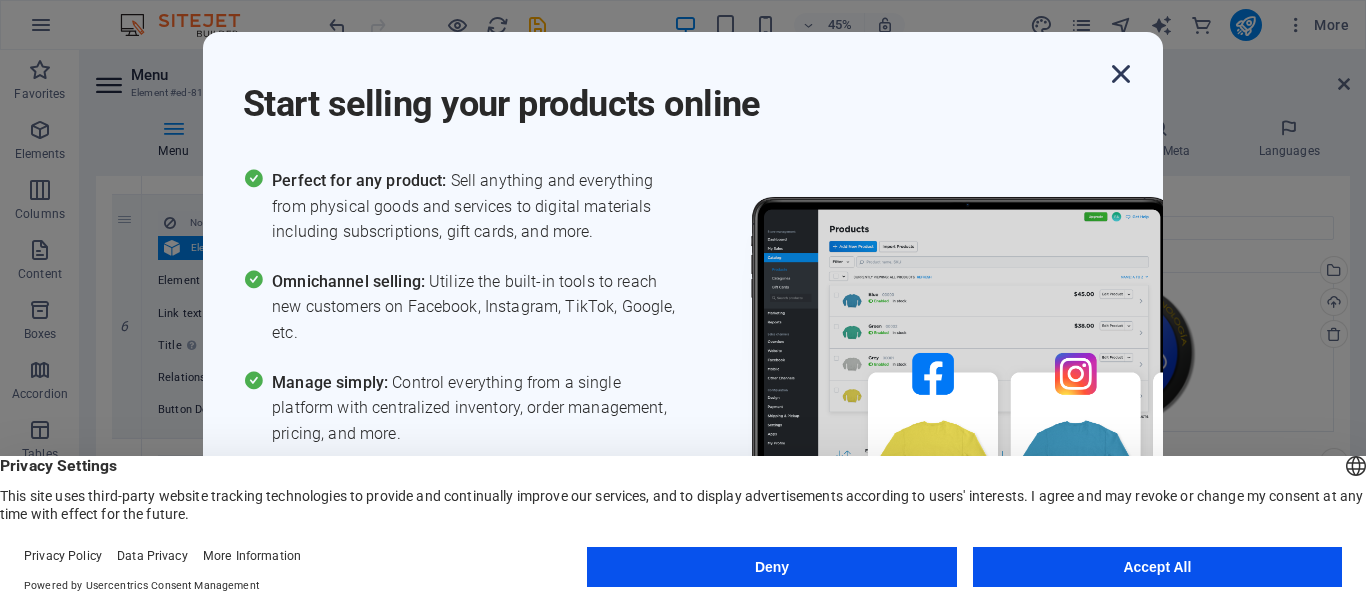 click at bounding box center (1121, 74) 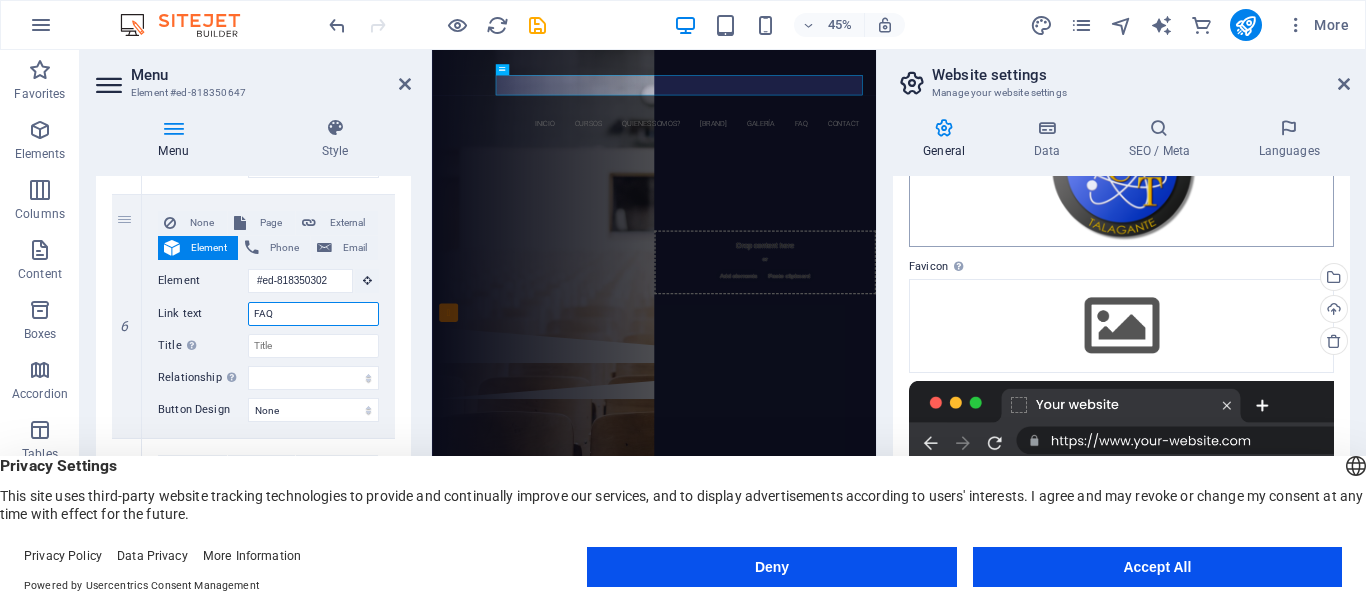 scroll, scrollTop: 197, scrollLeft: 0, axis: vertical 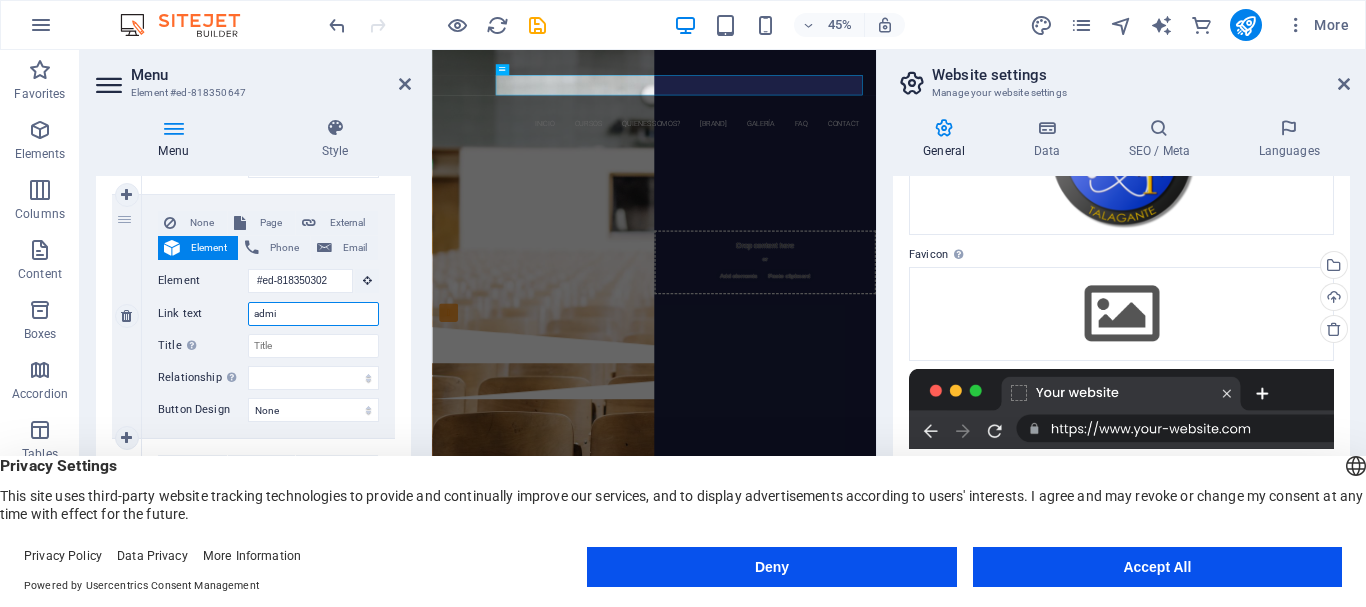 type on "admis" 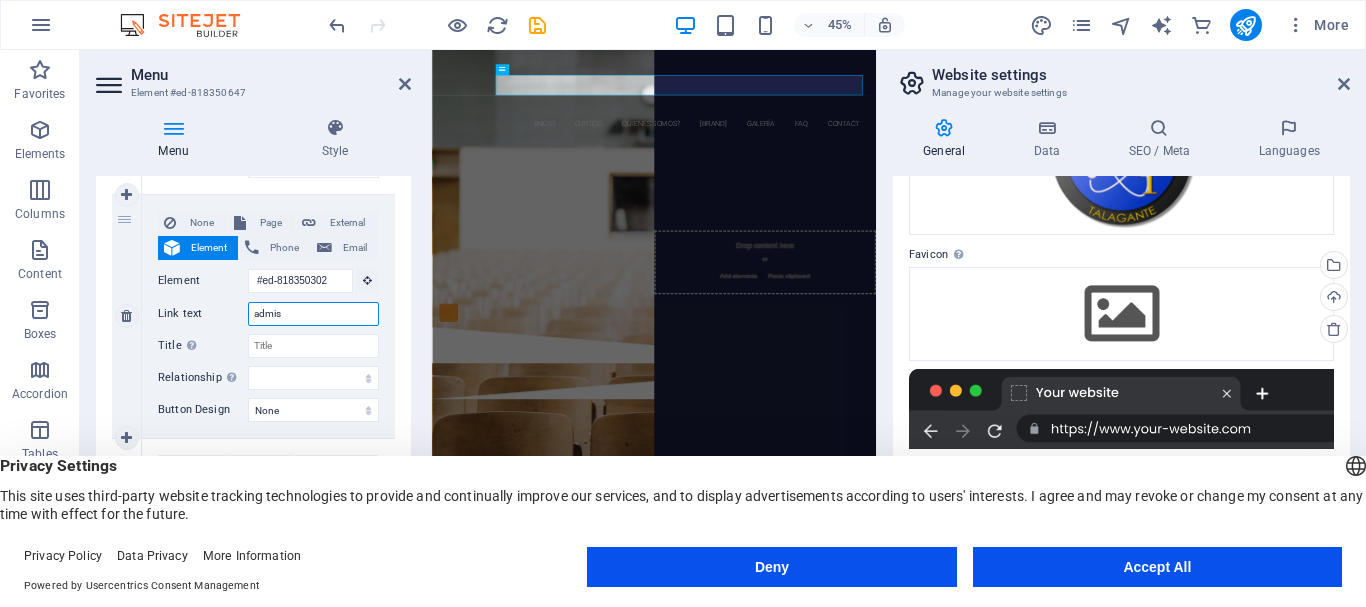 select 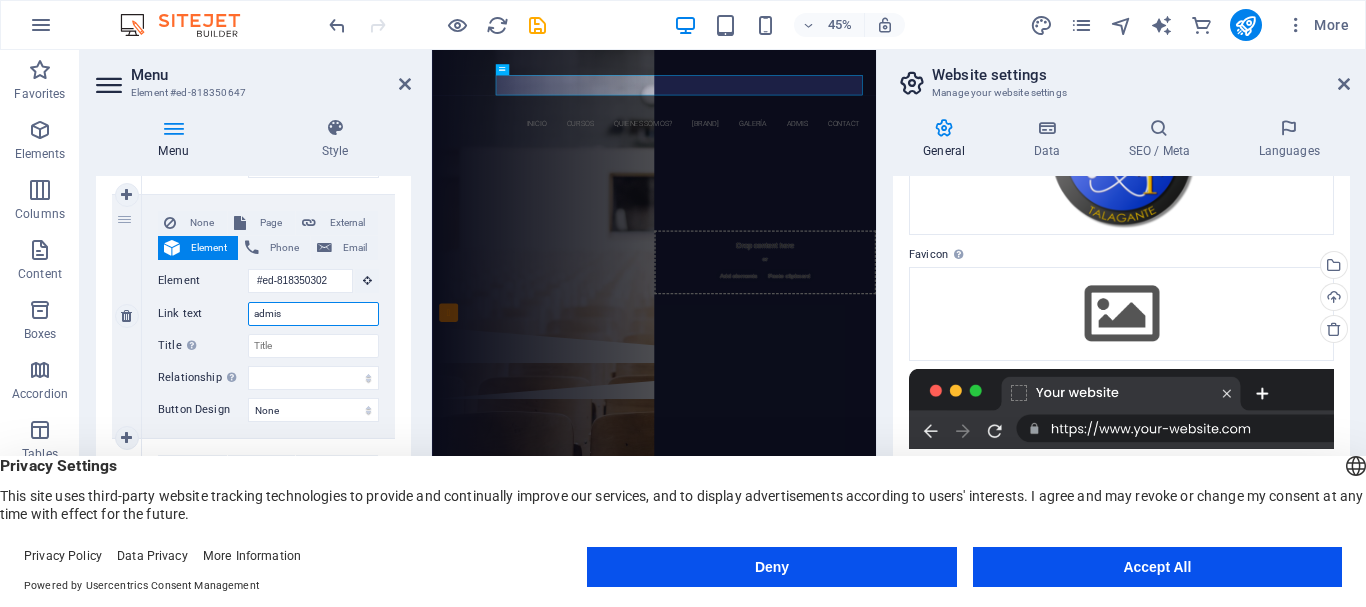 type on "admisi" 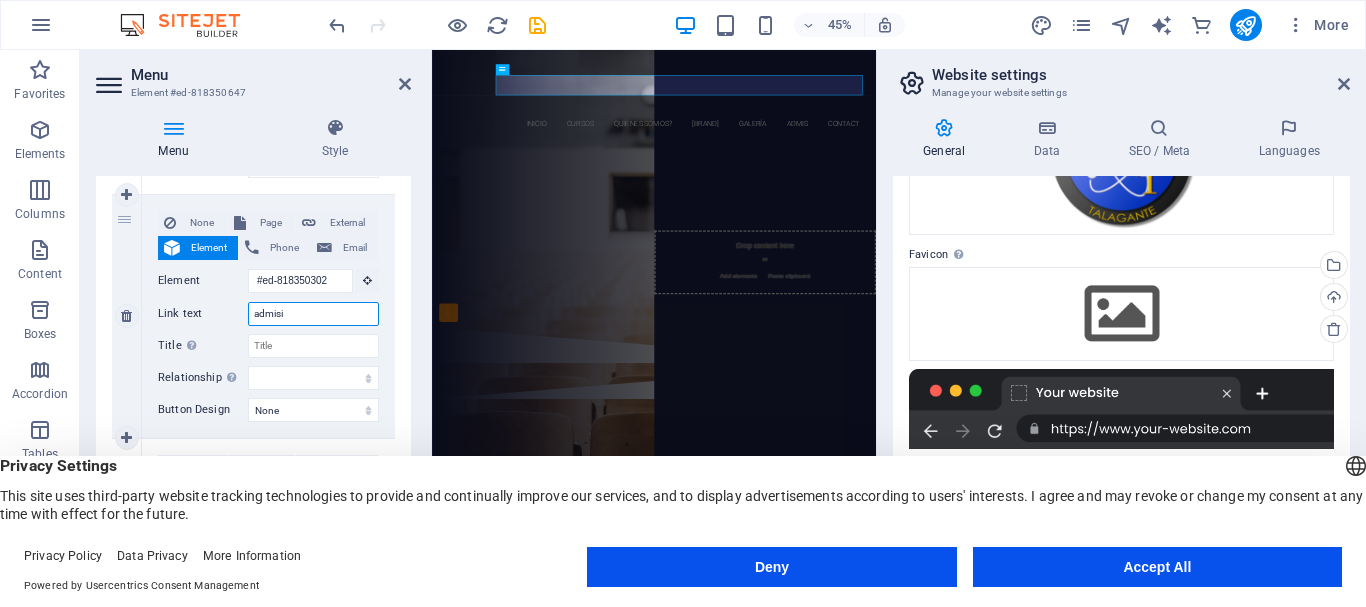select 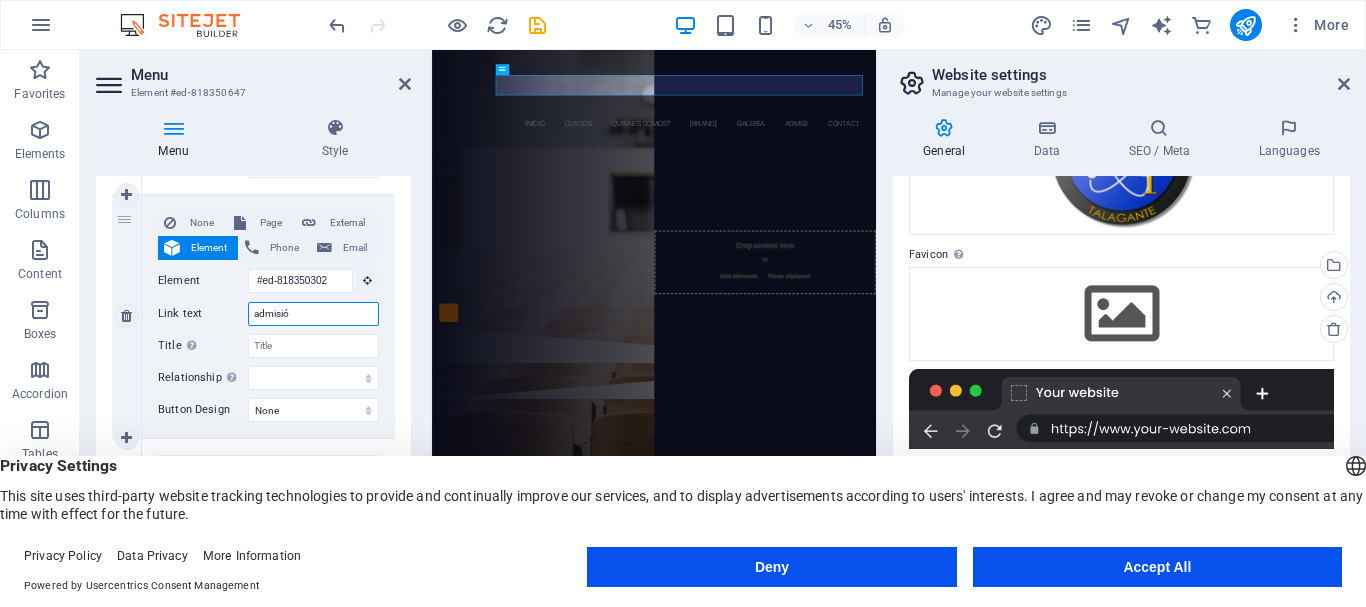 type on "admisión" 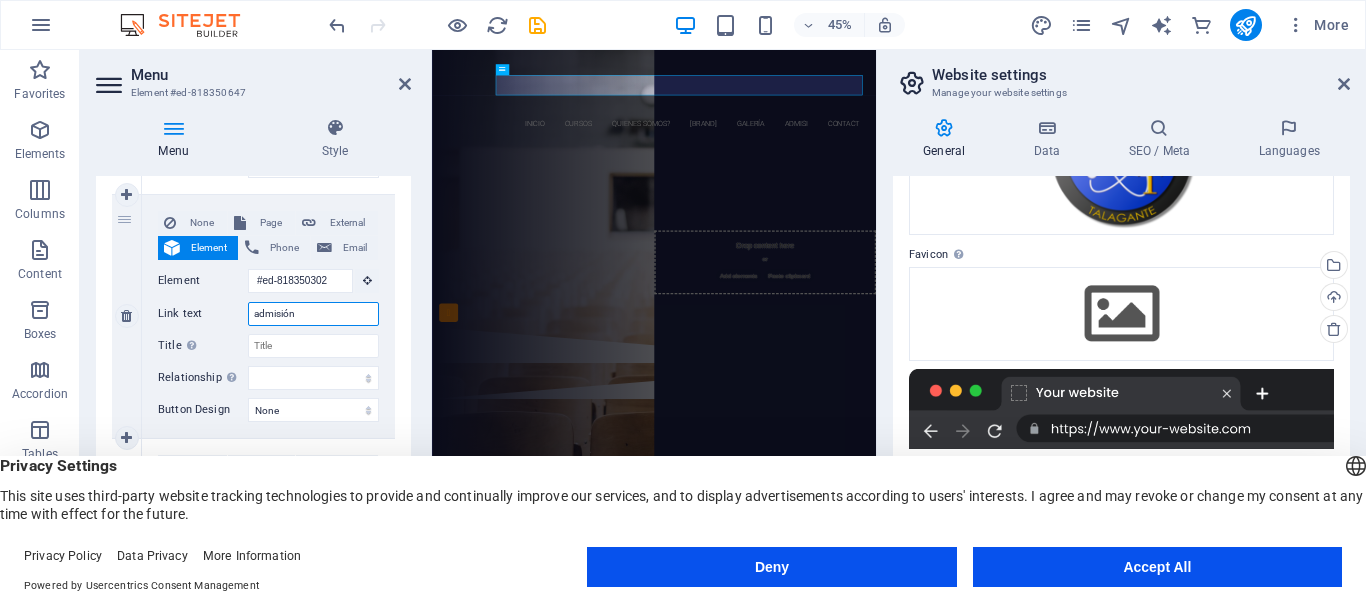 select 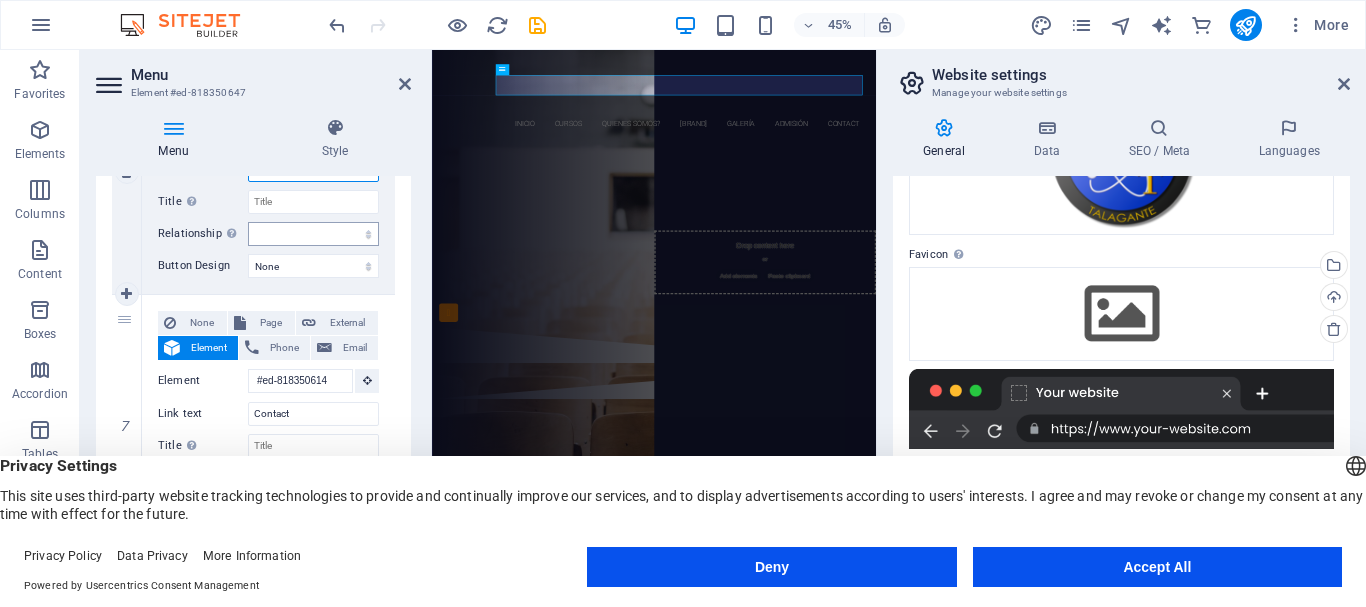 scroll, scrollTop: 1570, scrollLeft: 0, axis: vertical 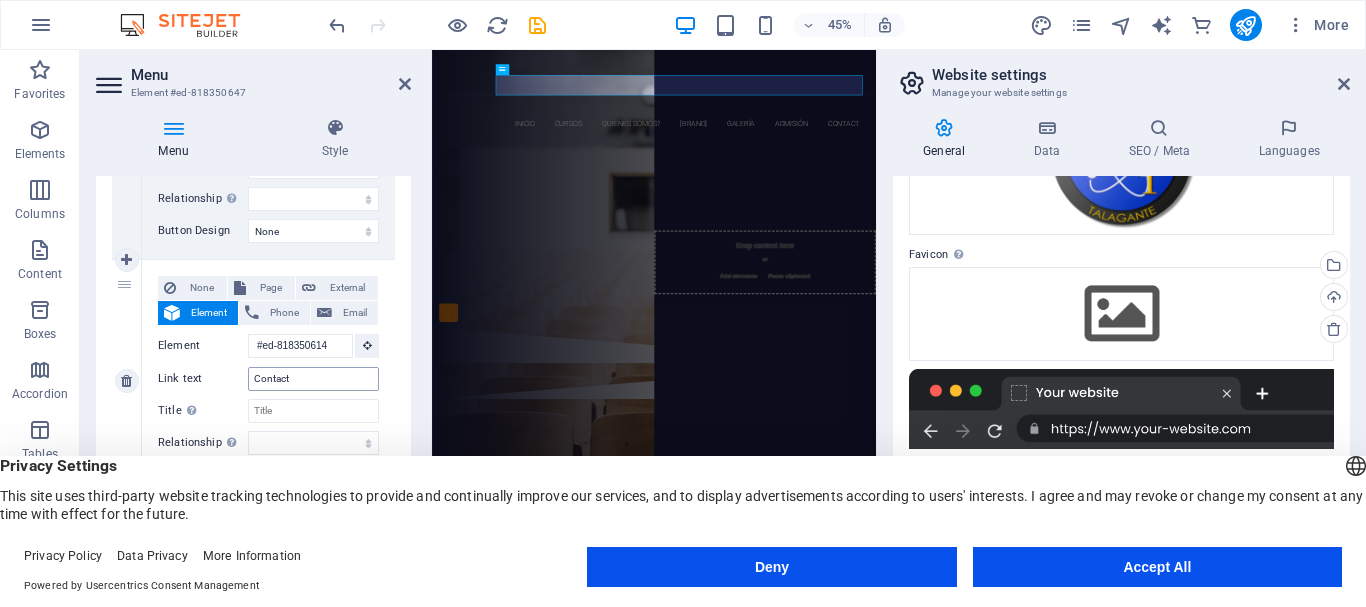 type on "admisión" 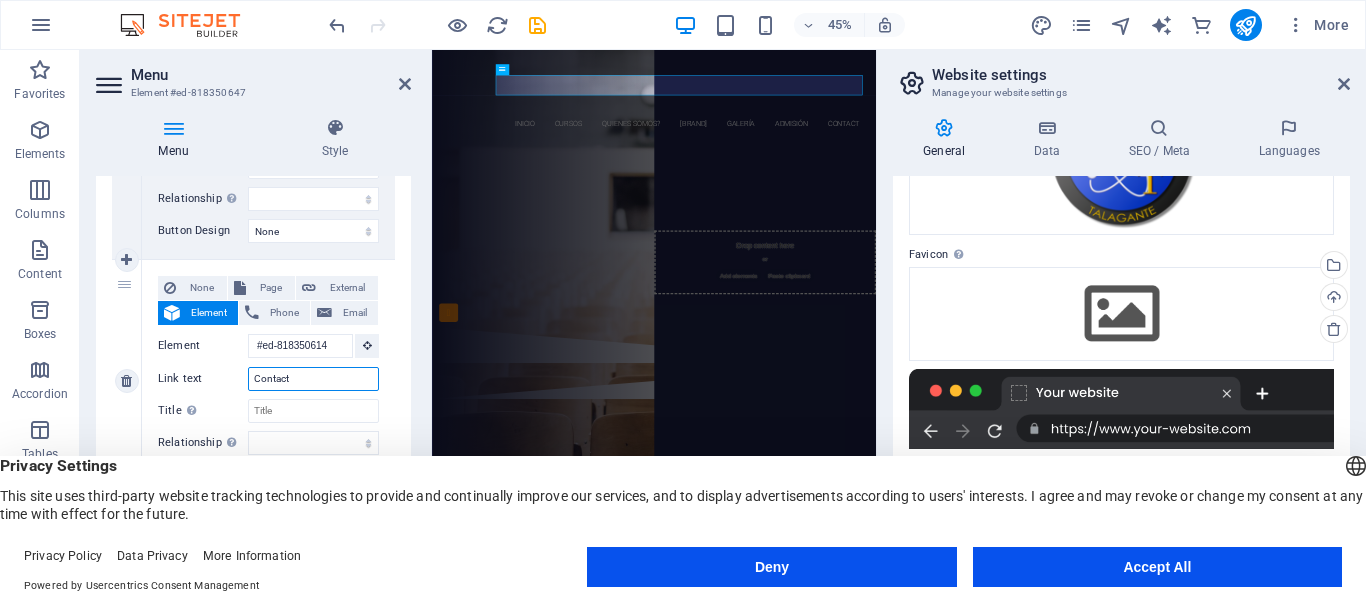 drag, startPoint x: 310, startPoint y: 381, endPoint x: 231, endPoint y: 375, distance: 79.22752 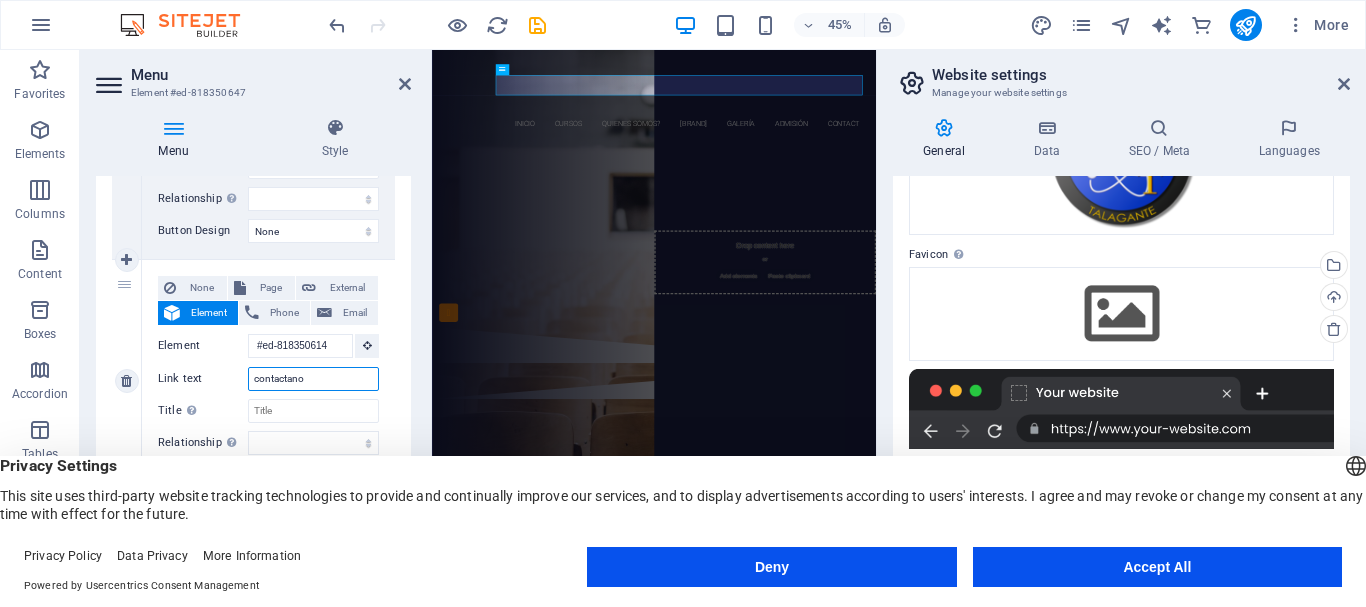 type on "contactanos" 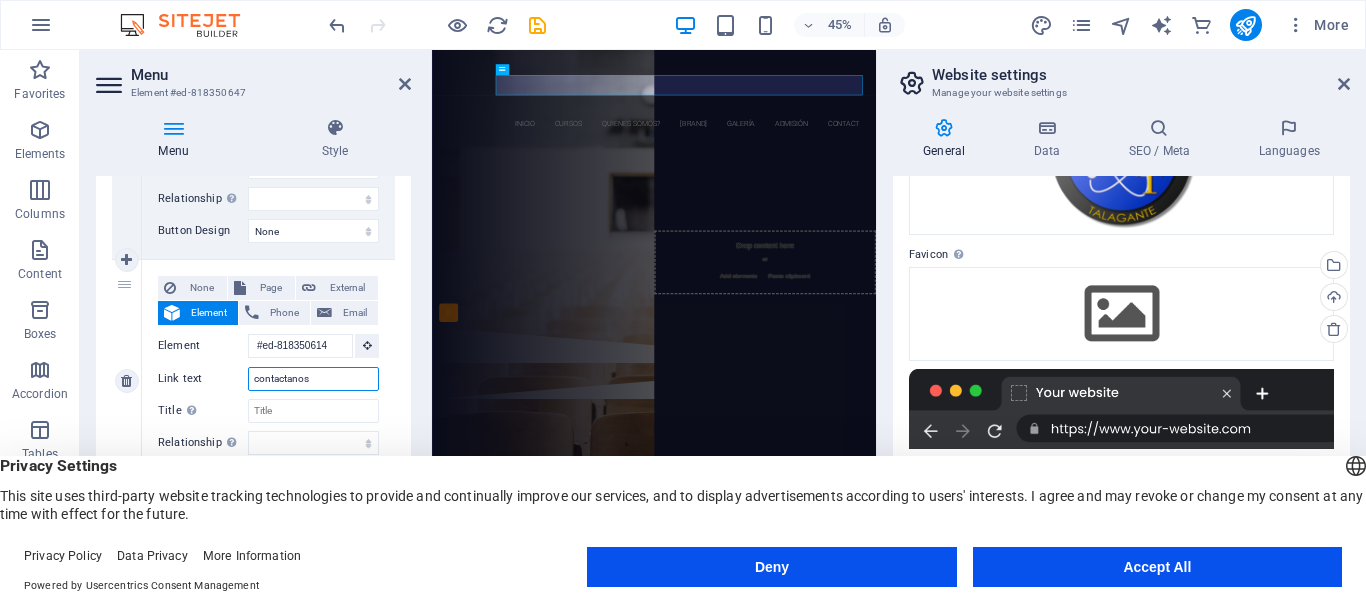 select 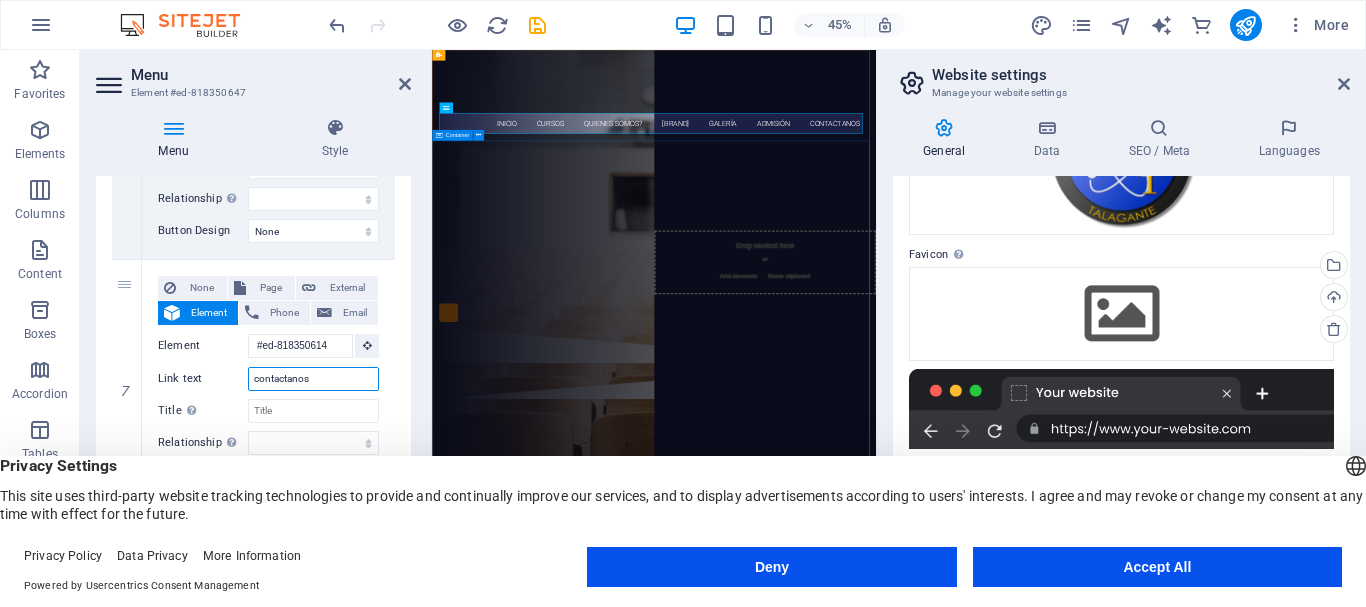 type on "contactanos" 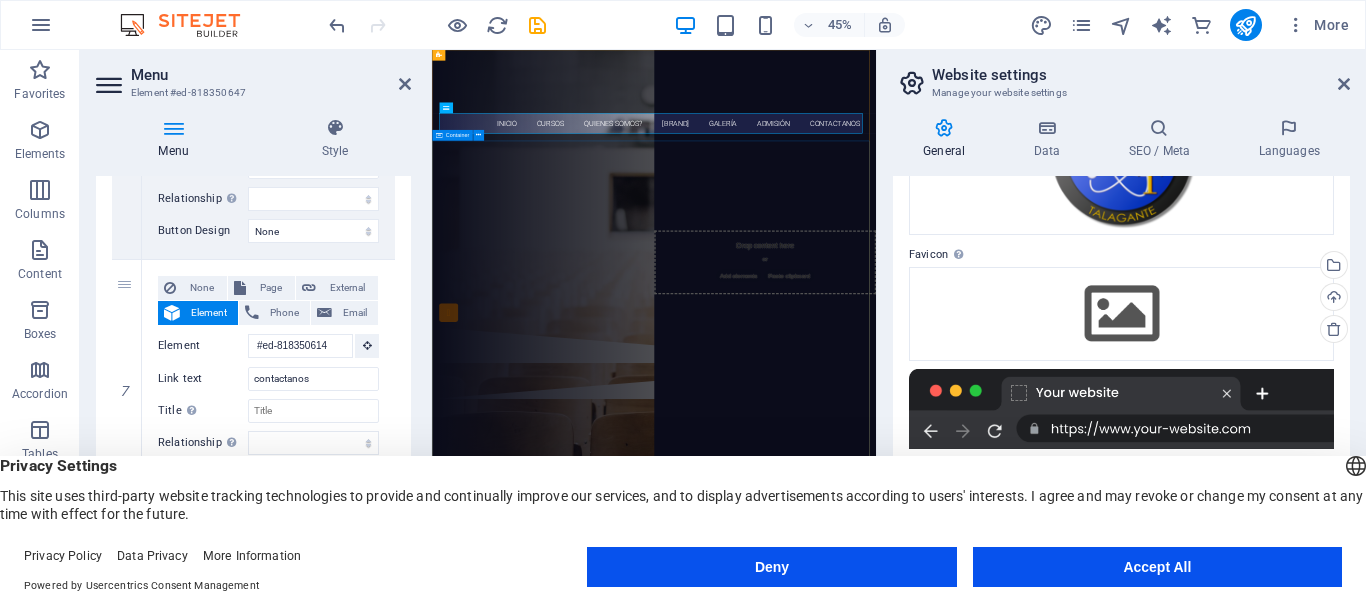 click on "Are you ready to learn new languages? Join our Language School Our Courses Sign up now" at bounding box center (925, 459) 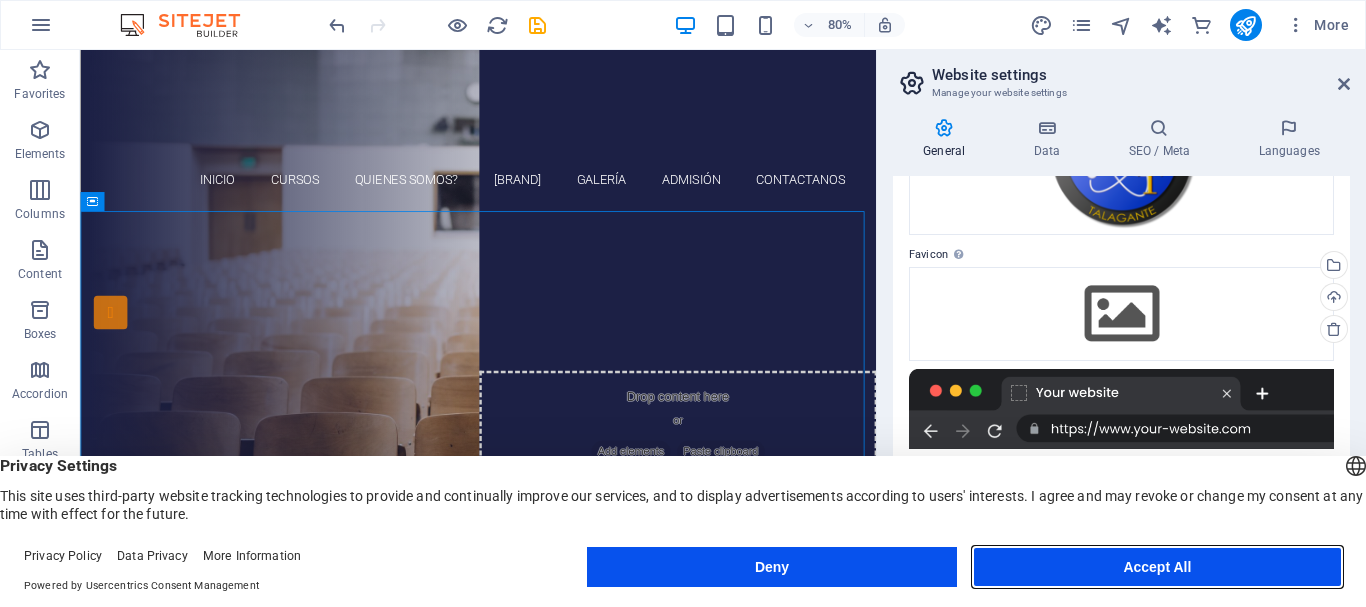 click on "Accept All" at bounding box center [1157, 567] 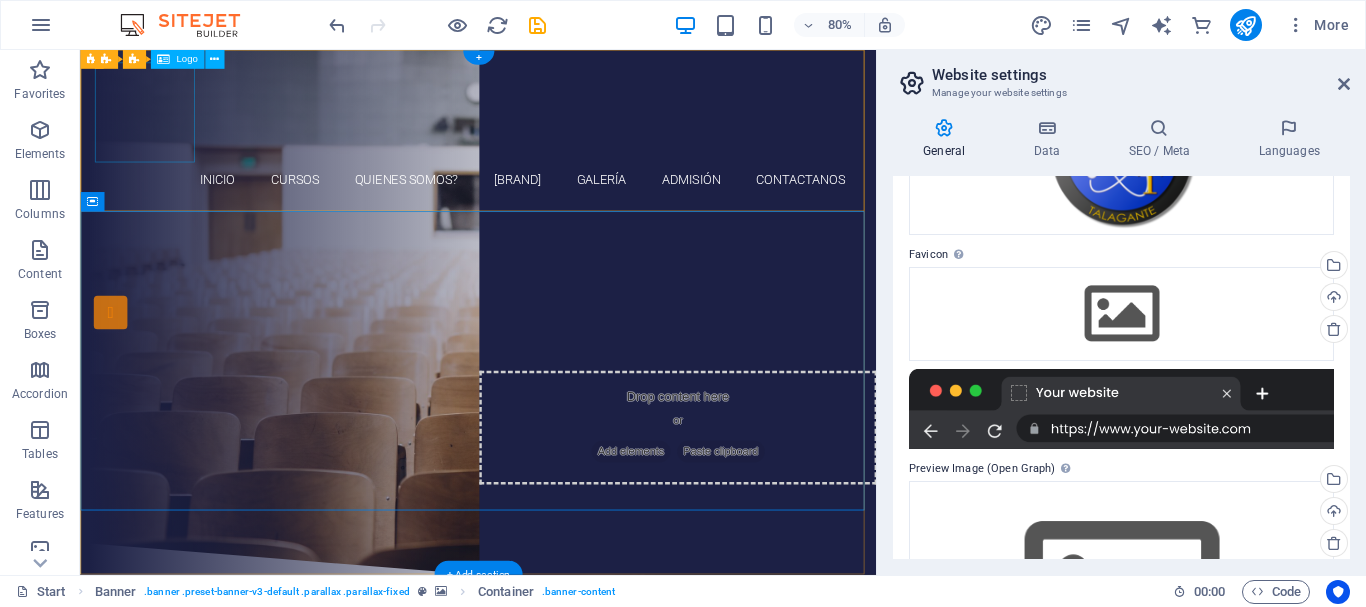 click at bounding box center [578, 128] 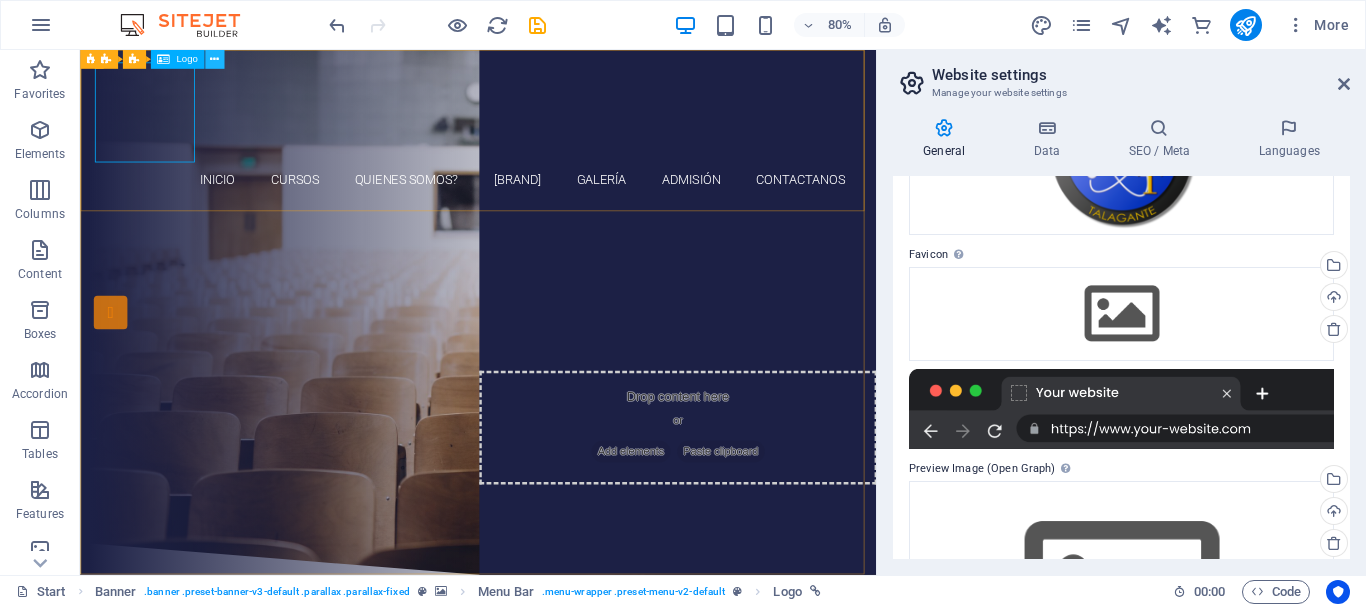 click at bounding box center (214, 59) 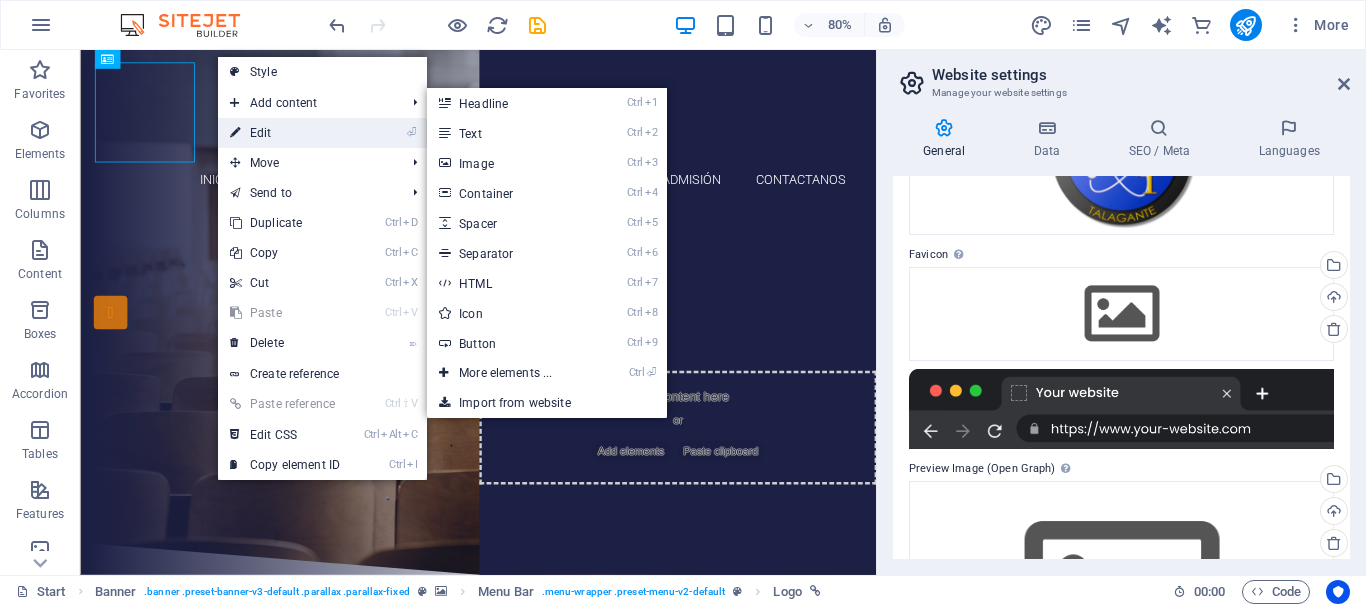 click on "⏎  Edit" at bounding box center [285, 133] 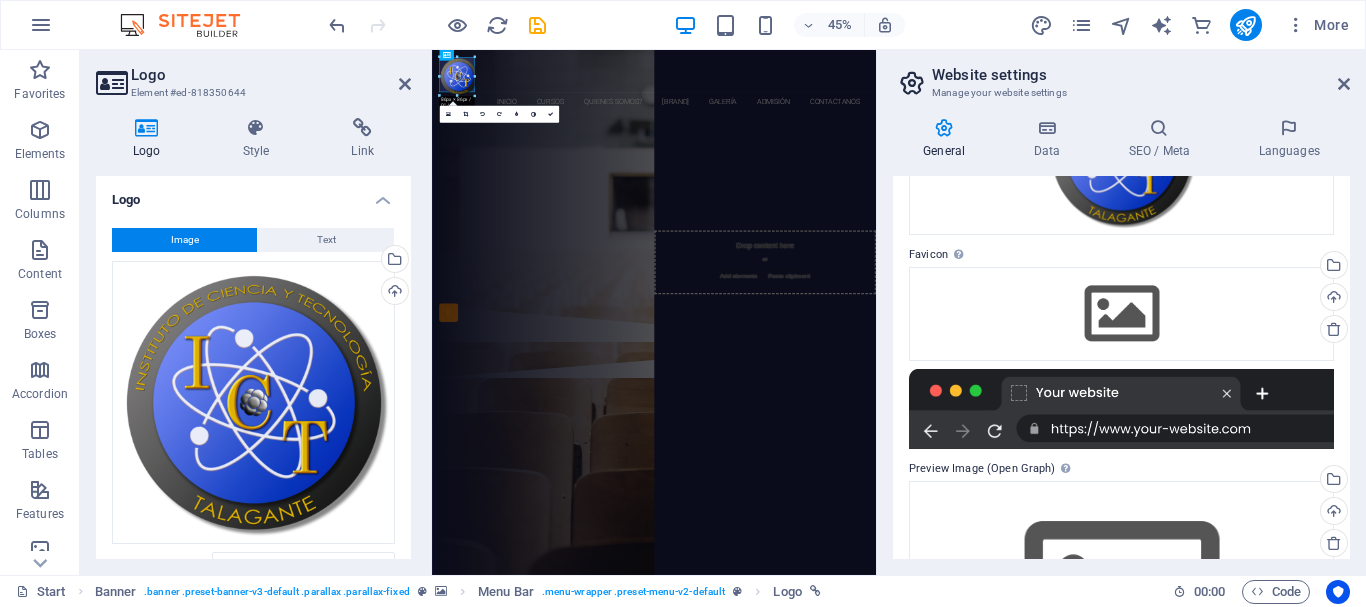drag, startPoint x: 498, startPoint y: 114, endPoint x: 450, endPoint y: 67, distance: 67.17886 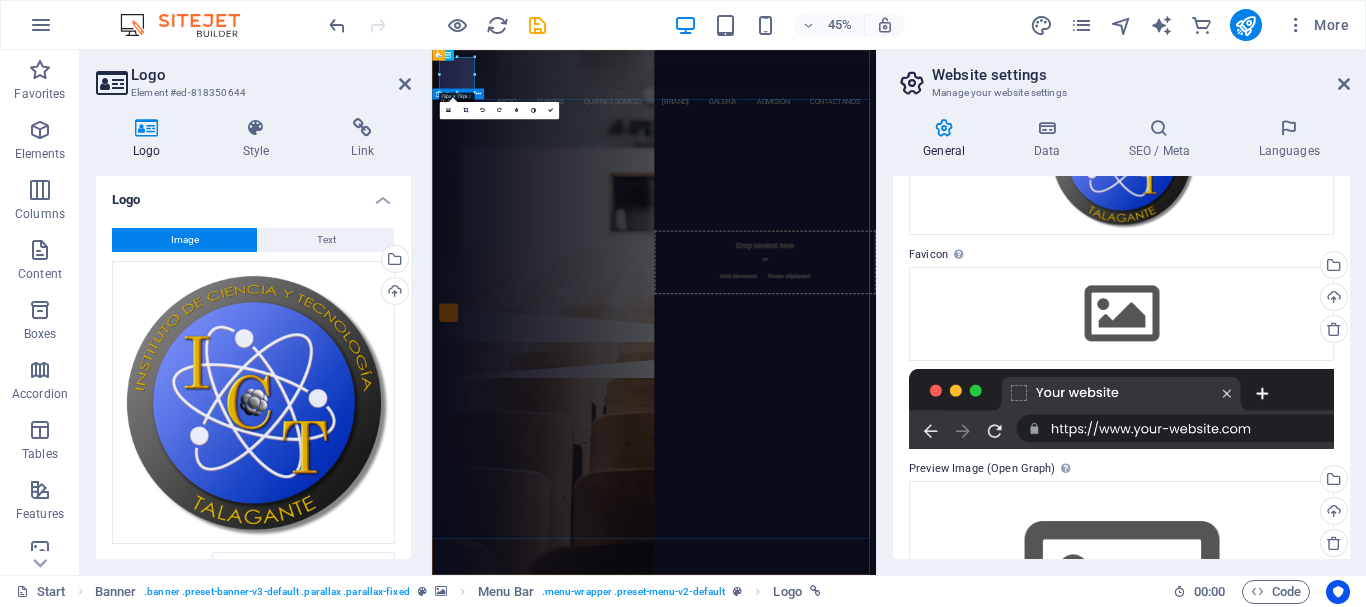 click on "Are you ready to learn new languages? Join our Language School Our Courses Sign up now" at bounding box center [925, 412] 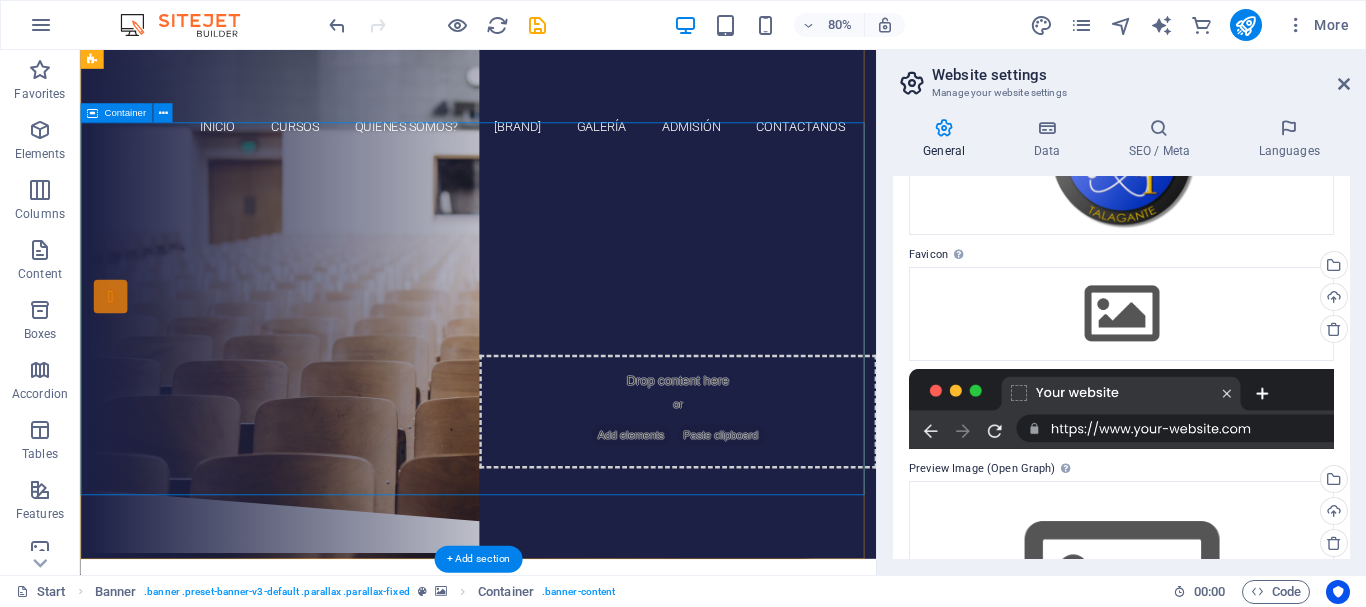scroll, scrollTop: 19, scrollLeft: 0, axis: vertical 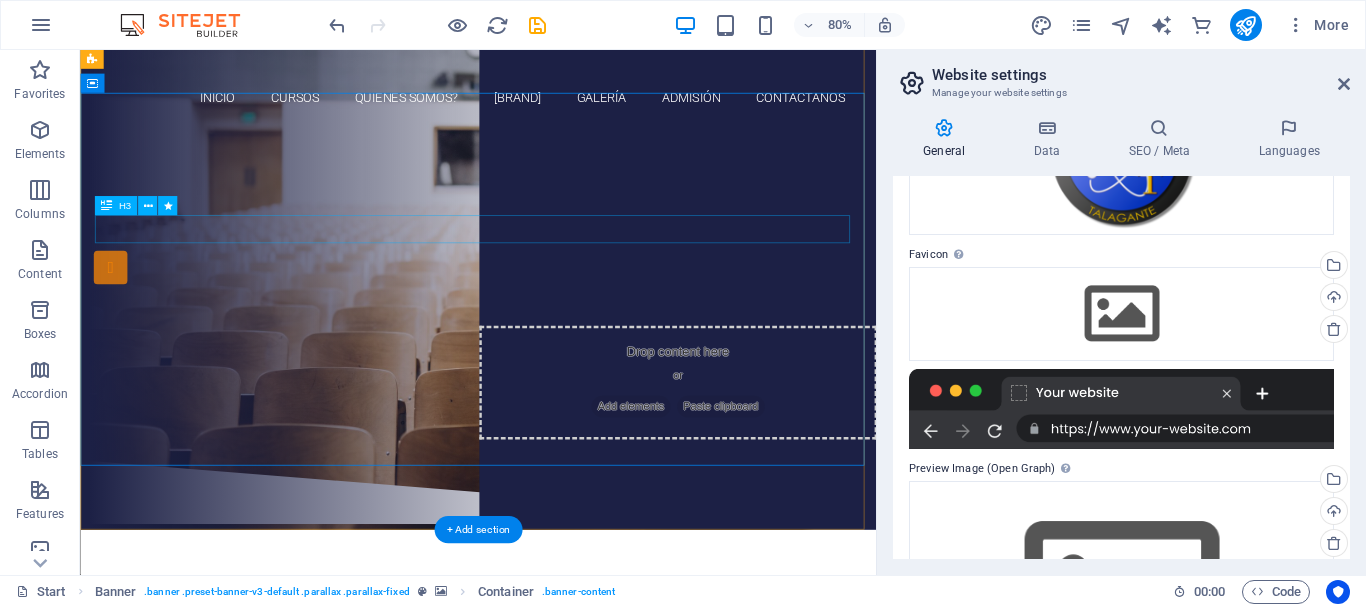 click on "Are you ready to learn new languages?" at bounding box center (578, 262) 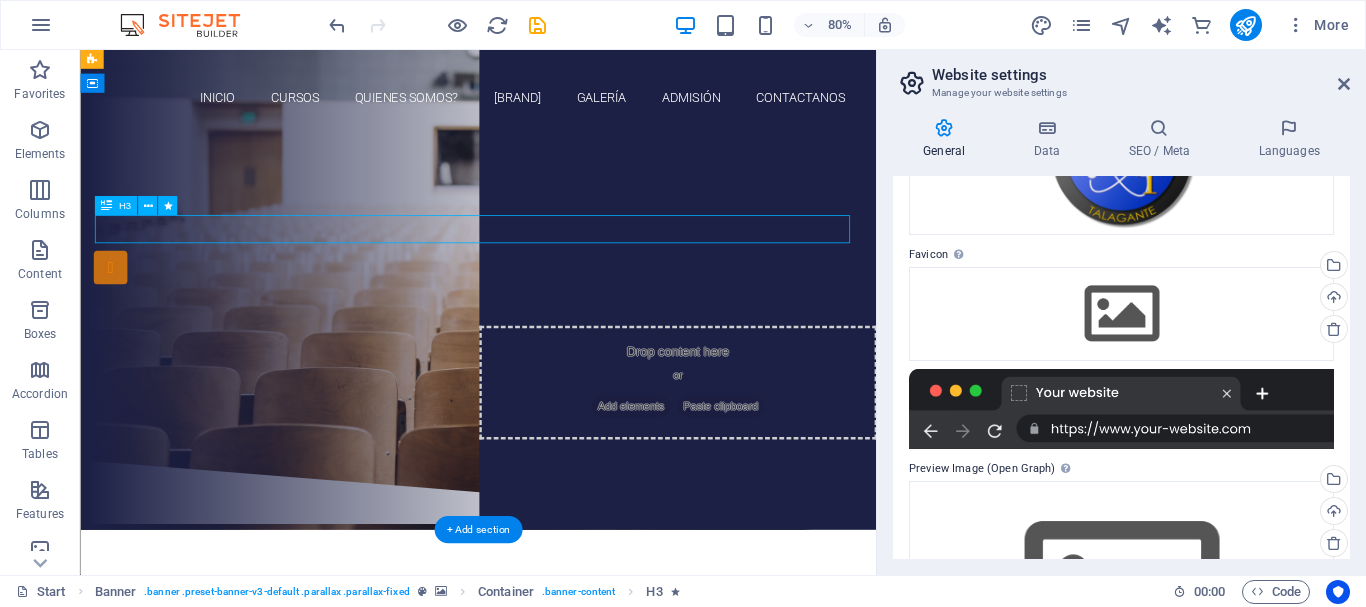 click on "Are you ready to learn new languages?" at bounding box center (578, 262) 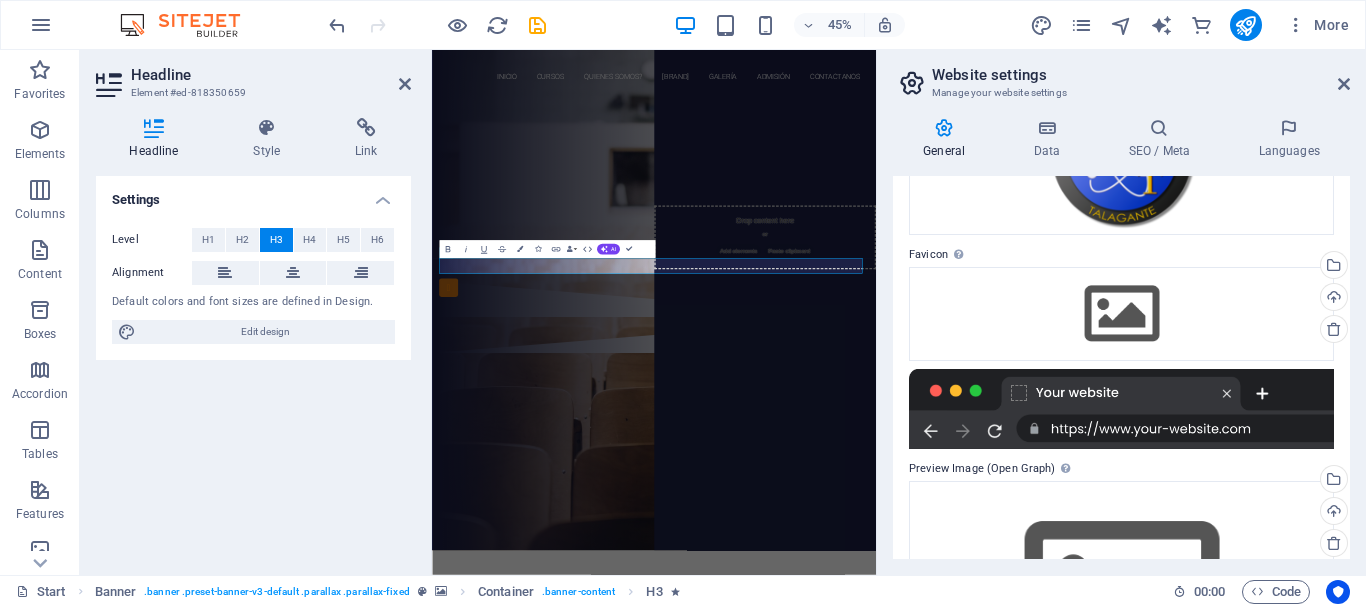 type 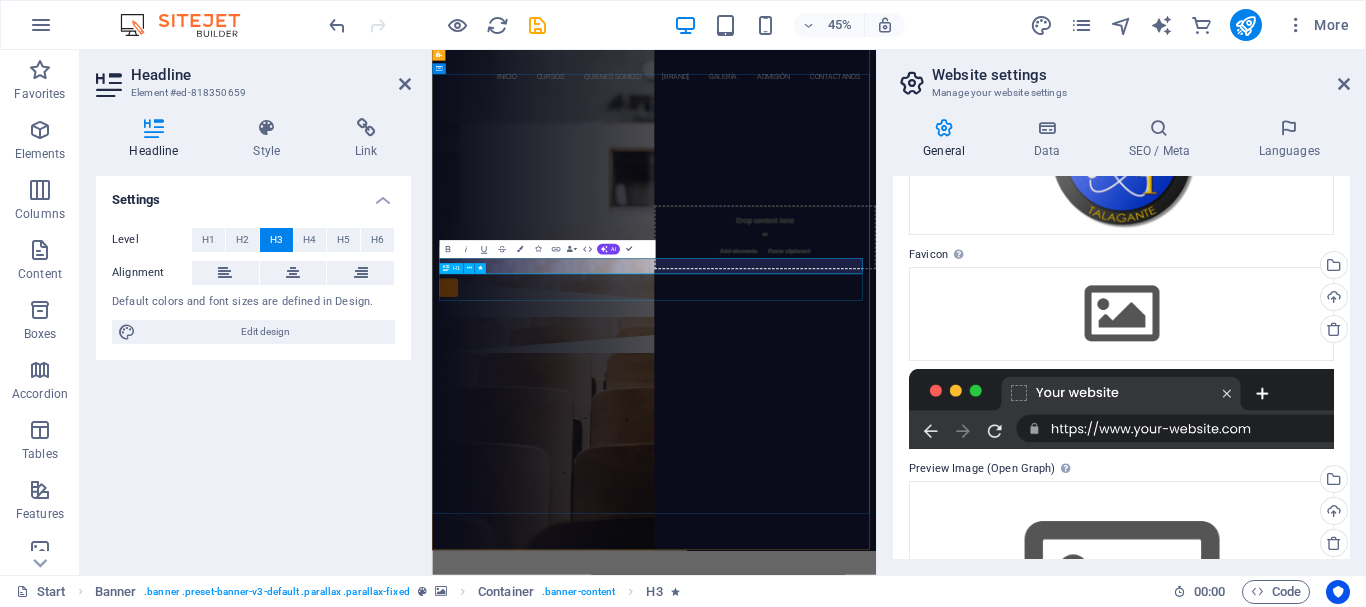 click on "Join our Language School" at bounding box center (926, 310) 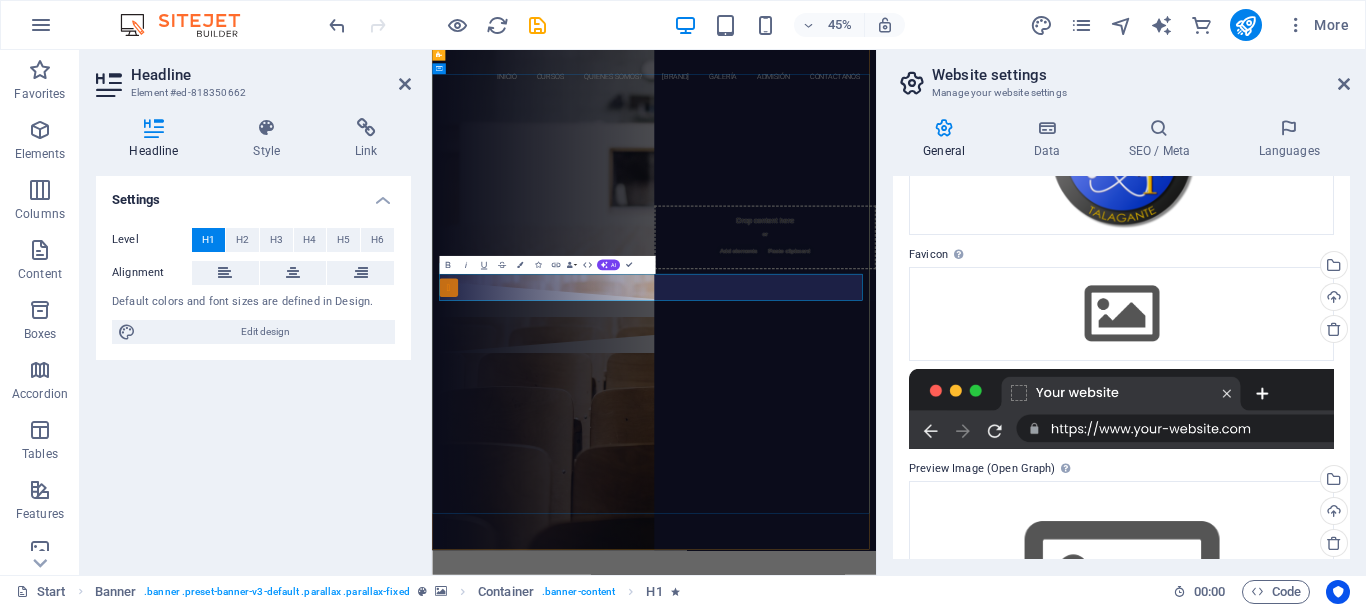 type 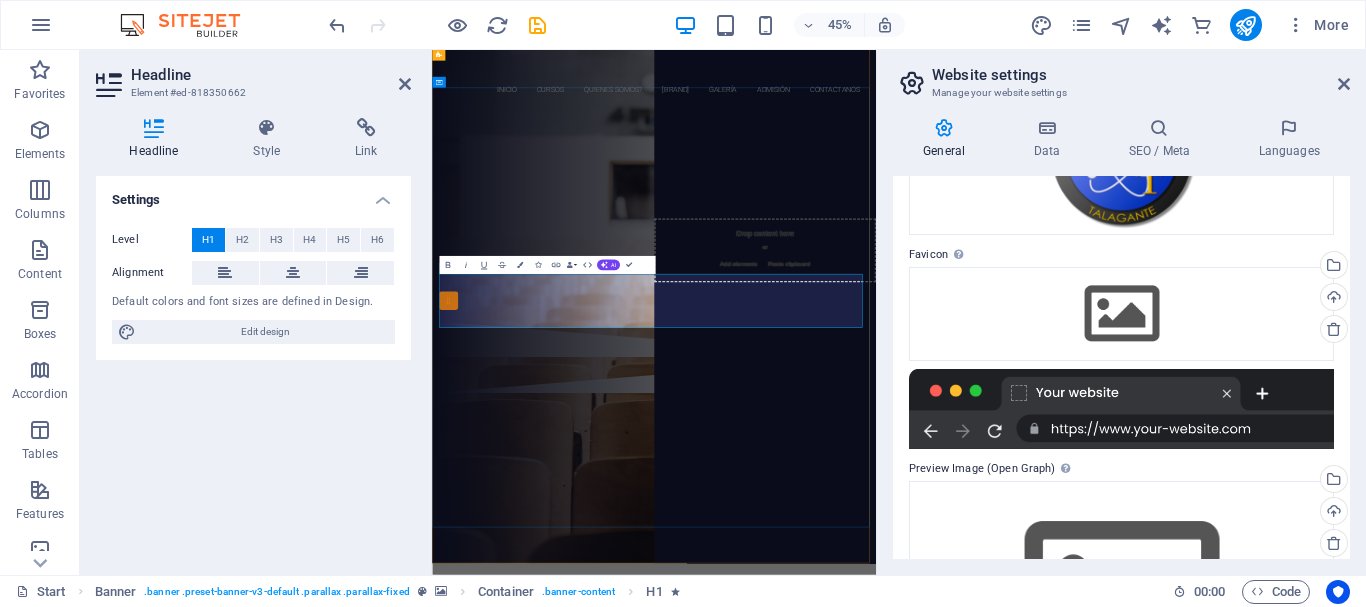 click on "Instituto de ciencia y tecnología talagante" at bounding box center (926, 369) 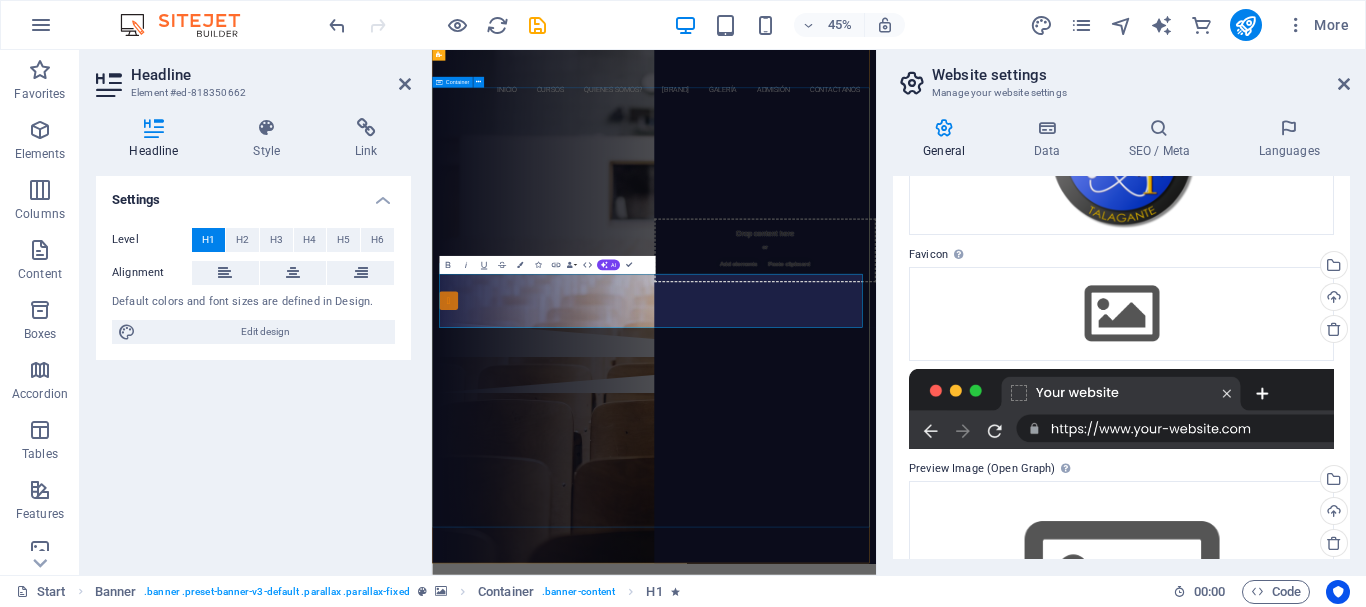 click on "Se parte del futuro, hoy... Instituto de ciencia  ‌y tecnología talagante Our Courses Sign up now" at bounding box center (925, 416) 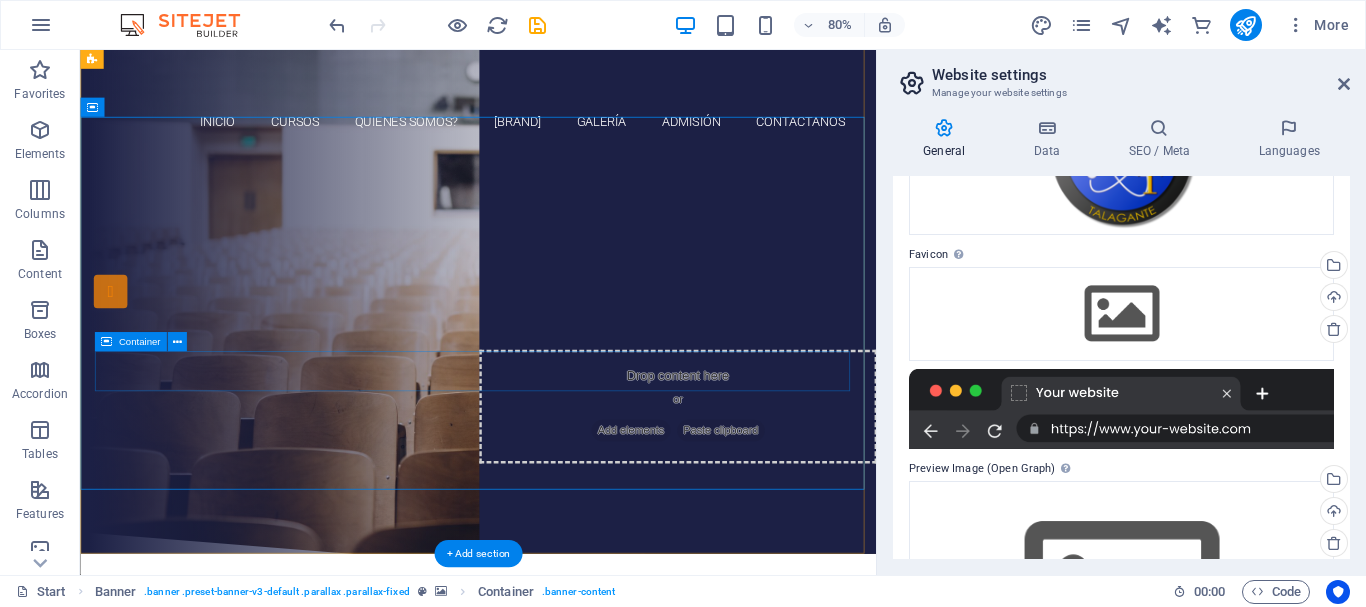 click on "Our Courses Sign up now" at bounding box center (578, 501) 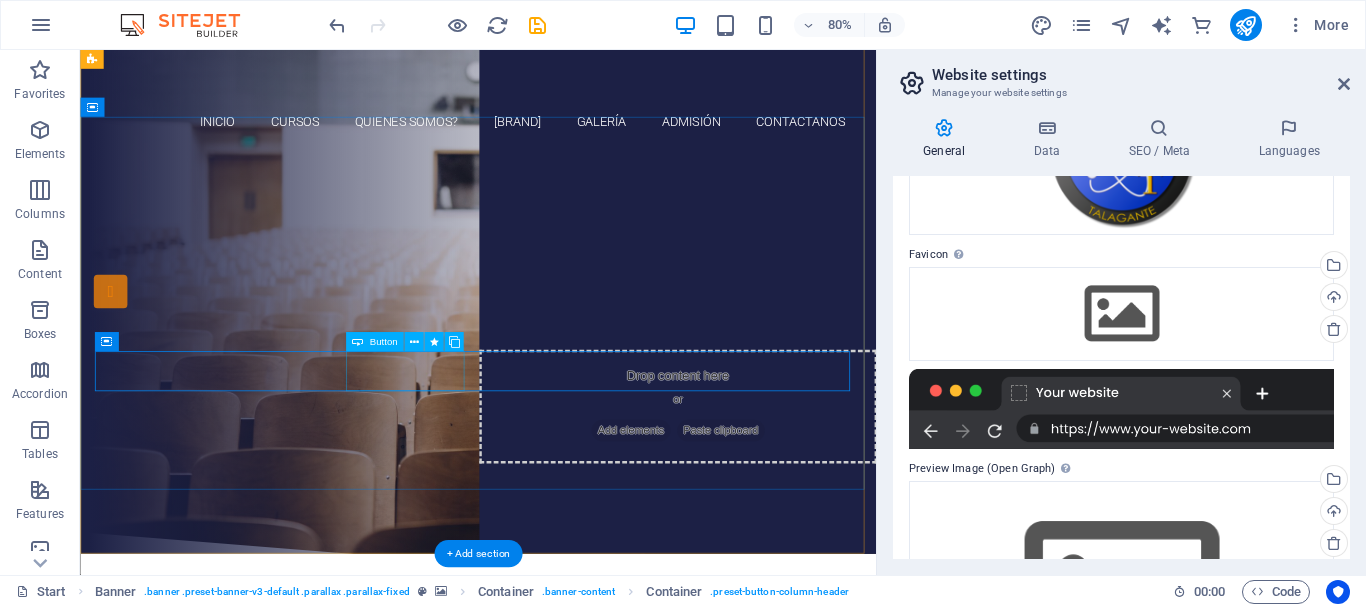 click on "Our Courses" at bounding box center (578, 470) 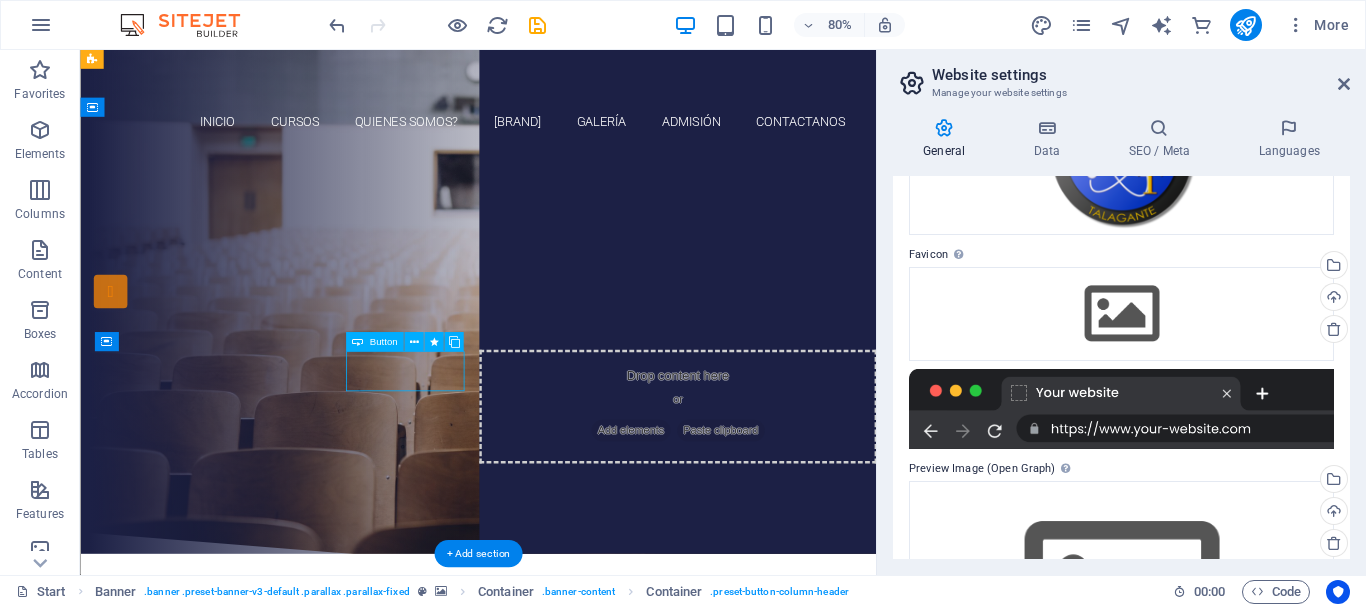 click on "Our Courses" at bounding box center (578, 470) 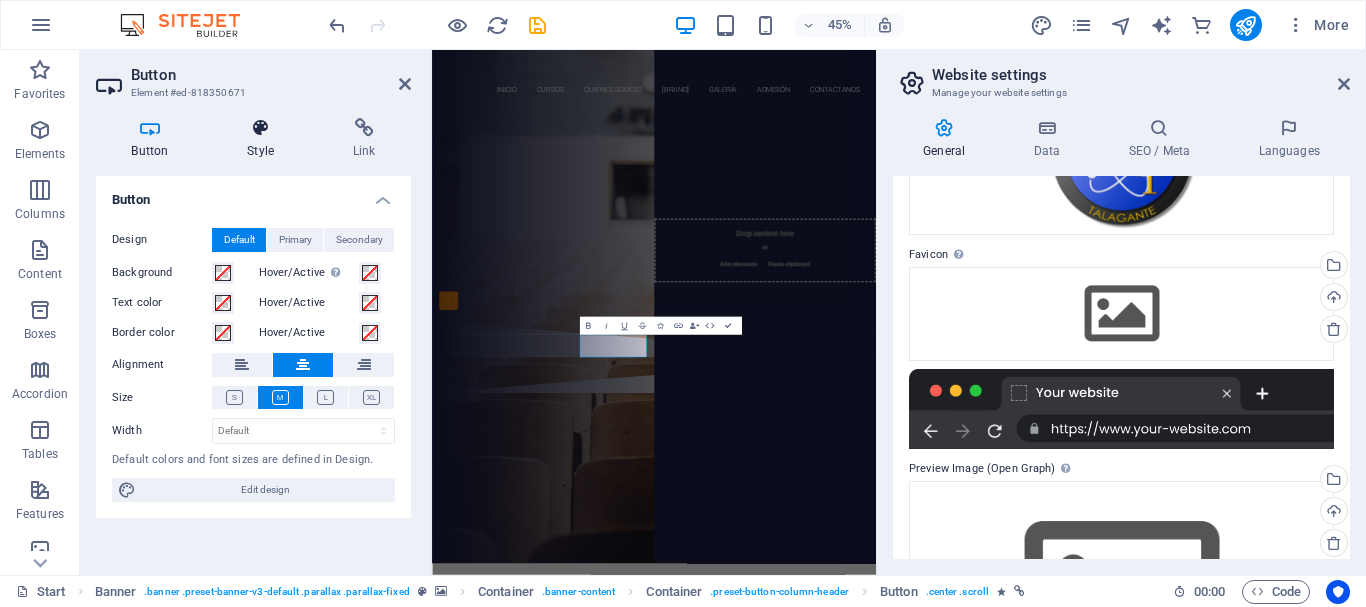 click at bounding box center [261, 128] 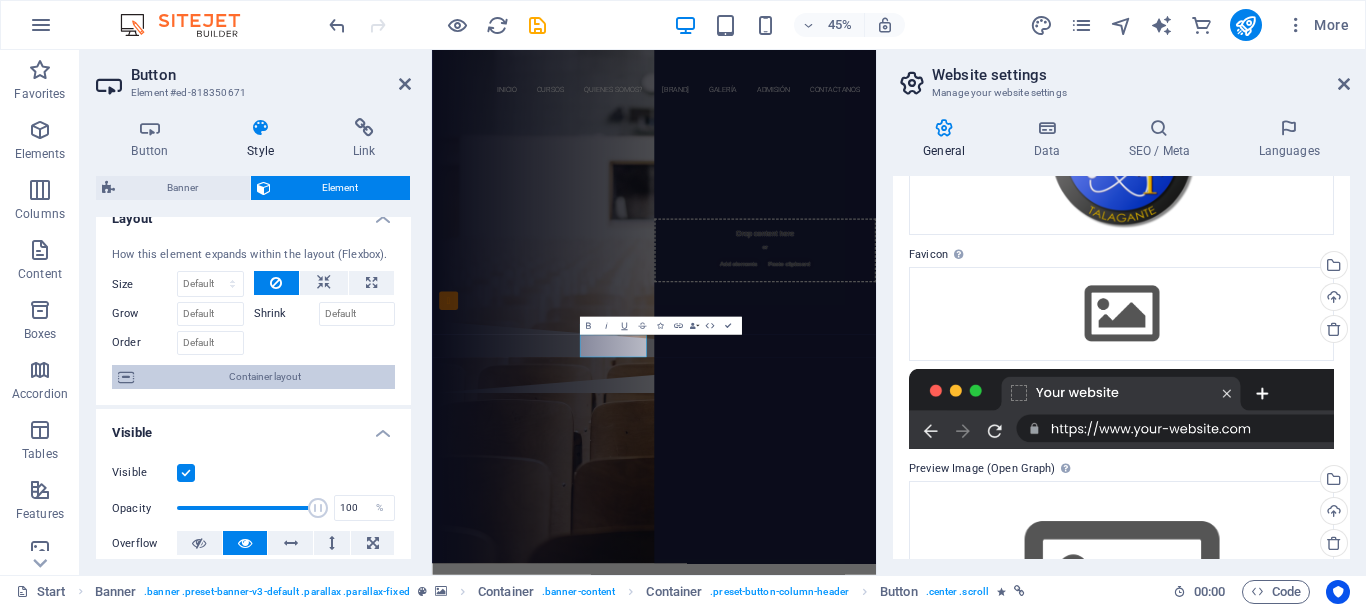 scroll, scrollTop: 0, scrollLeft: 0, axis: both 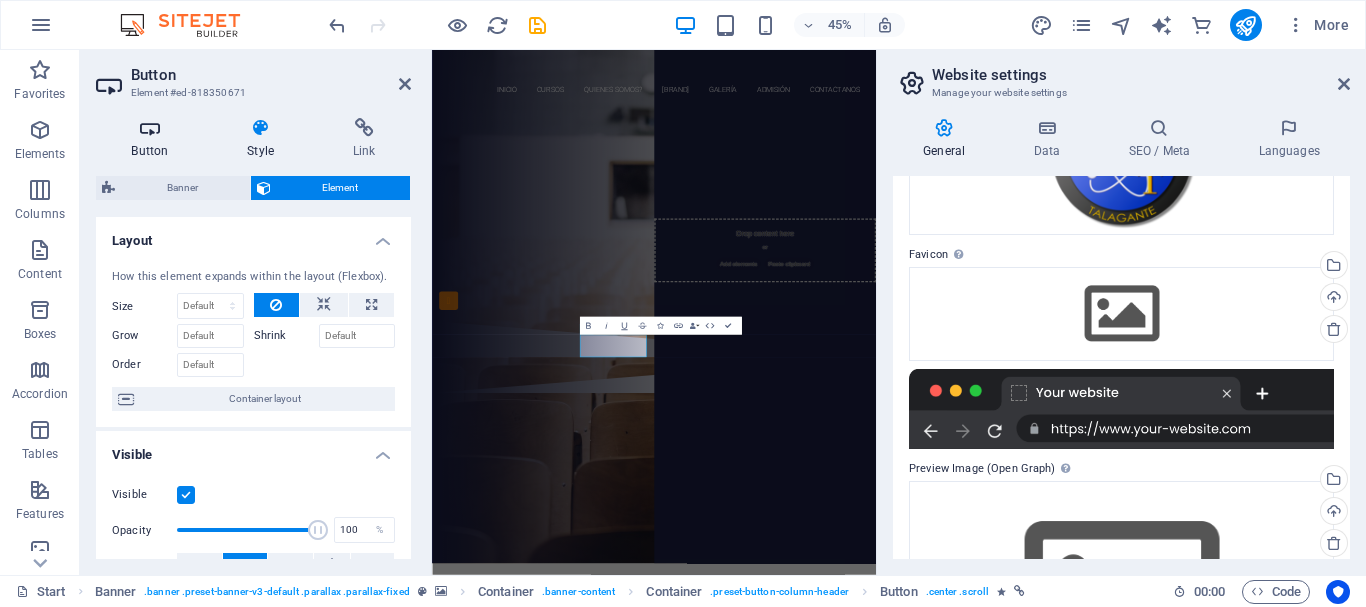 click at bounding box center [150, 128] 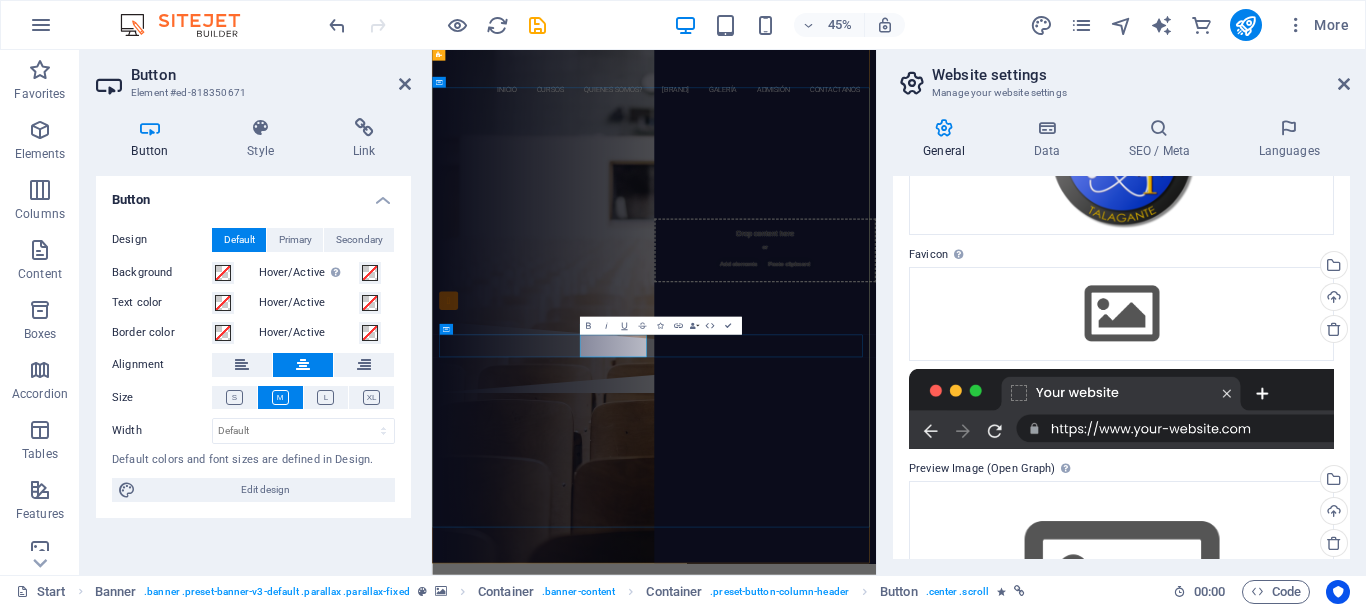 click on "Our Courses" at bounding box center (925, 470) 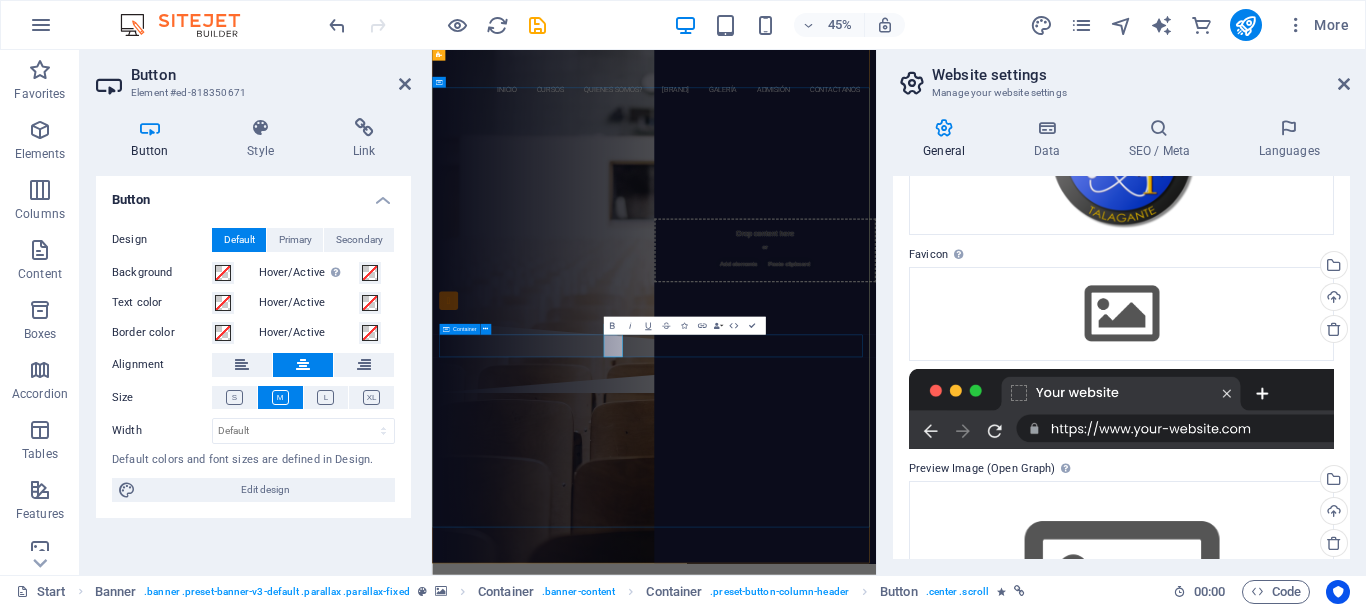 type 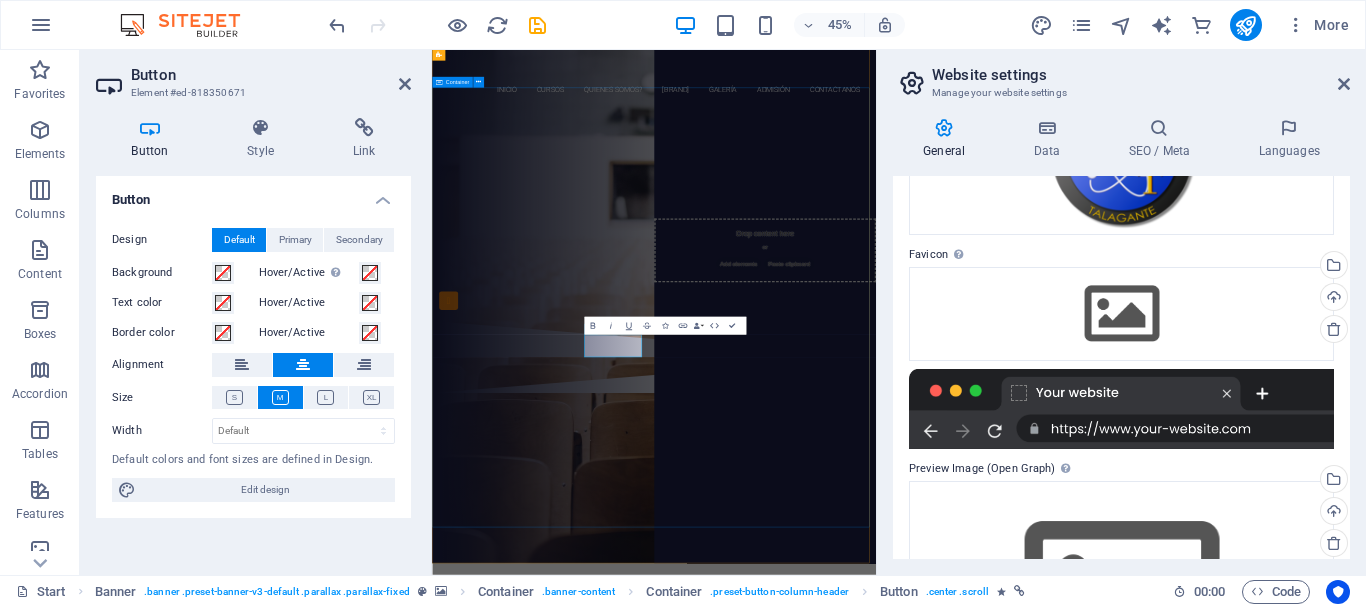 click on "Se parte del futuro, hoy... Instituto de ciencia  y tecnología talagante cursos tp Sign up now" at bounding box center [925, 416] 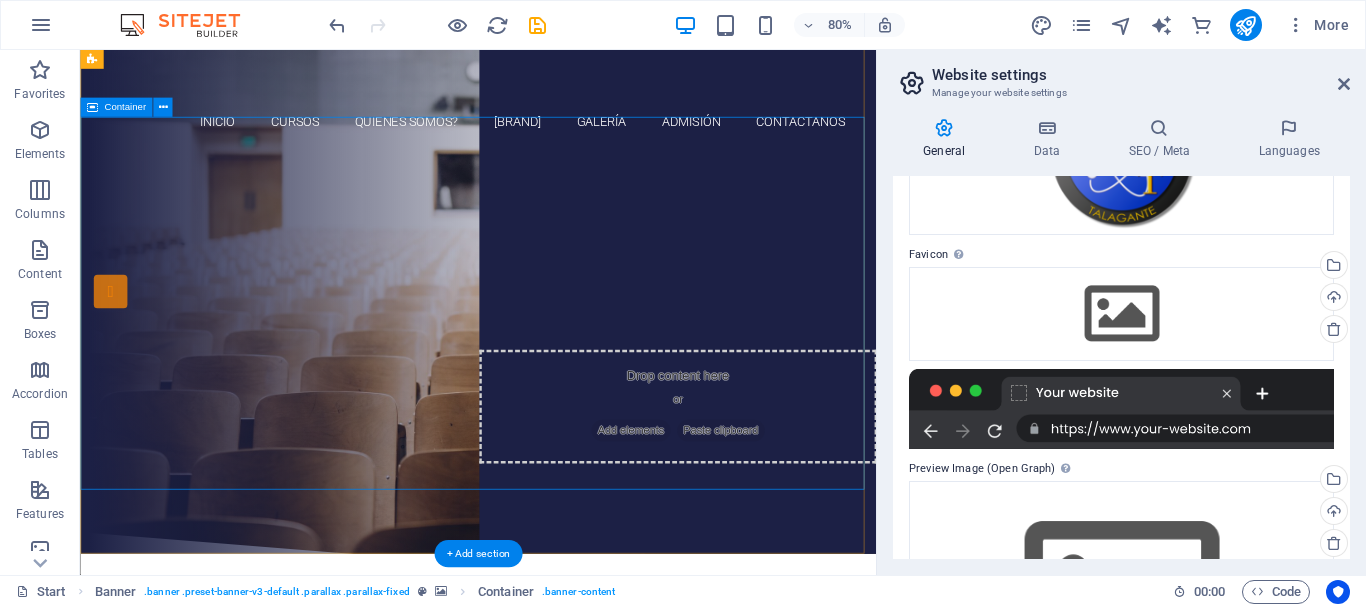 click on "Se parte del futuro, hoy... Instituto de ciencia  y tecnología talagante cursos tp Sign up now" at bounding box center (577, 416) 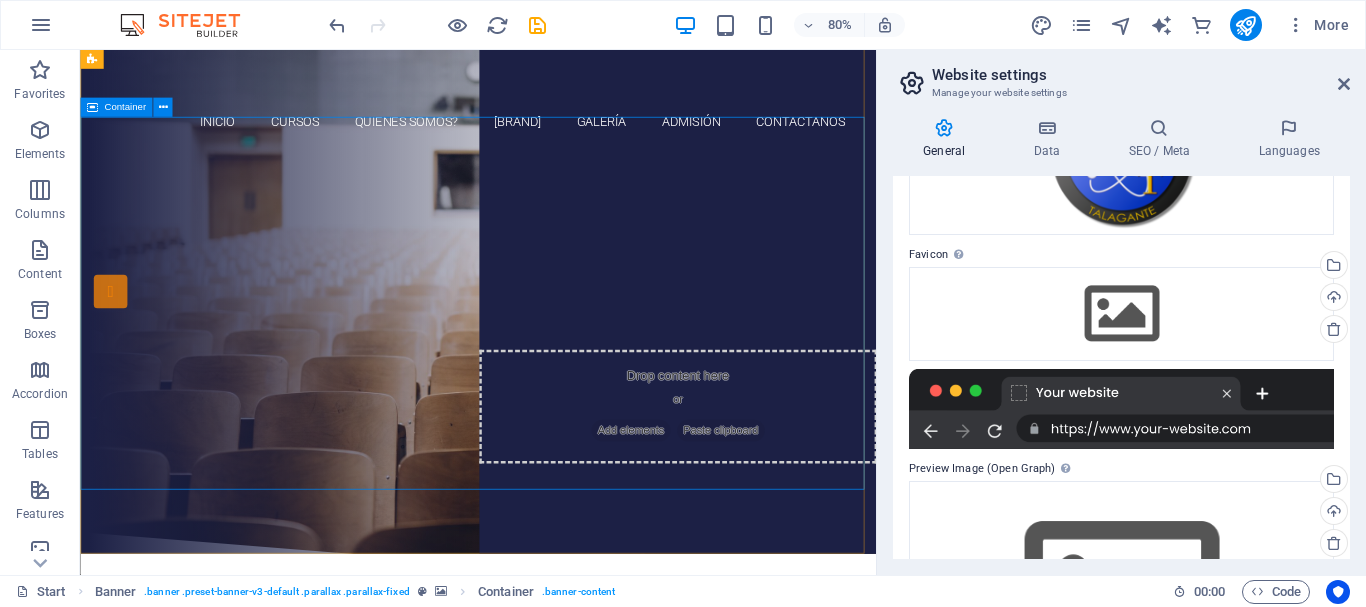 click on "Container" at bounding box center [125, 108] 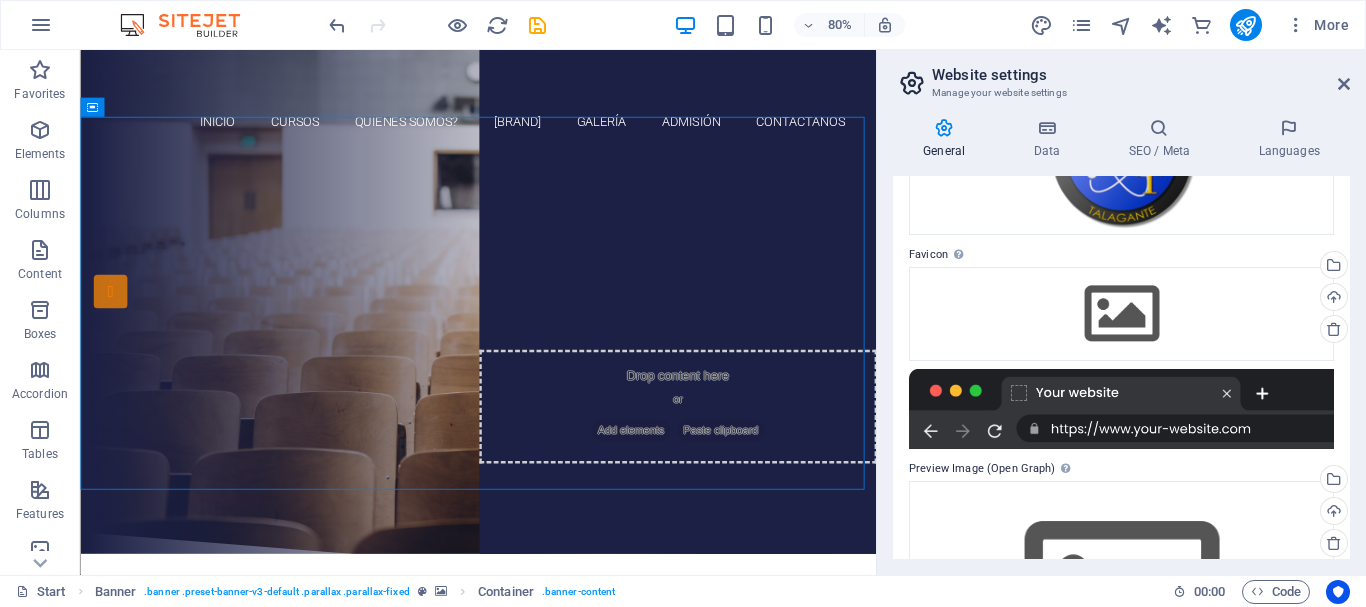 click at bounding box center (1121, 409) 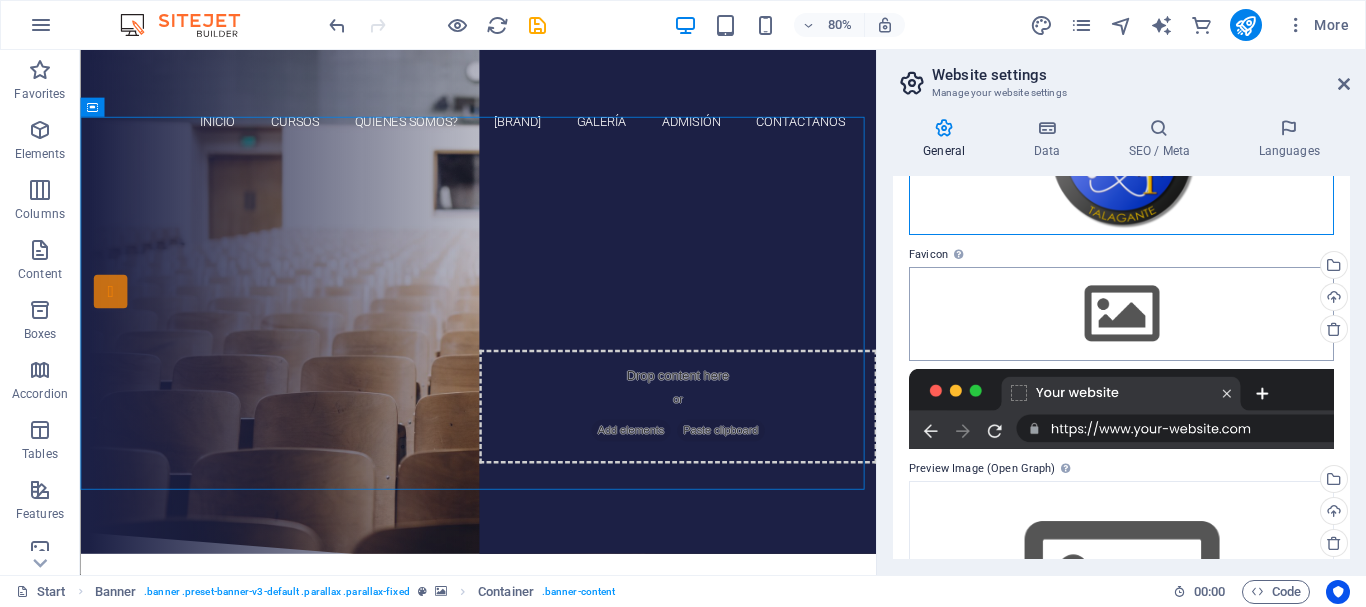 drag, startPoint x: 1109, startPoint y: 208, endPoint x: 1104, endPoint y: 318, distance: 110.11358 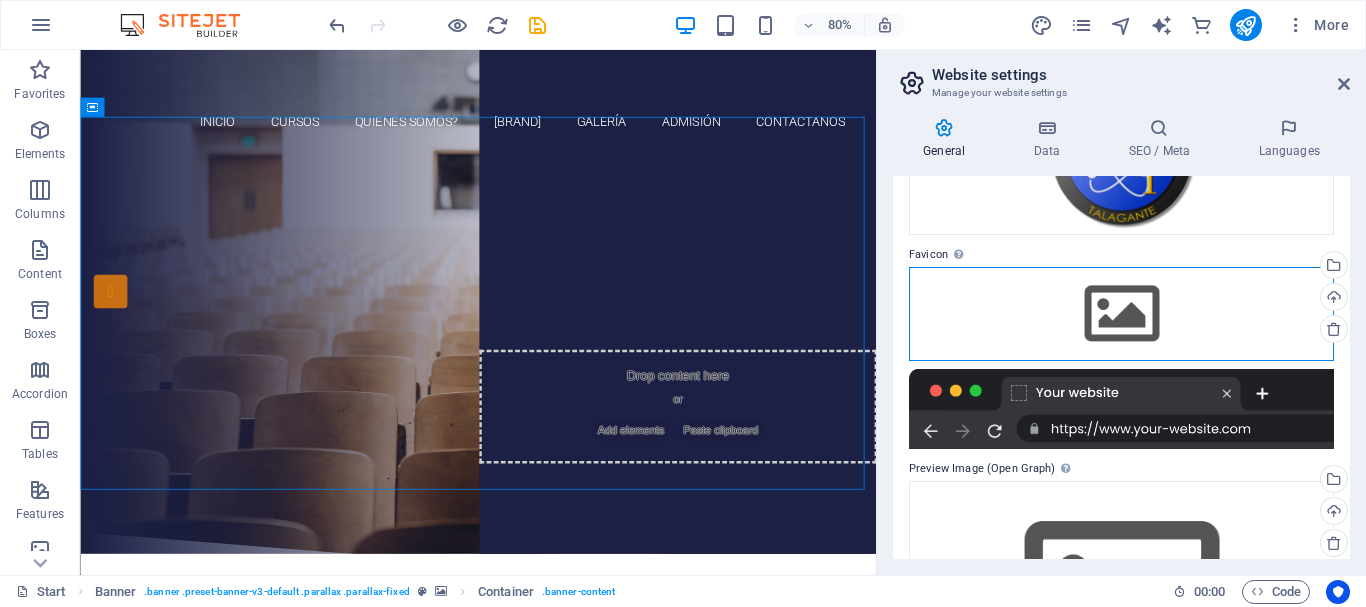 click on "Drag files here, click to choose files or select files from Files or our free stock photos & videos" at bounding box center (1121, 314) 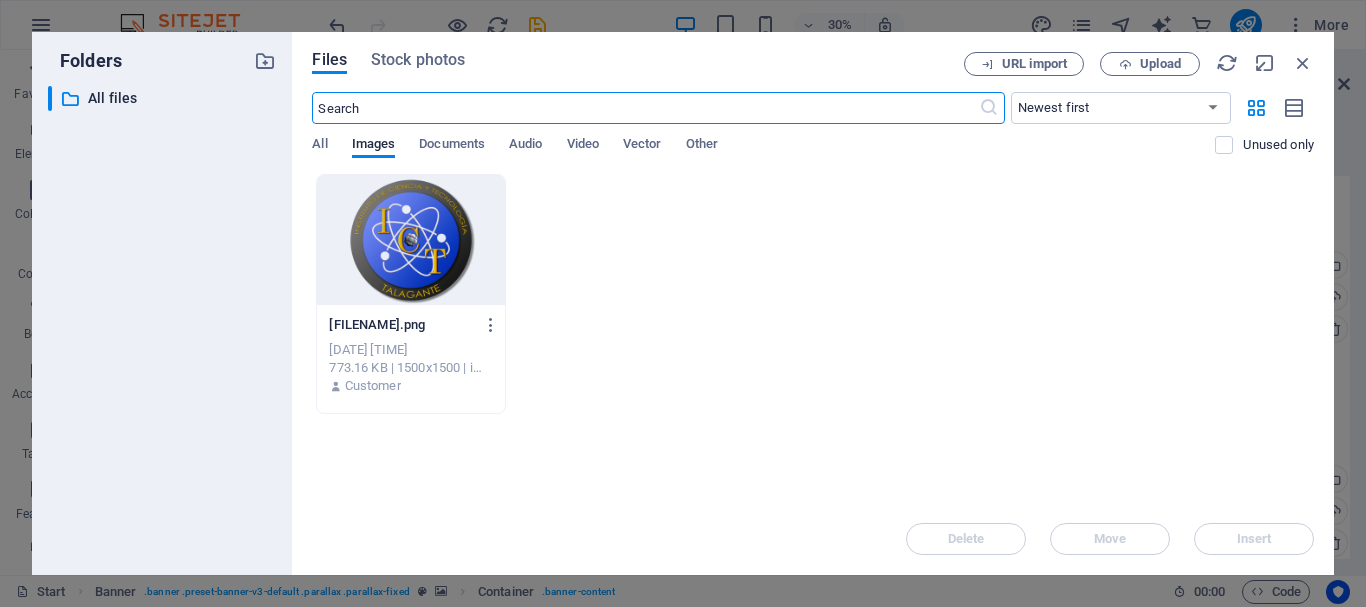 click at bounding box center (410, 240) 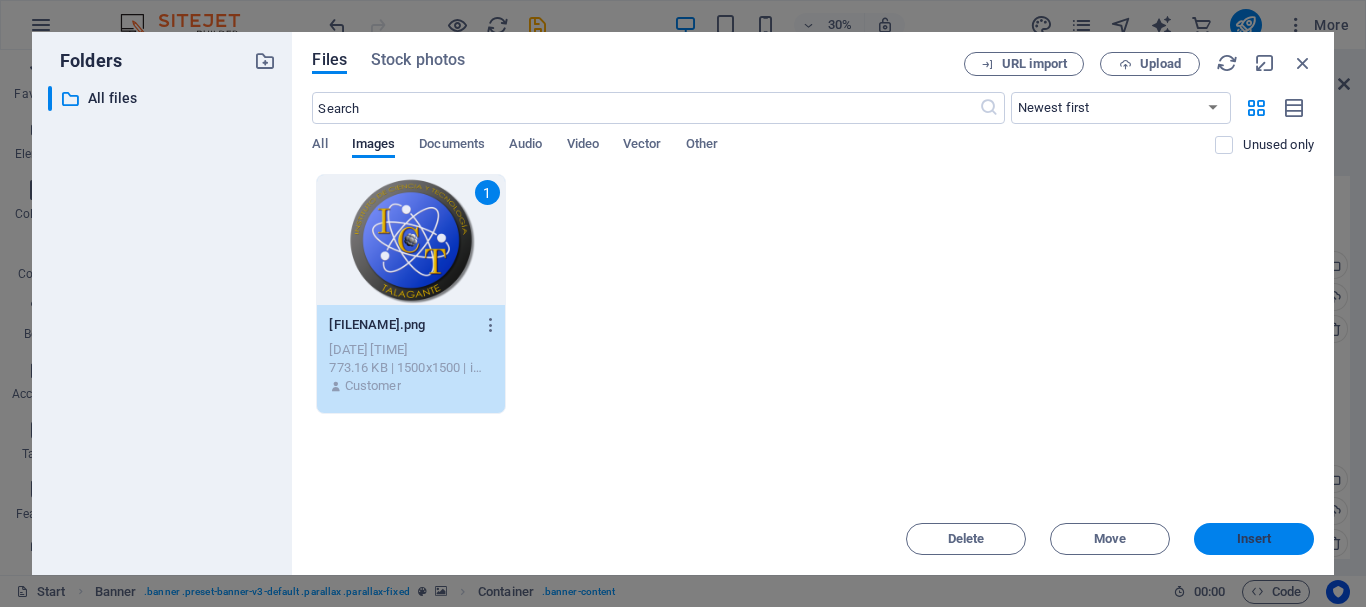 click on "Insert" at bounding box center (1254, 539) 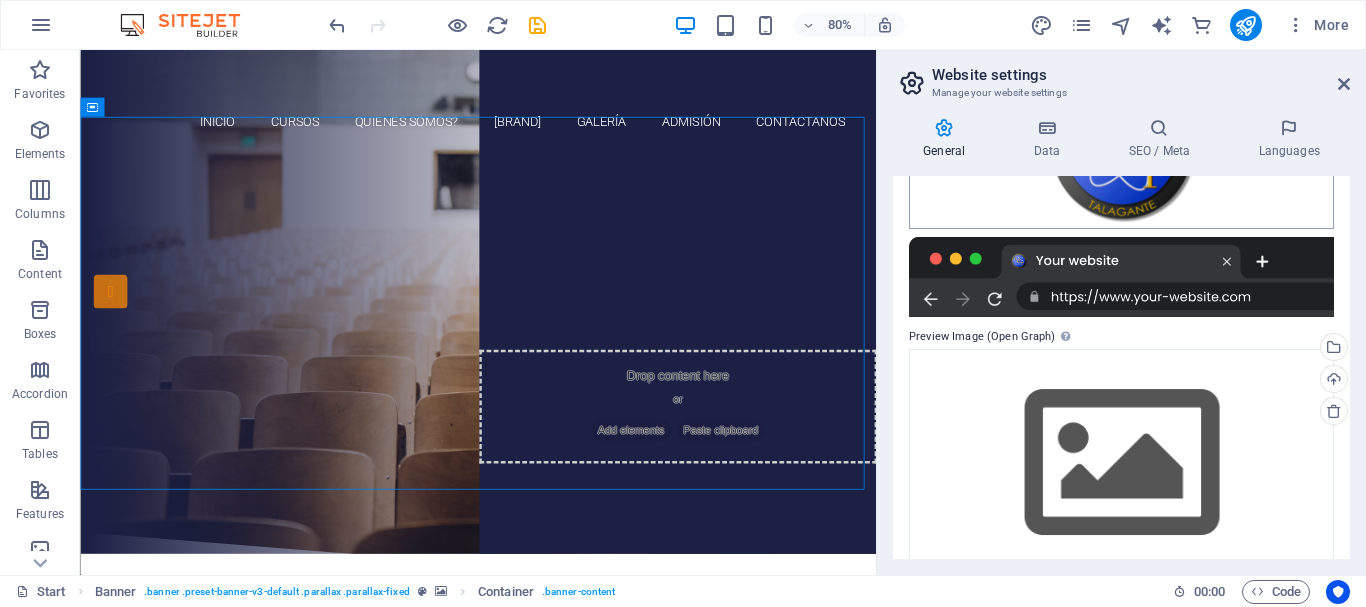 scroll, scrollTop: 396, scrollLeft: 0, axis: vertical 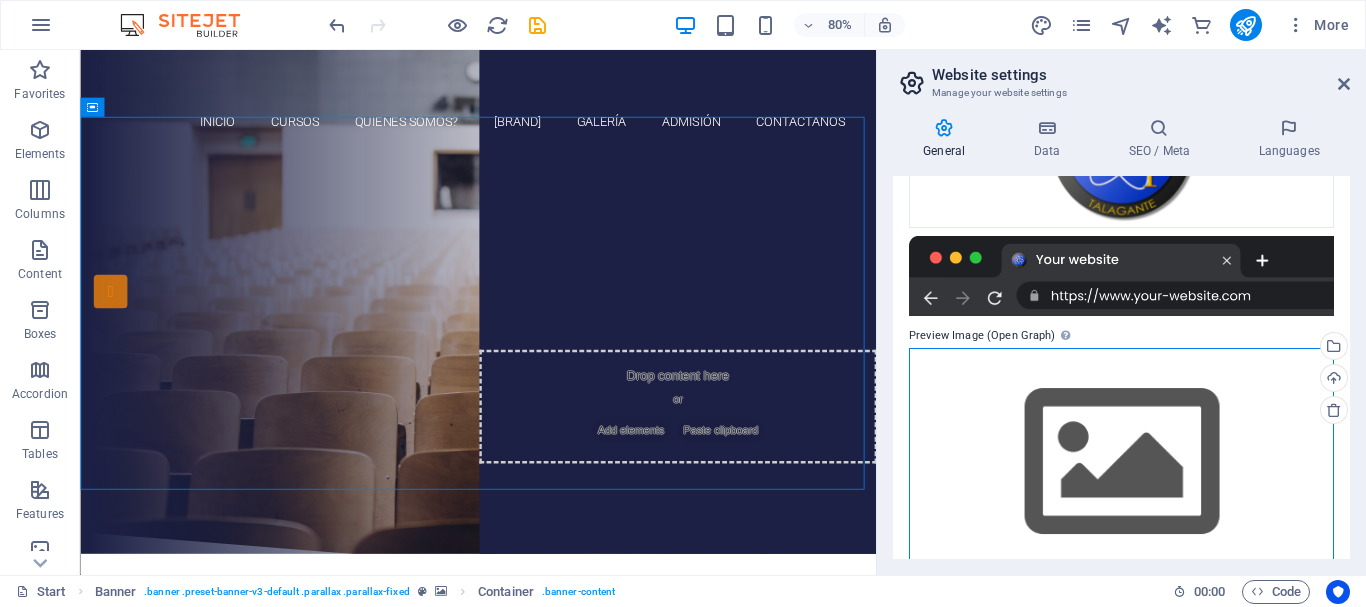 click on "Drag files here, click to choose files or select files from Files or our free stock photos & videos" at bounding box center (1121, 462) 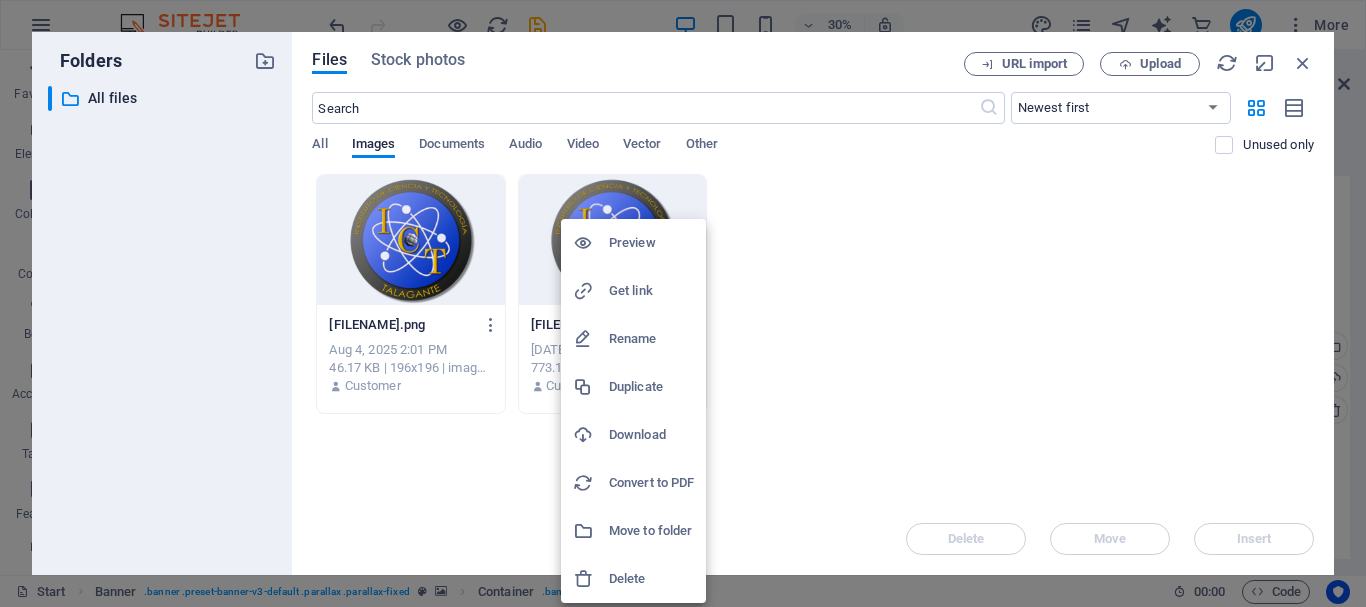 click at bounding box center (683, 303) 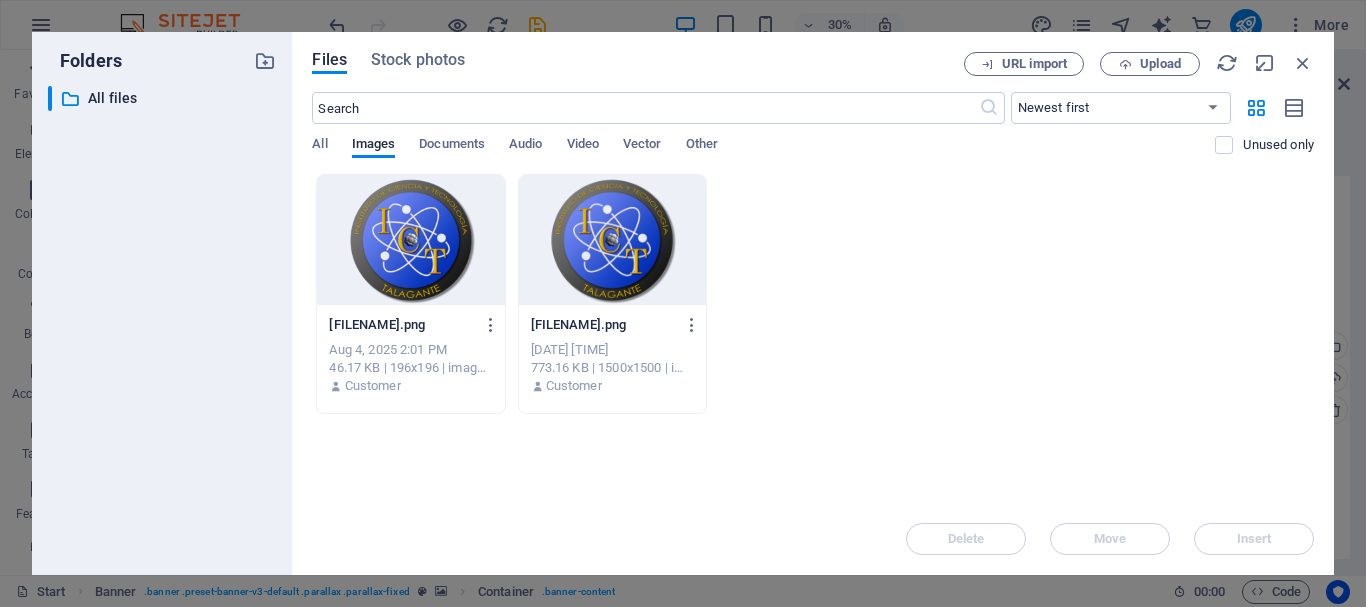 click at bounding box center [612, 240] 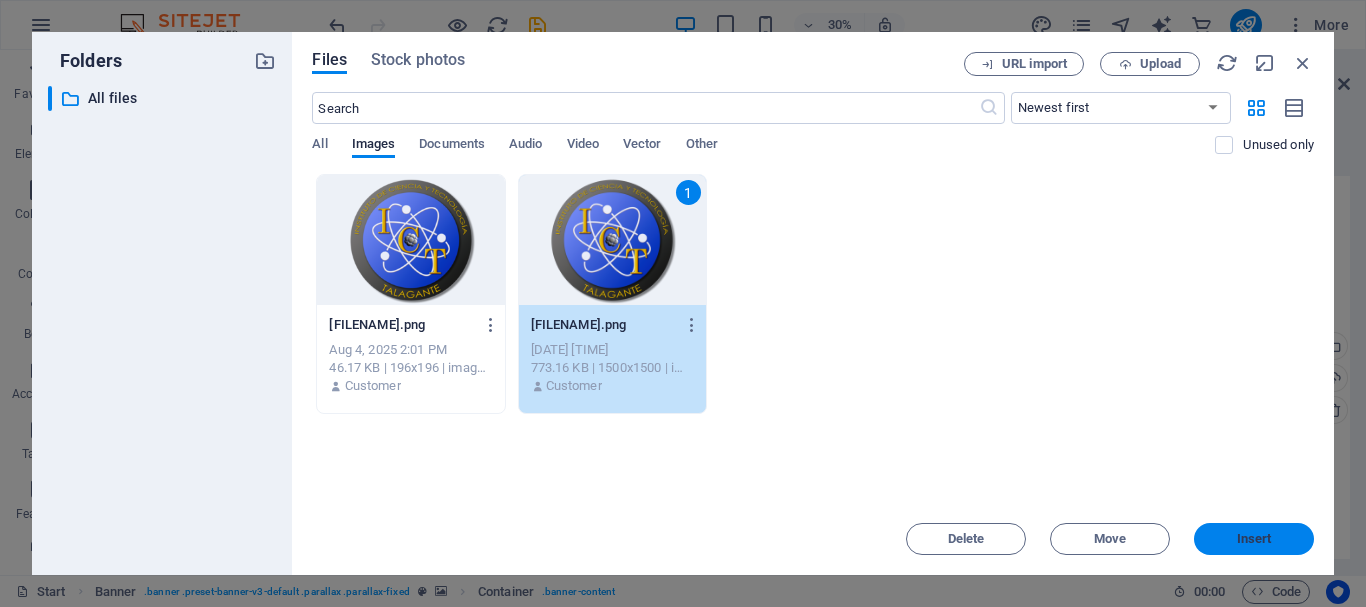 click on "Insert" at bounding box center (1254, 539) 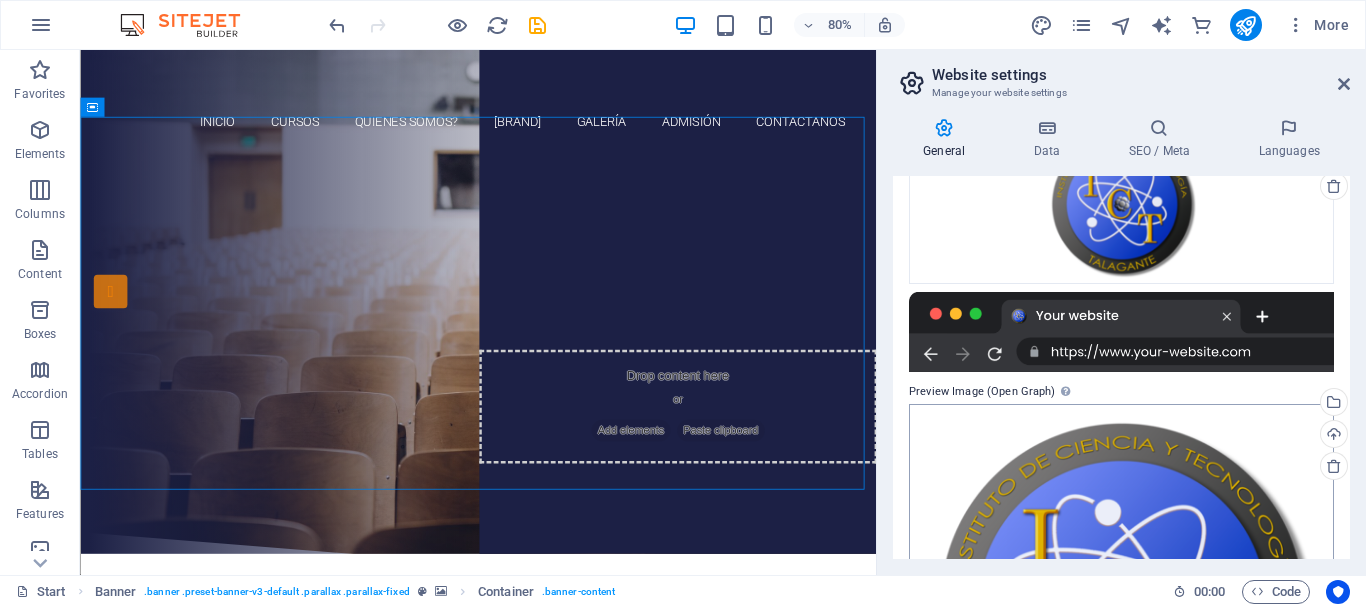 scroll, scrollTop: 338, scrollLeft: 0, axis: vertical 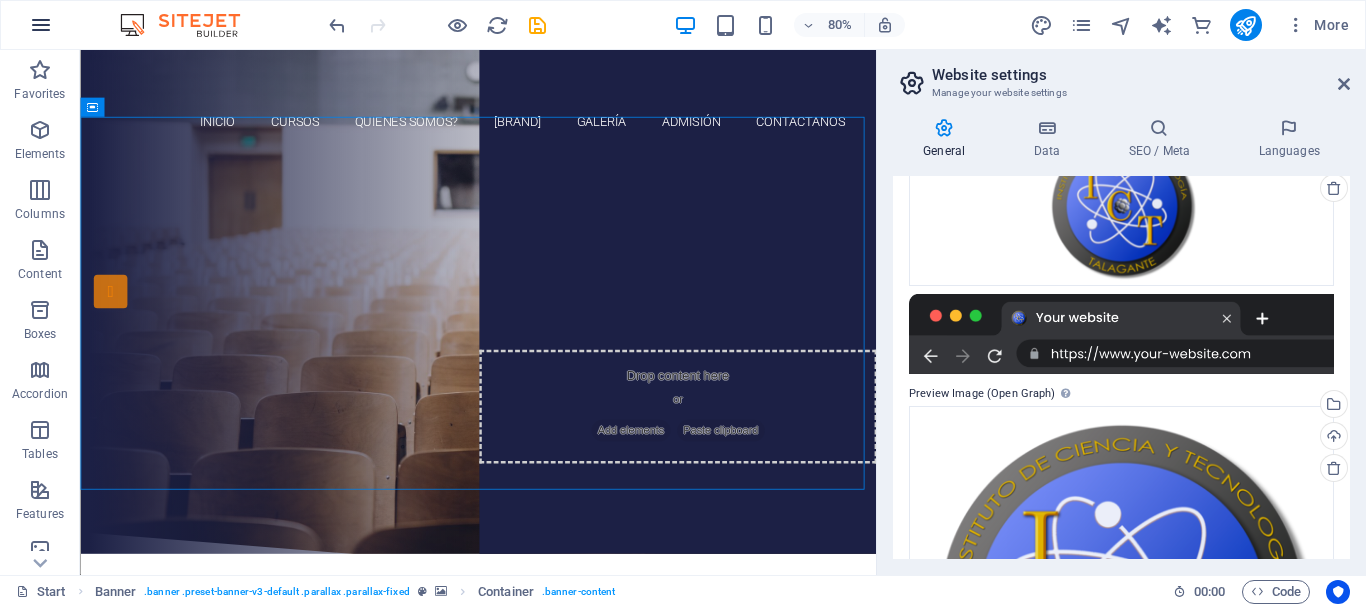 click at bounding box center (41, 25) 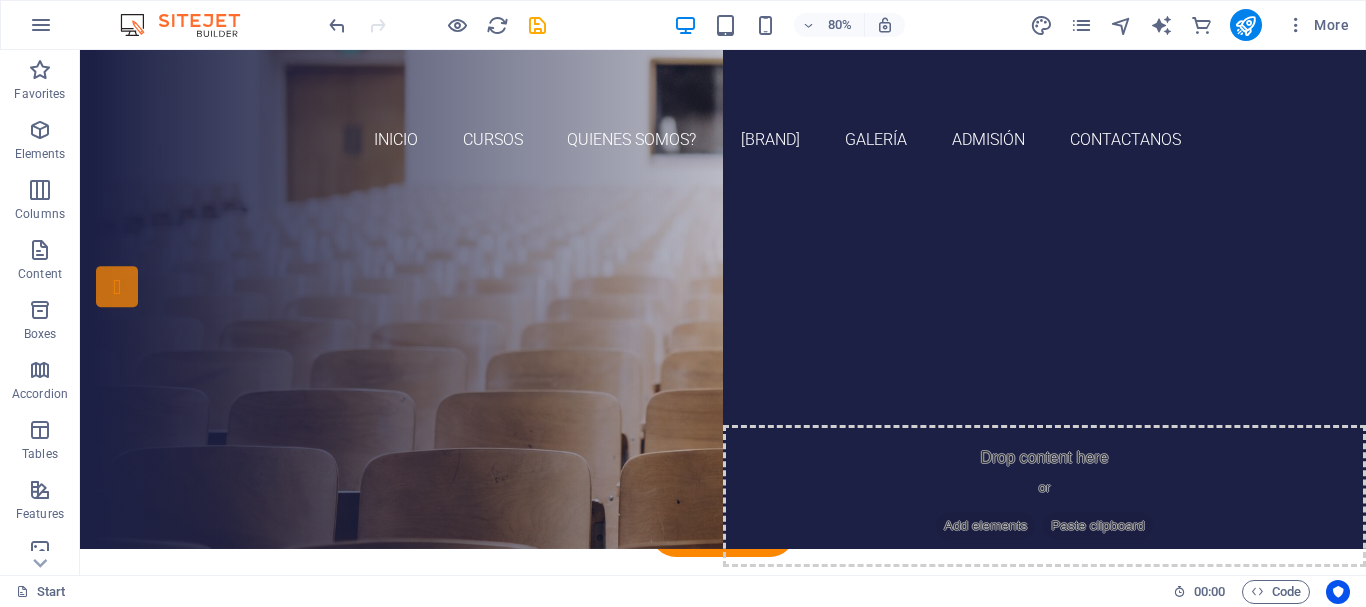 type 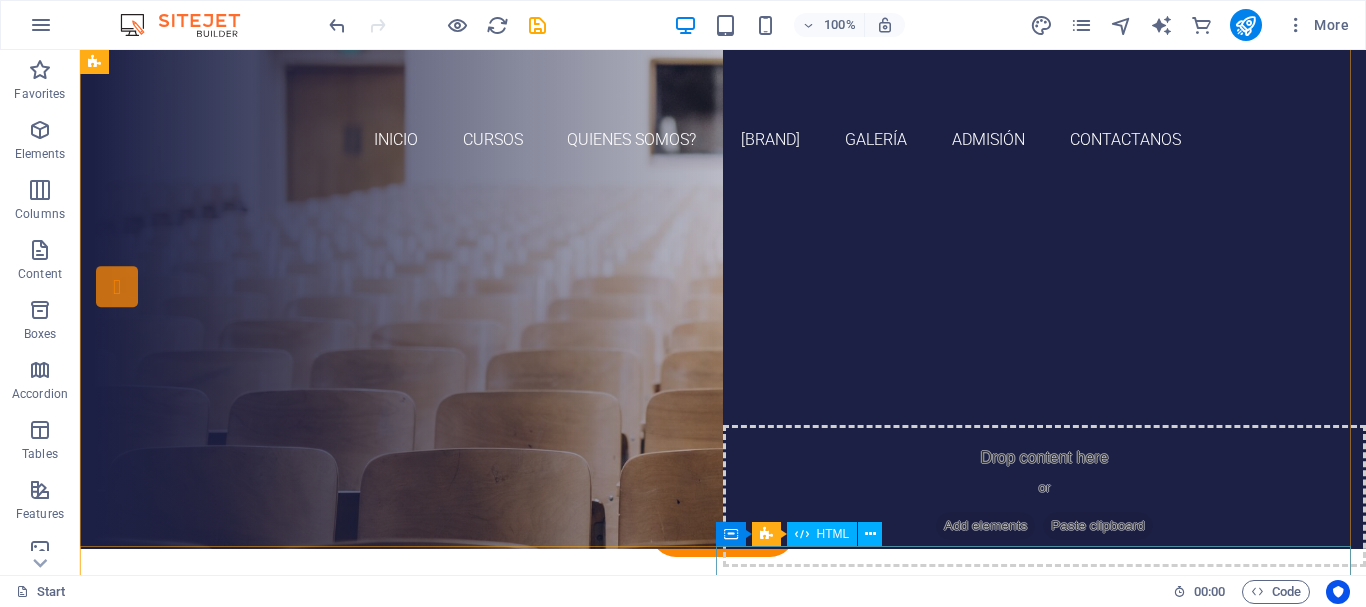 click at bounding box center [723, 773] 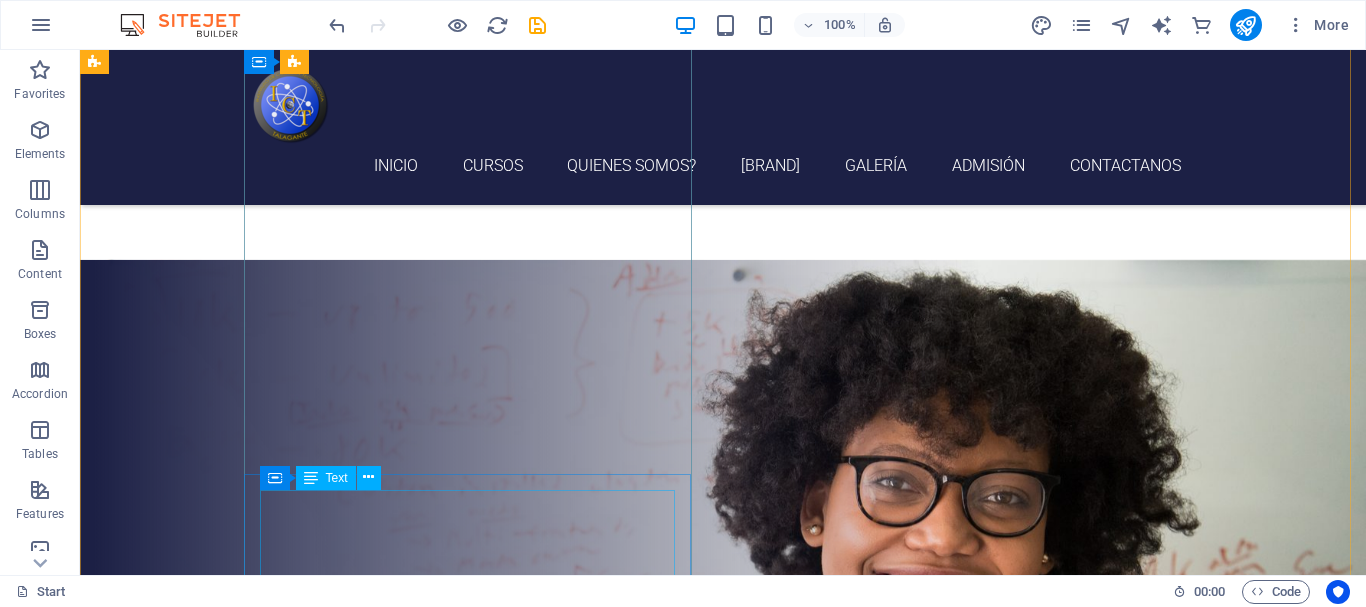 scroll, scrollTop: 7084, scrollLeft: 0, axis: vertical 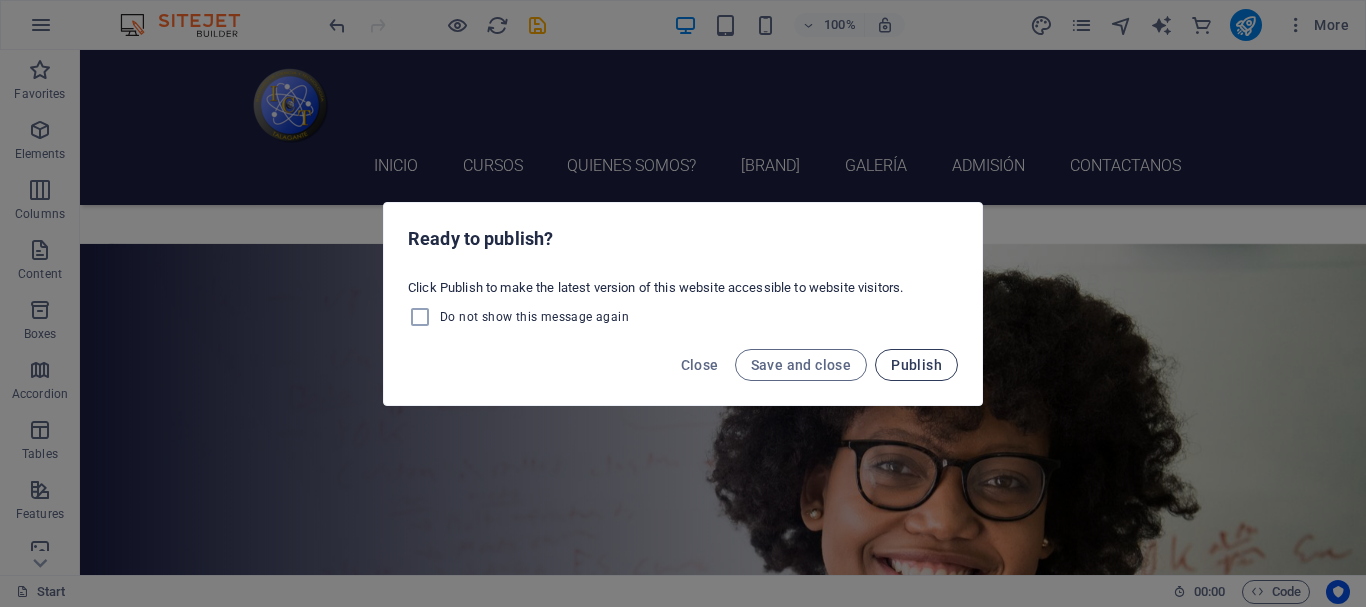 click on "Publish" at bounding box center [916, 365] 